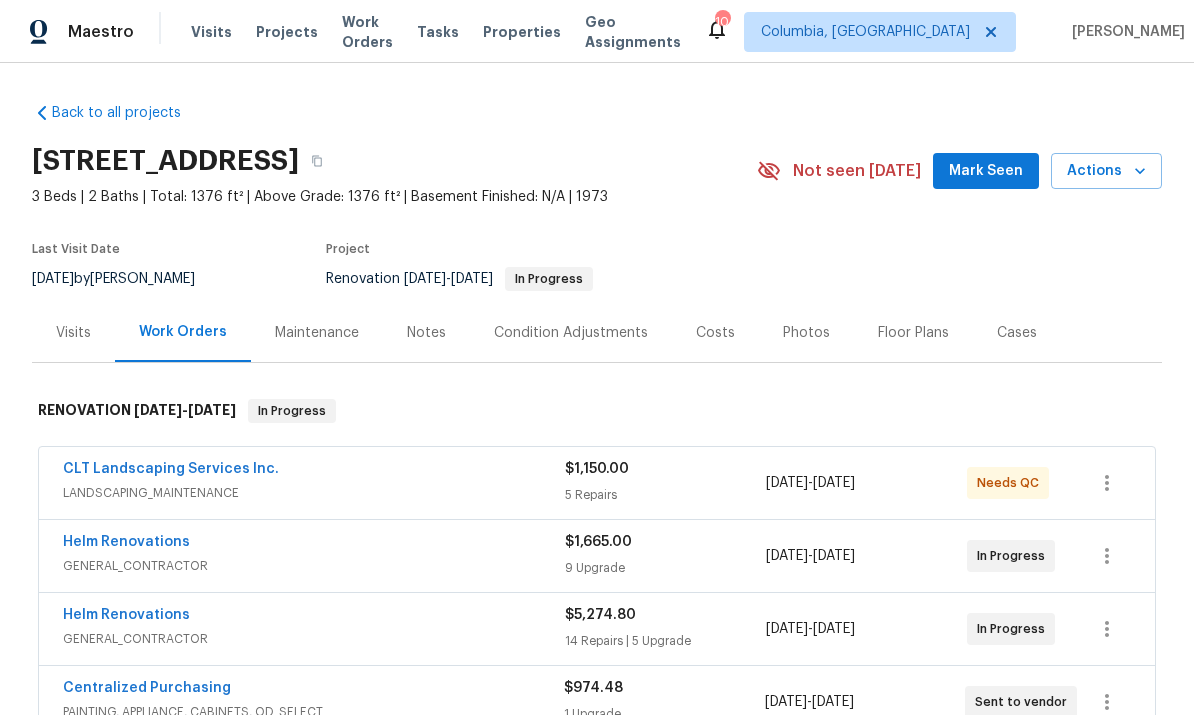 scroll, scrollTop: 0, scrollLeft: 0, axis: both 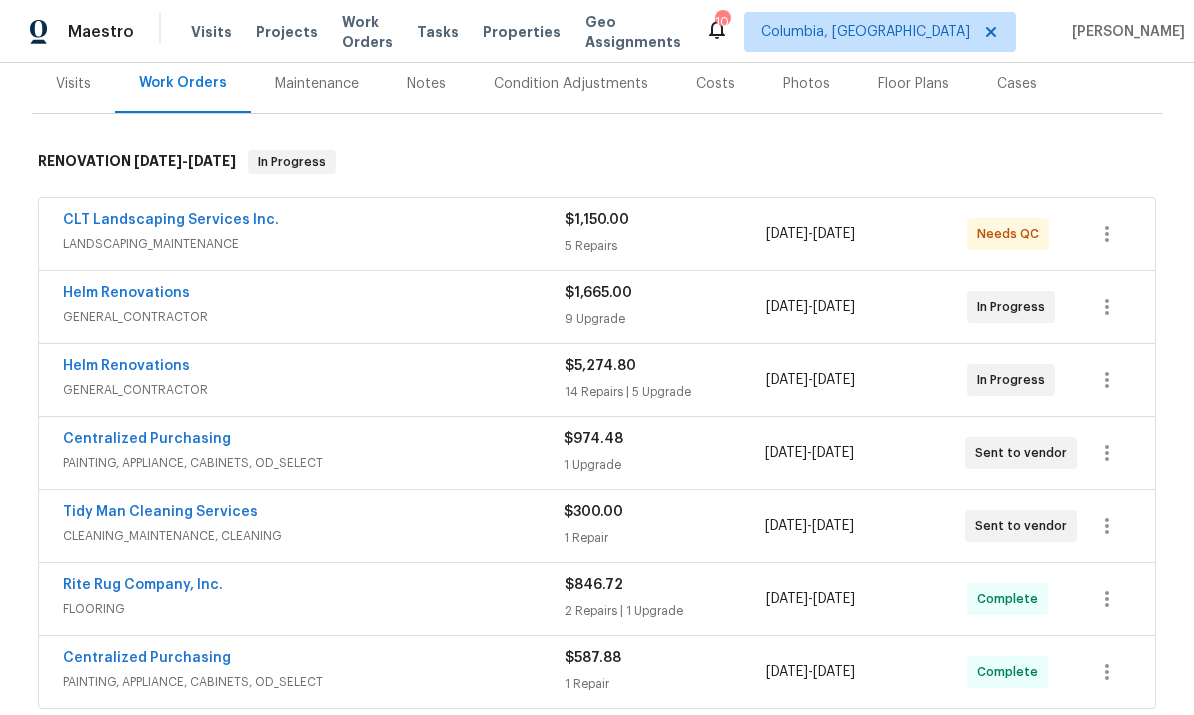 click on "CLT Landscaping Services Inc." at bounding box center (171, 220) 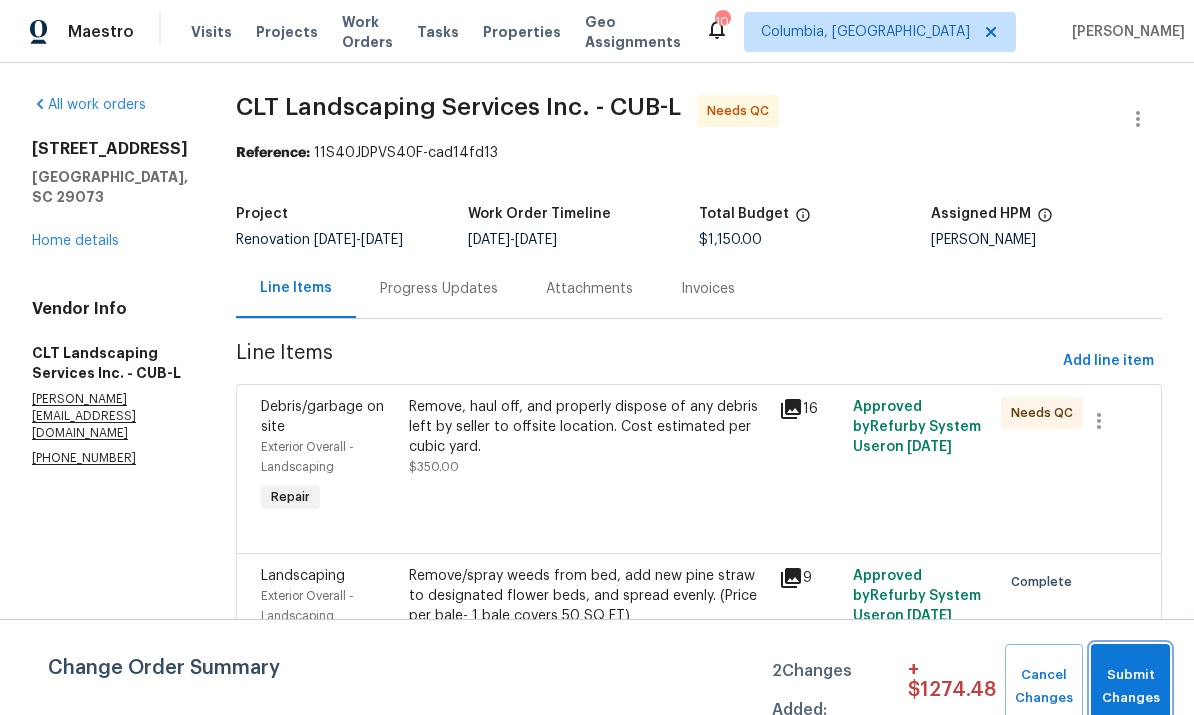 click on "Submit Changes" at bounding box center [1130, 687] 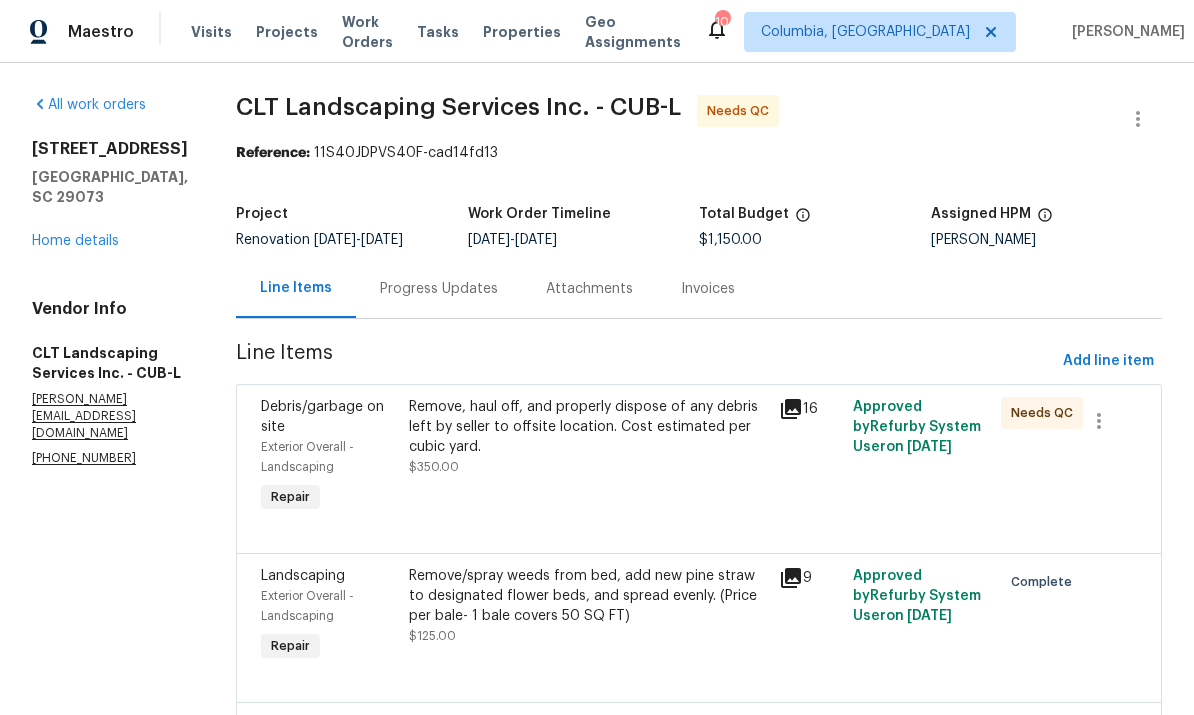 click on "Remove, haul off, and properly dispose of any debris left by seller to offsite location. Cost estimated per cubic yard." at bounding box center [588, 427] 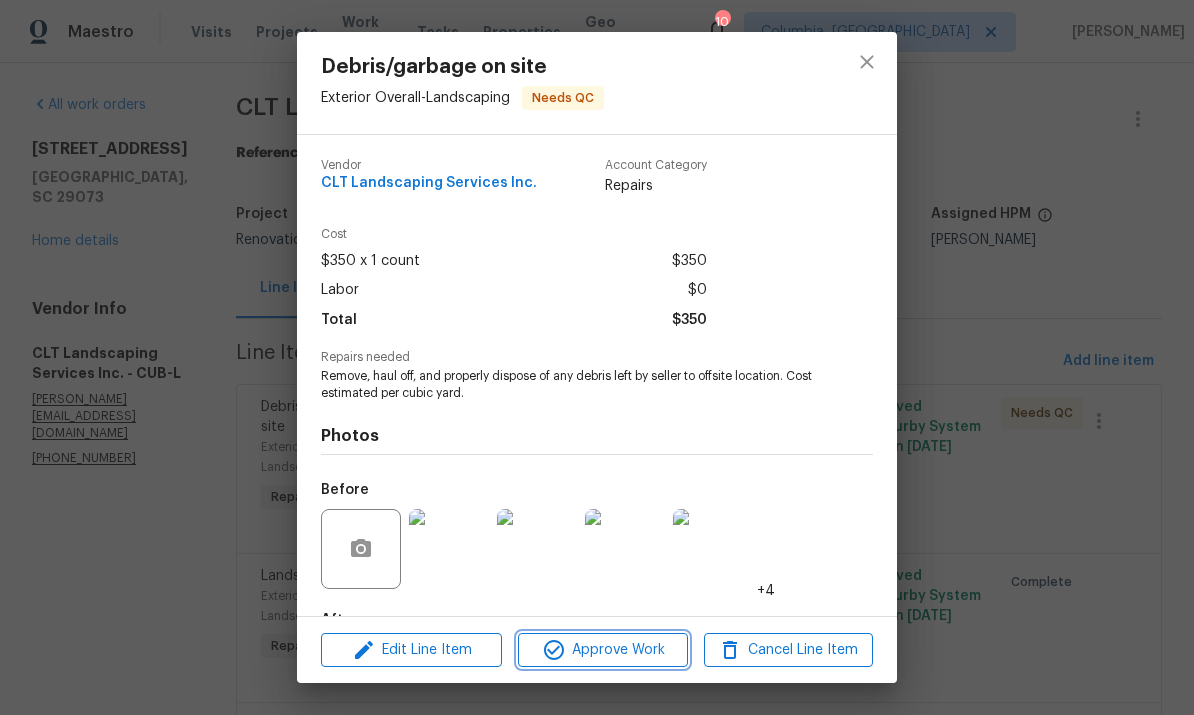 click on "Approve Work" at bounding box center (602, 650) 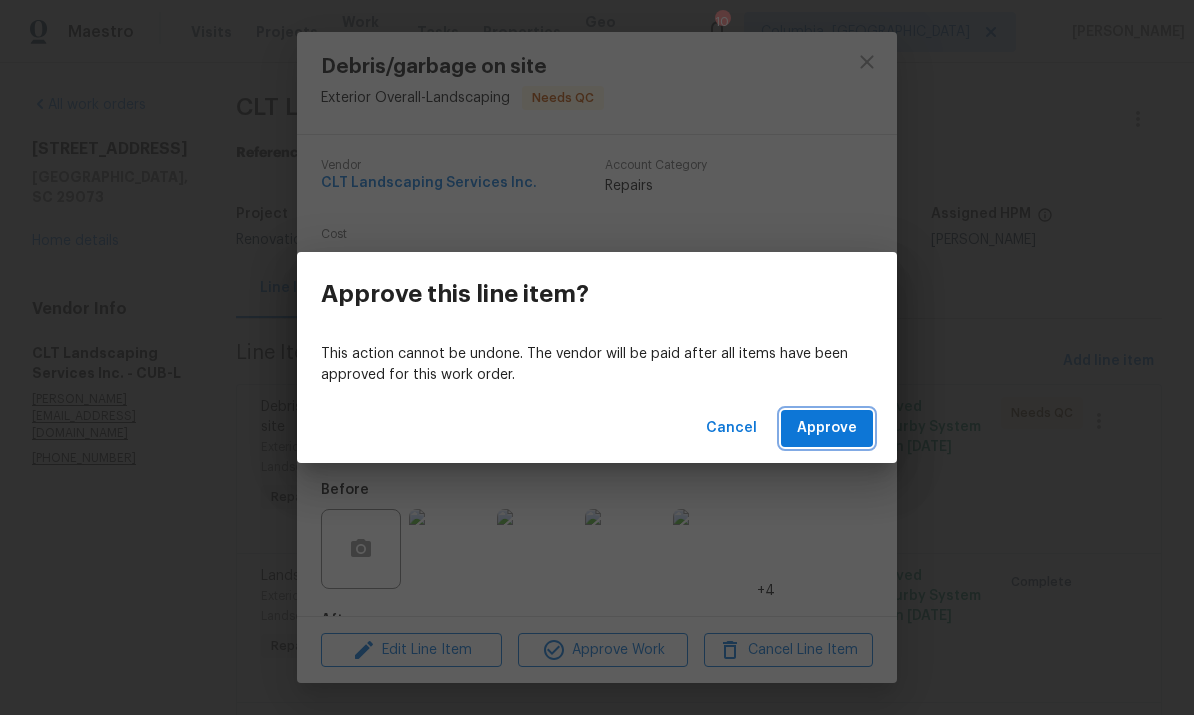 click on "Approve" at bounding box center [827, 428] 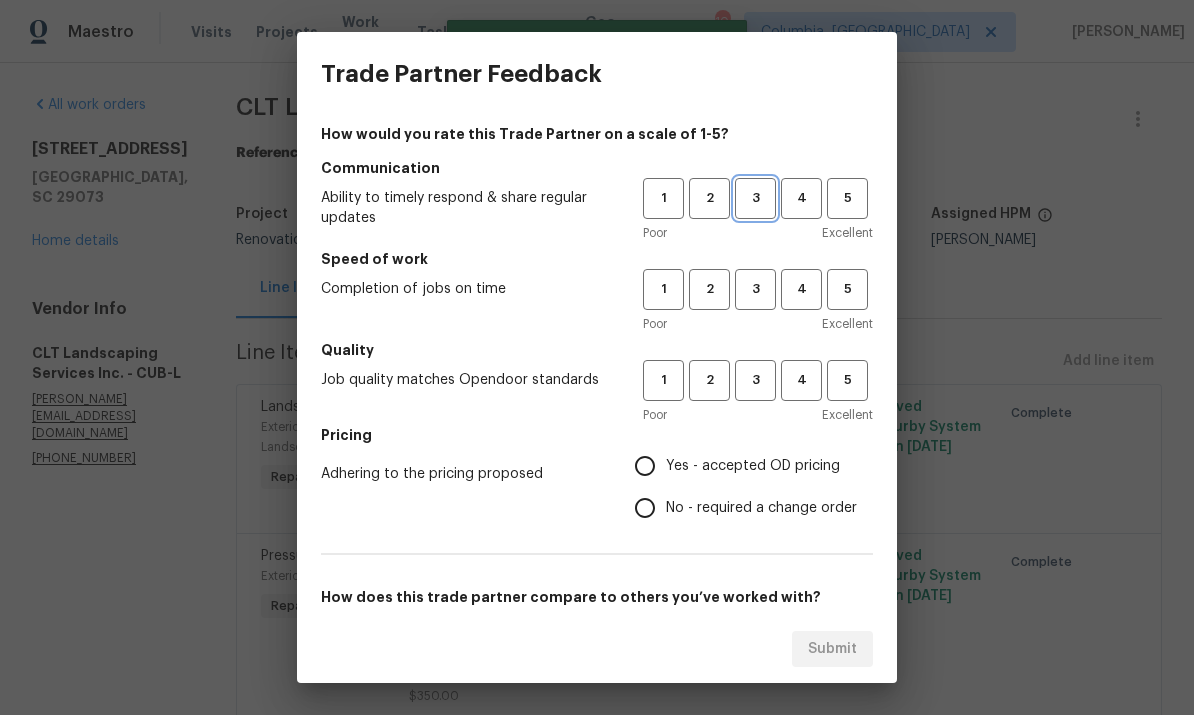 click on "3" at bounding box center (755, 198) 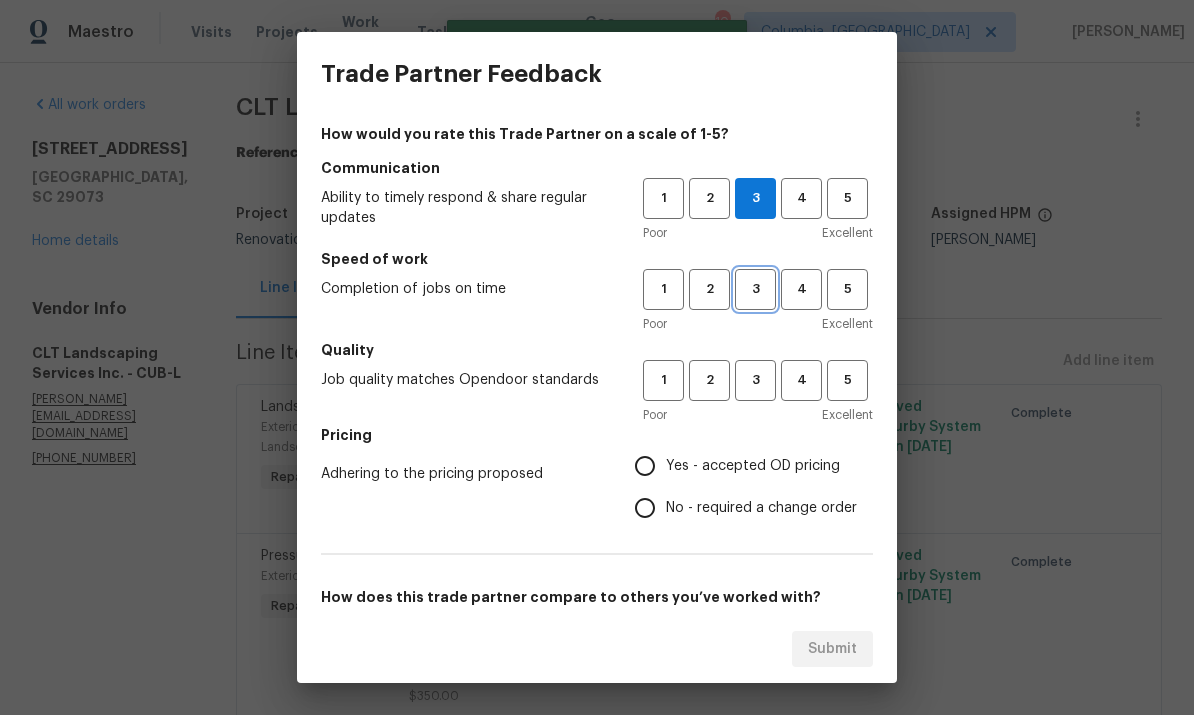click on "3" at bounding box center (755, 289) 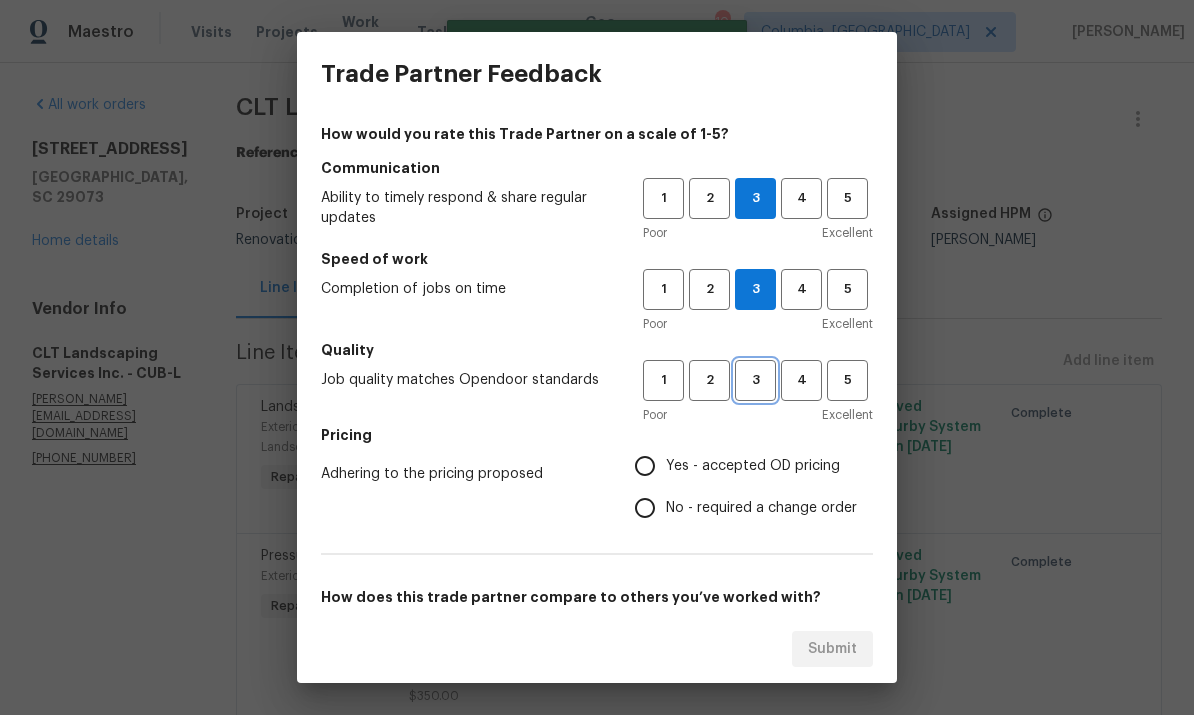 click on "3" at bounding box center [755, 380] 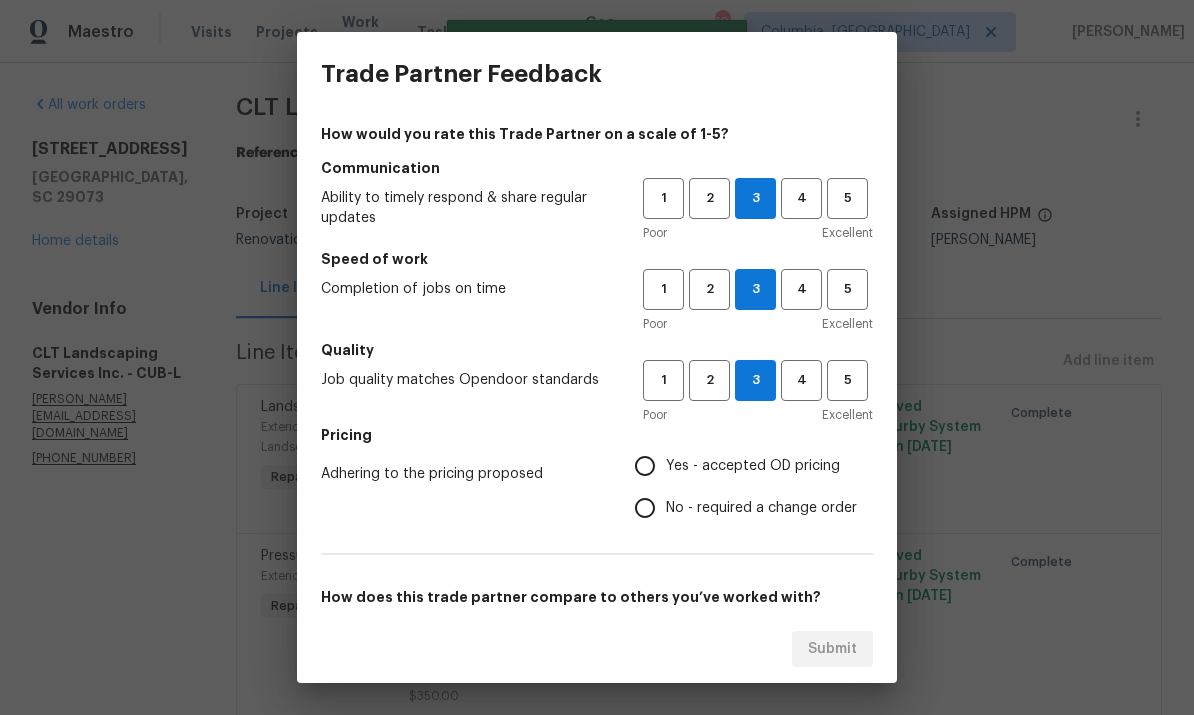 click on "No - required a change order" at bounding box center [645, 508] 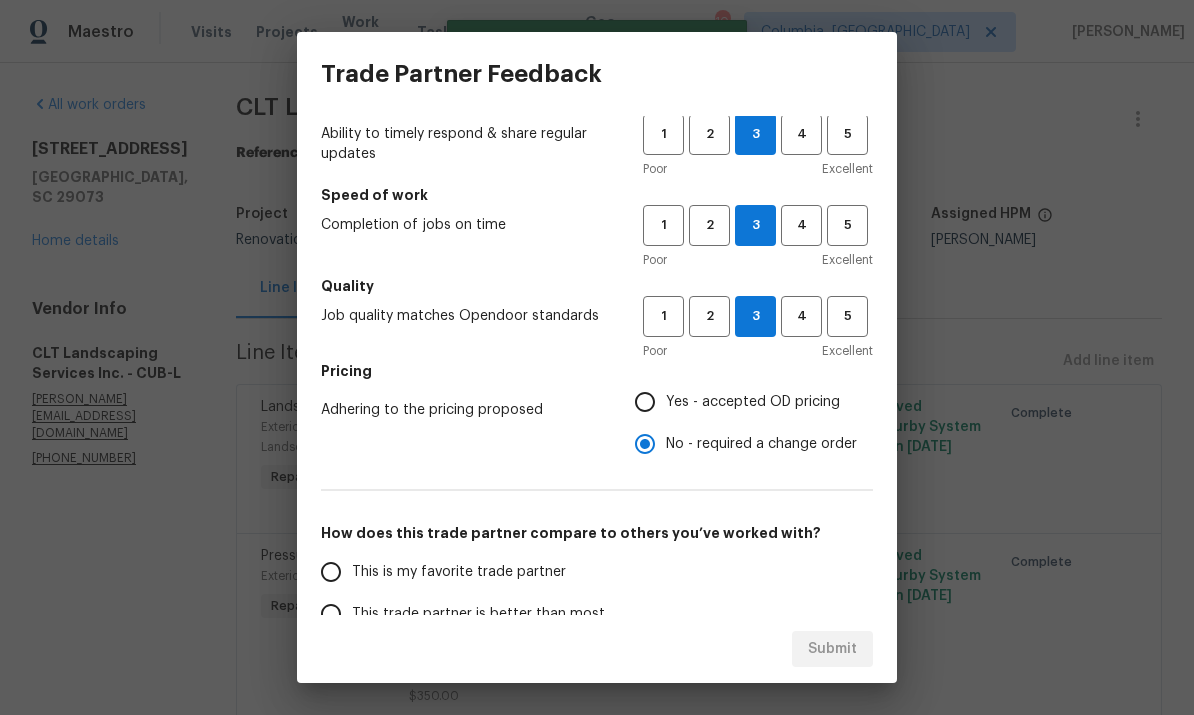 scroll, scrollTop: 196, scrollLeft: 0, axis: vertical 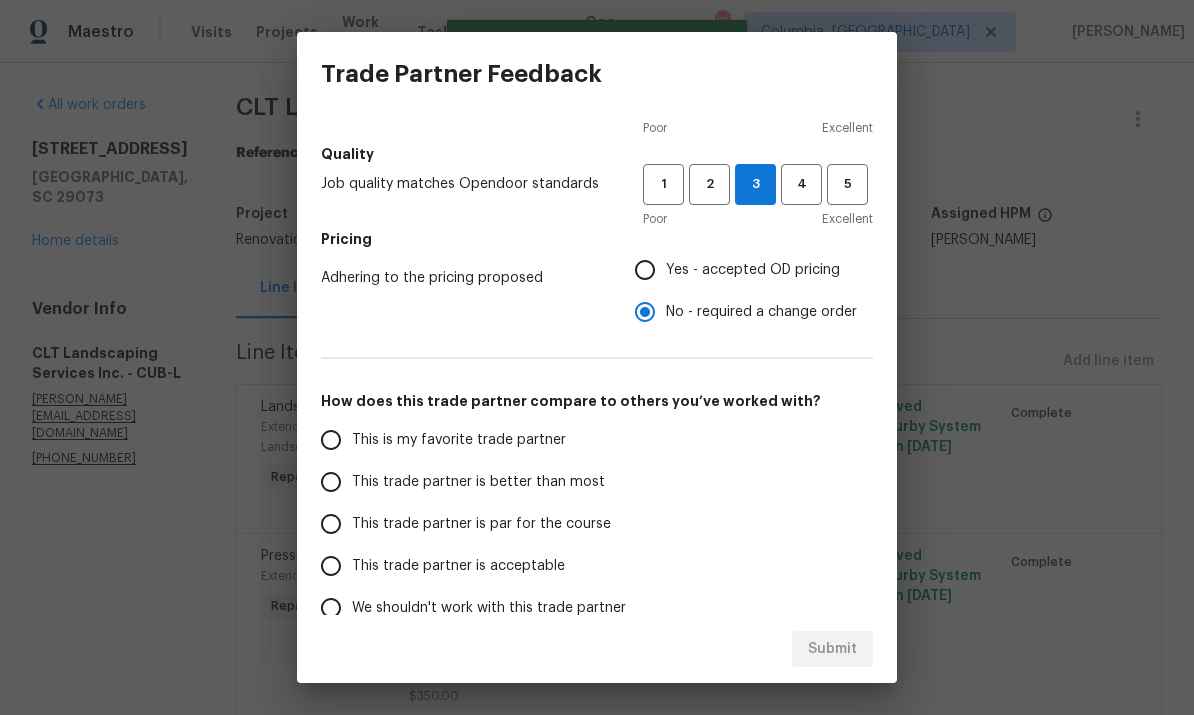 click on "This trade partner is par for the course" at bounding box center (331, 524) 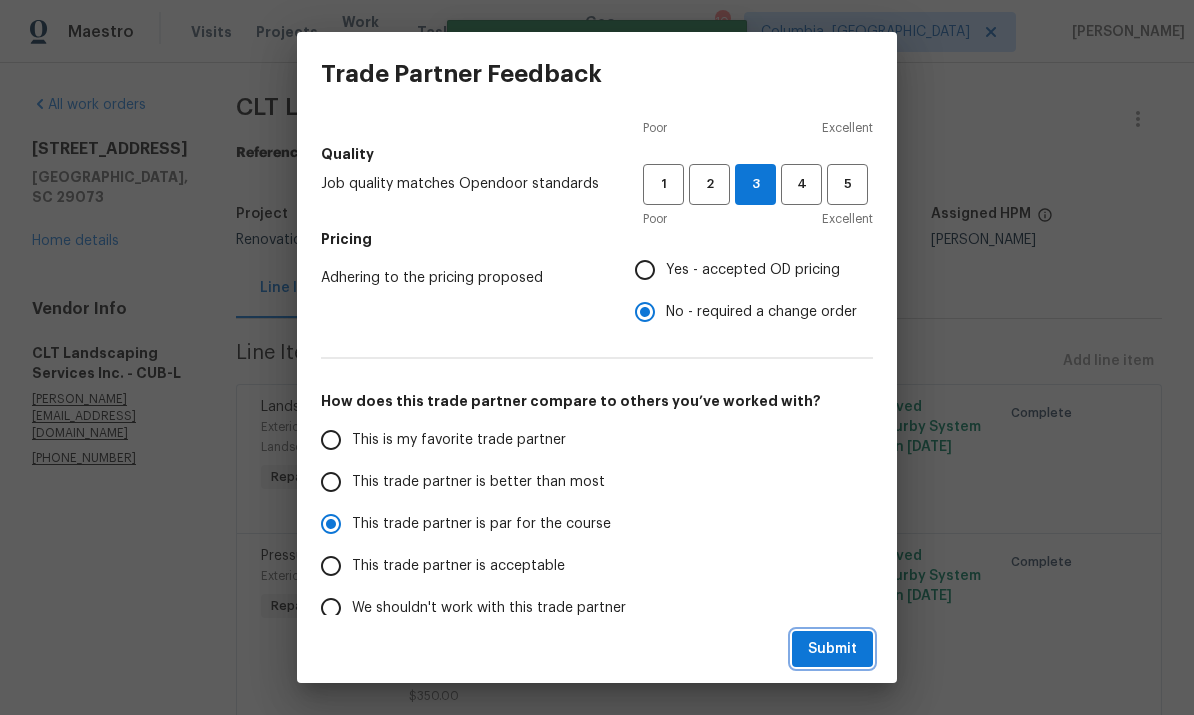 click on "Submit" at bounding box center (832, 649) 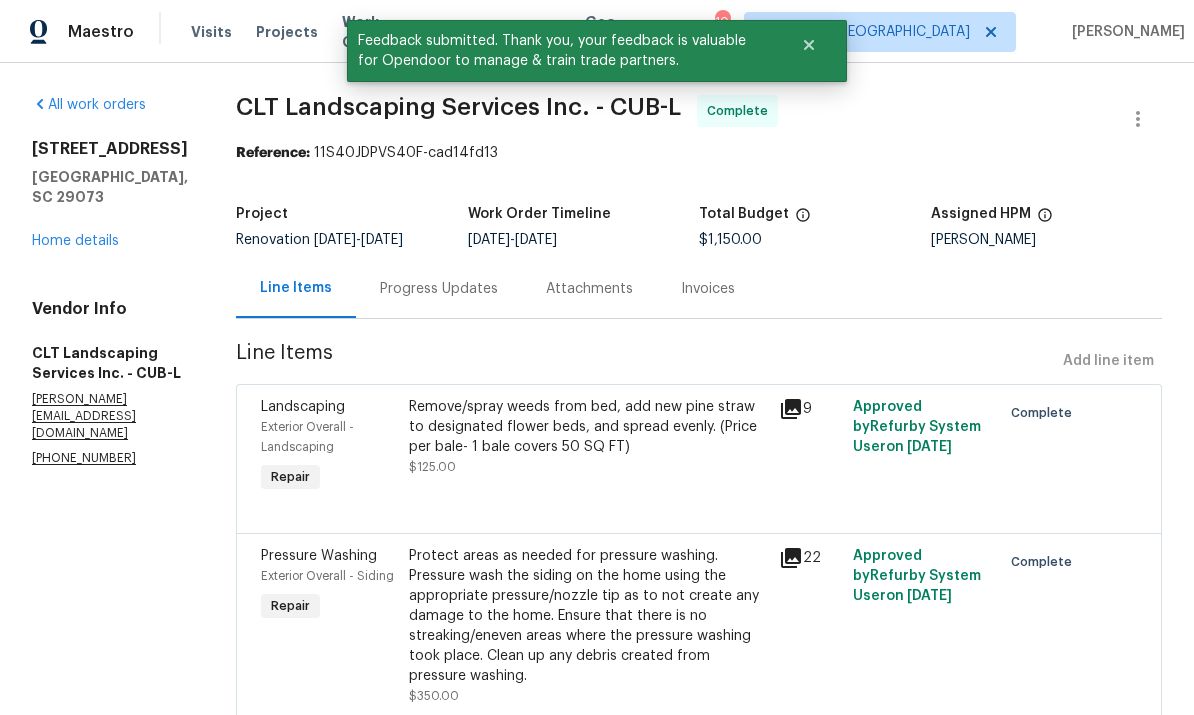 click on "Home details" at bounding box center [75, 241] 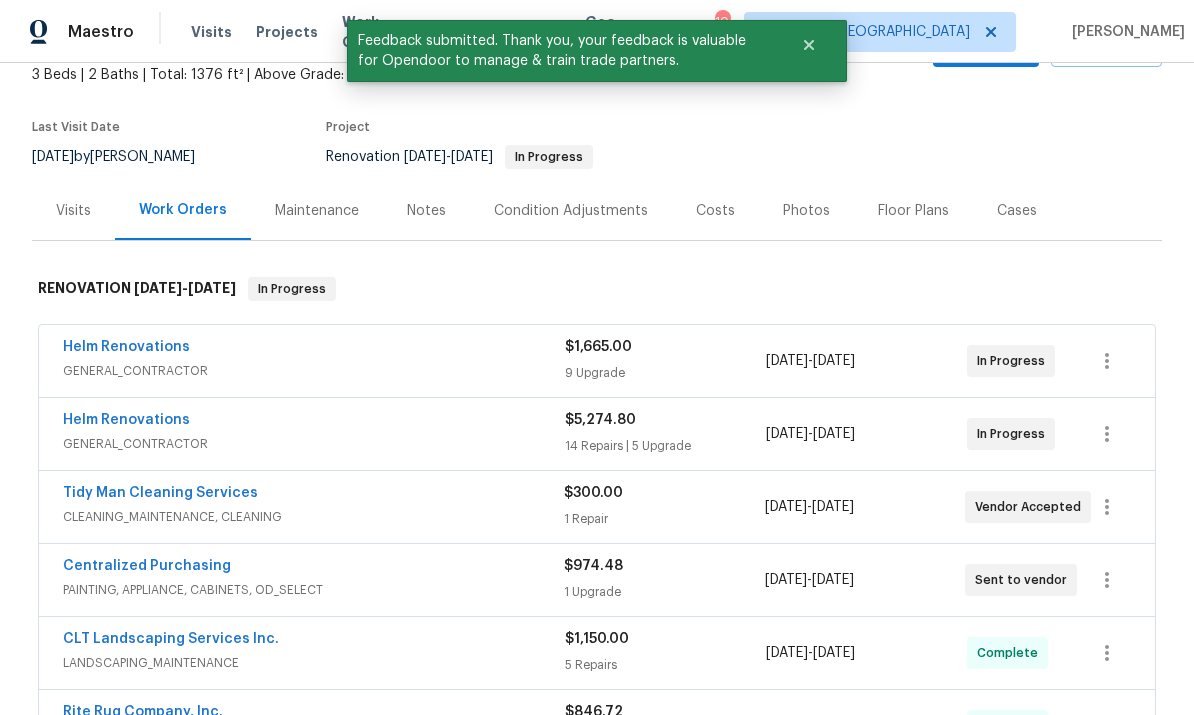 scroll, scrollTop: 123, scrollLeft: 0, axis: vertical 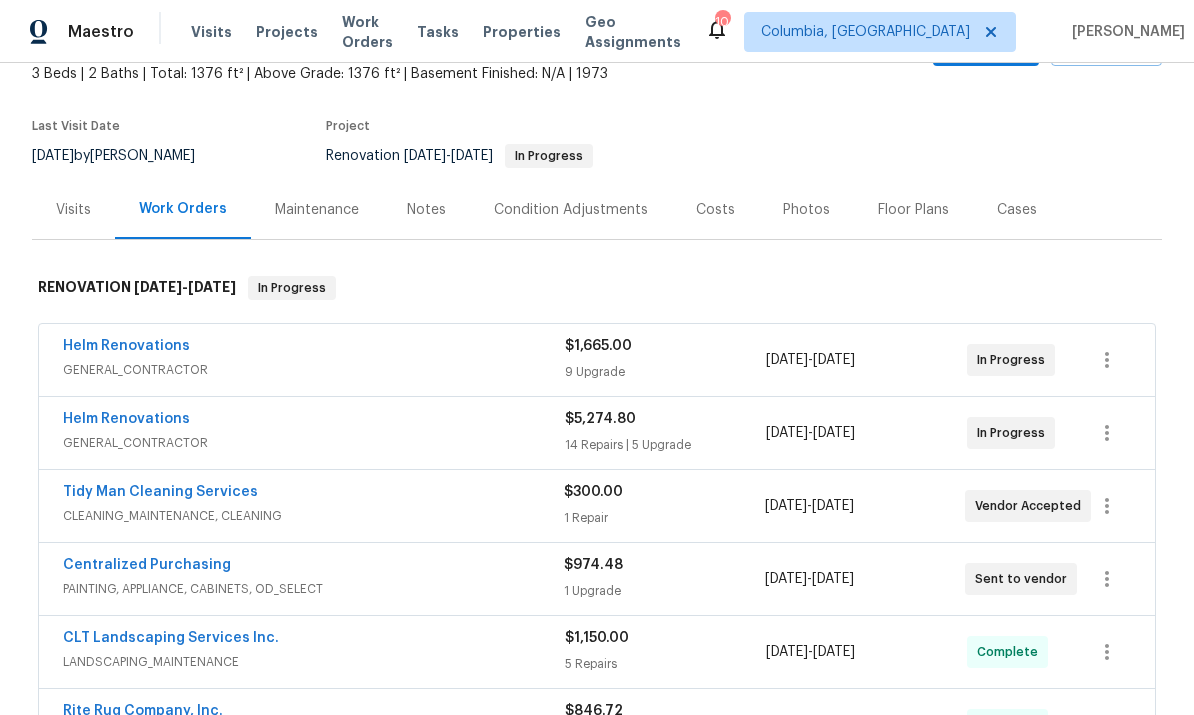 click on "Helm Renovations" at bounding box center [126, 419] 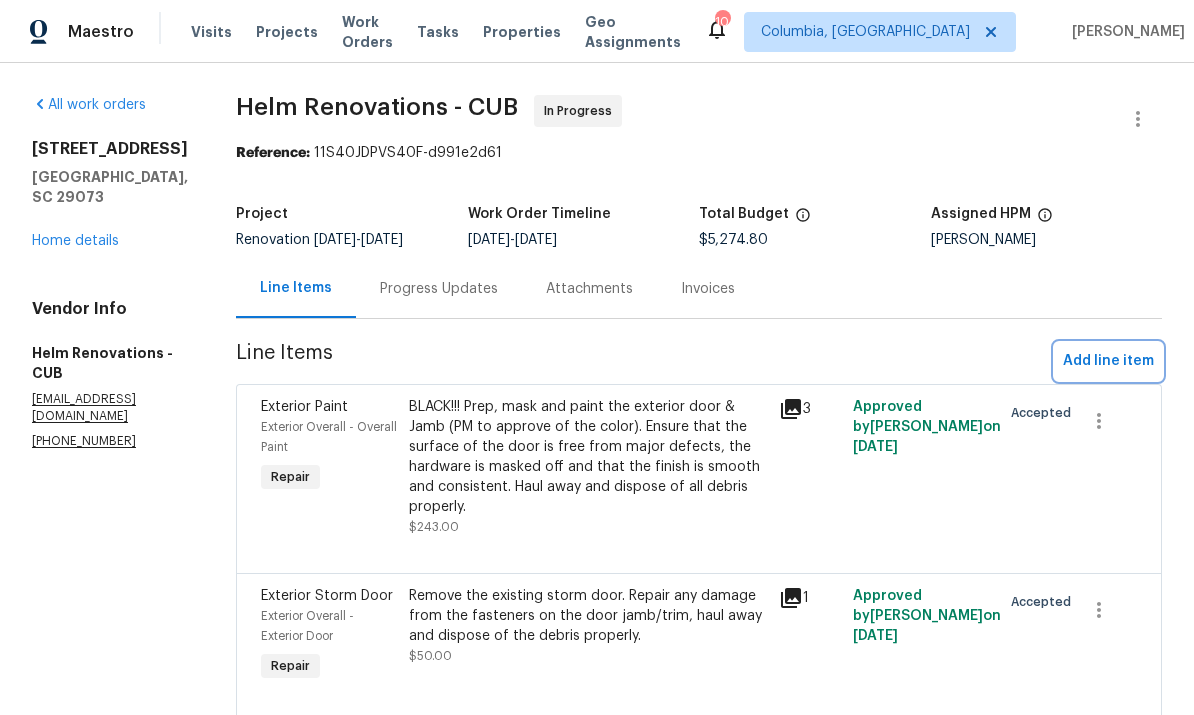 click on "Add line item" at bounding box center [1108, 361] 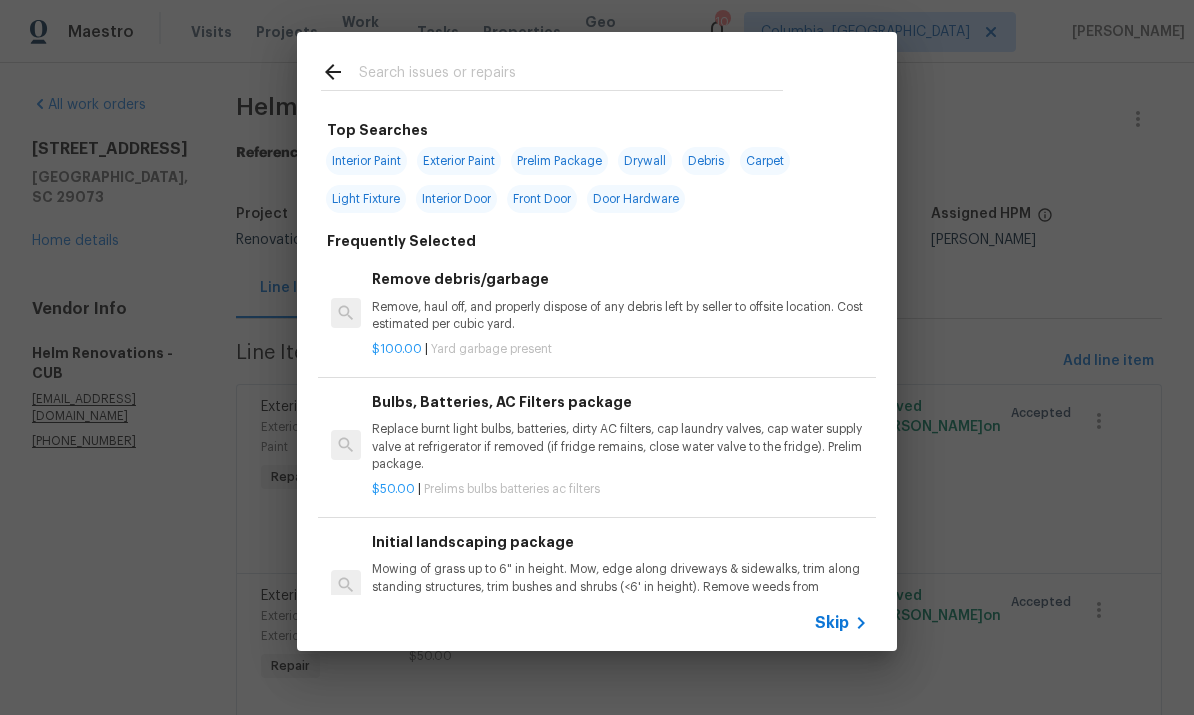 click at bounding box center [571, 75] 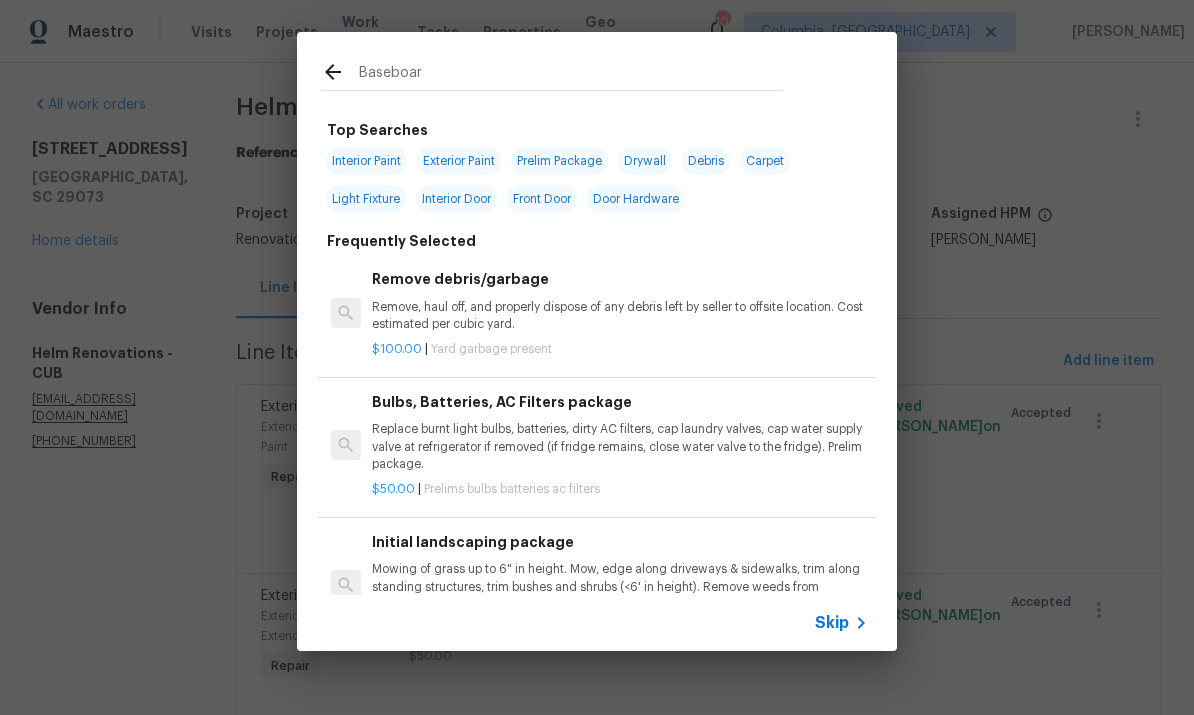 type on "Baseboard" 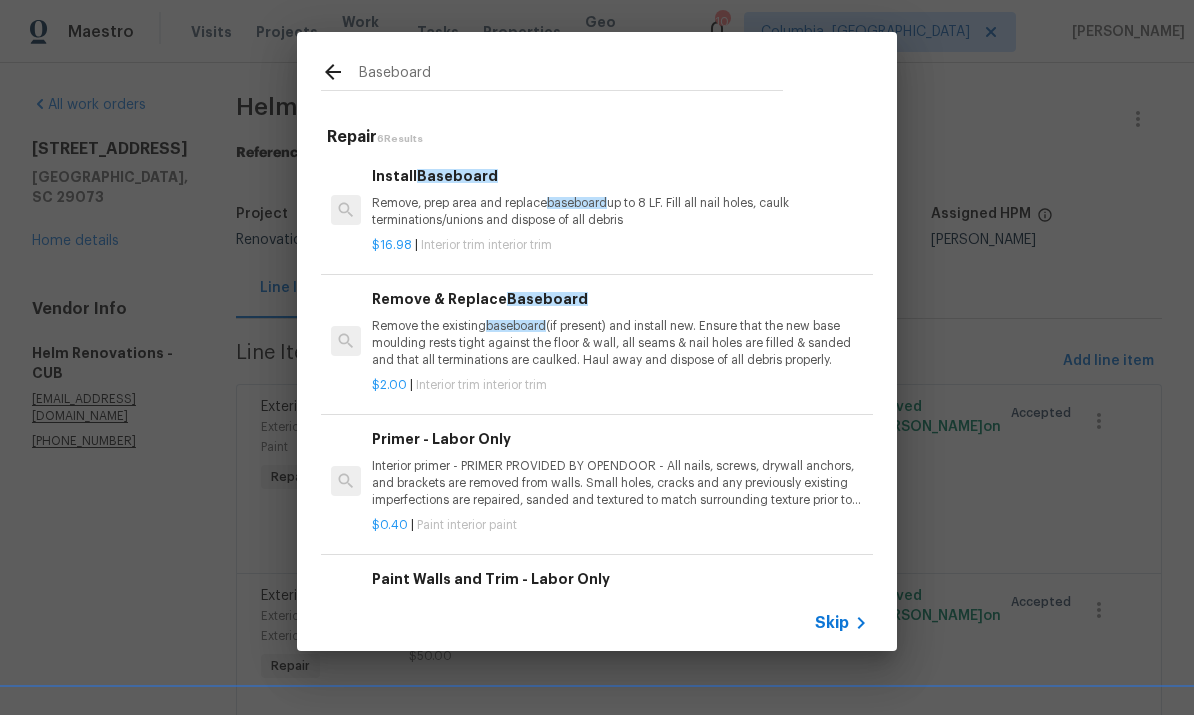 click on "Remove, prep area and replace  baseboard  up to 8 LF. Fill all nail holes, caulk terminations/unions and dispose of all debris" at bounding box center (620, 212) 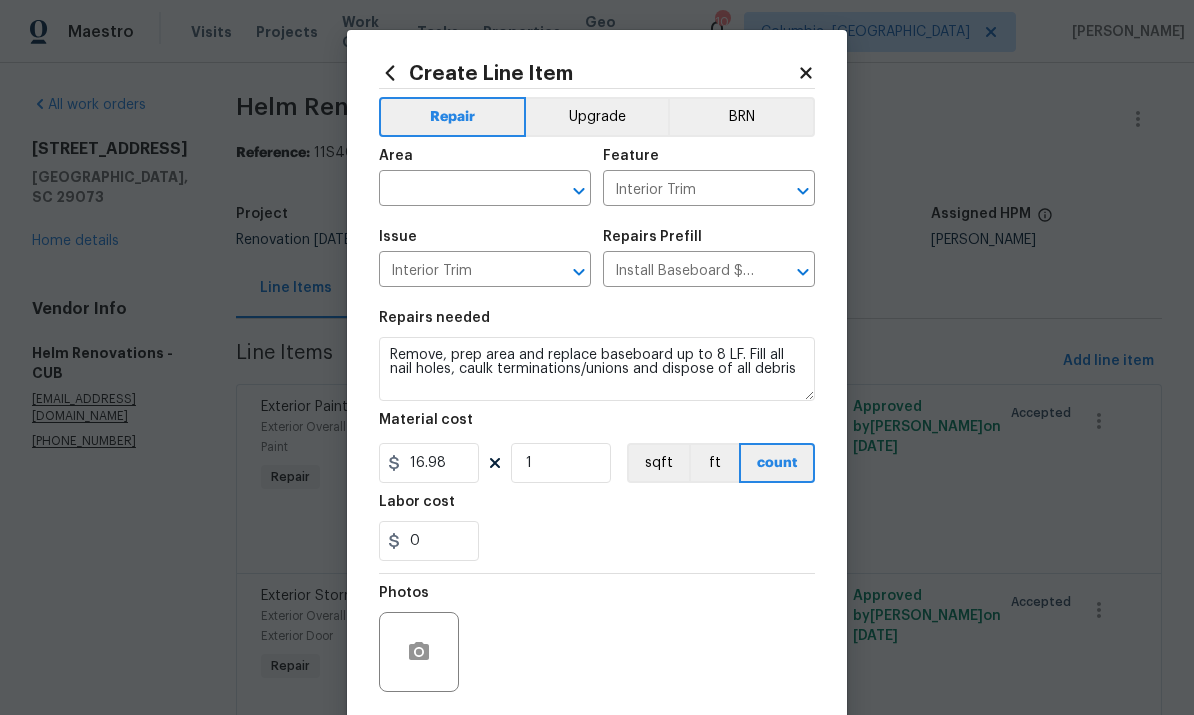click on "Area" at bounding box center (485, 162) 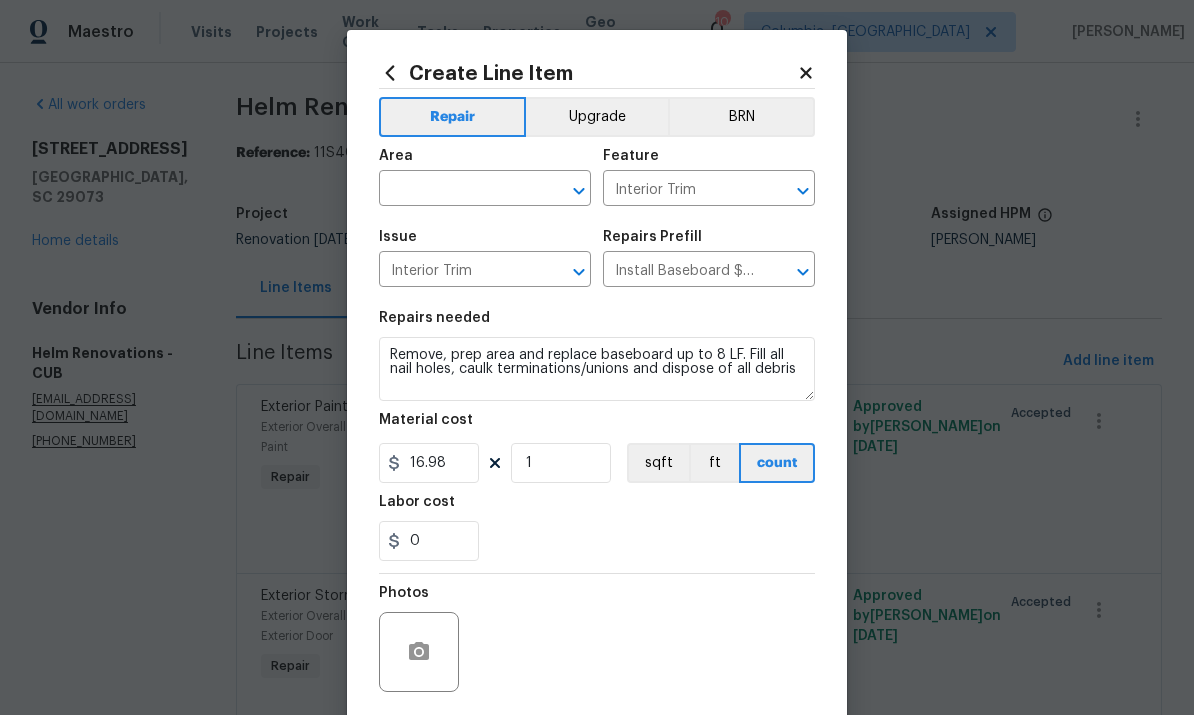 click at bounding box center (457, 190) 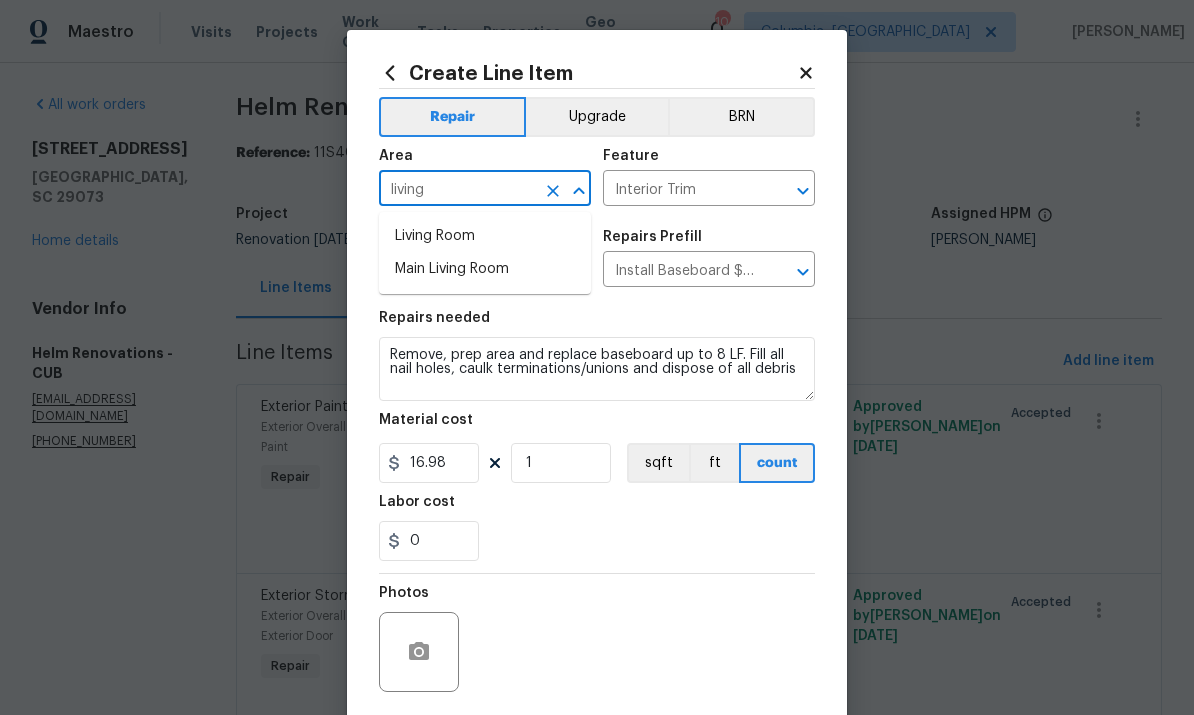 click on "Living Room" at bounding box center (485, 236) 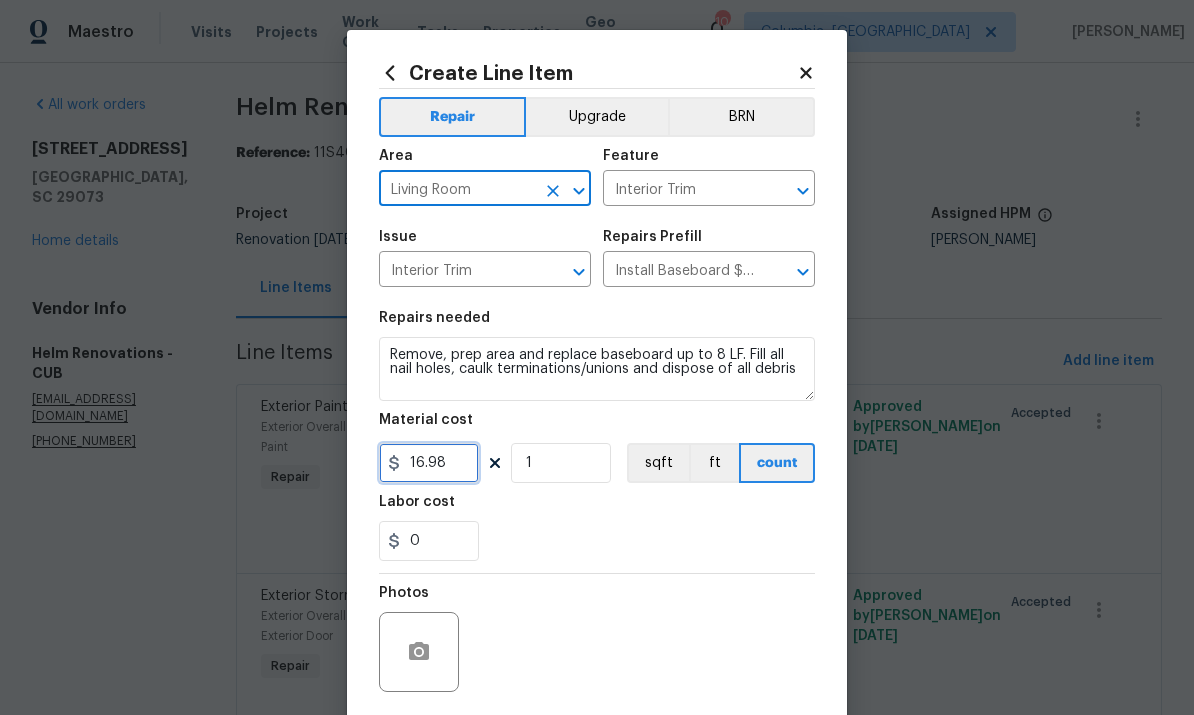 click on "16.98" at bounding box center (429, 463) 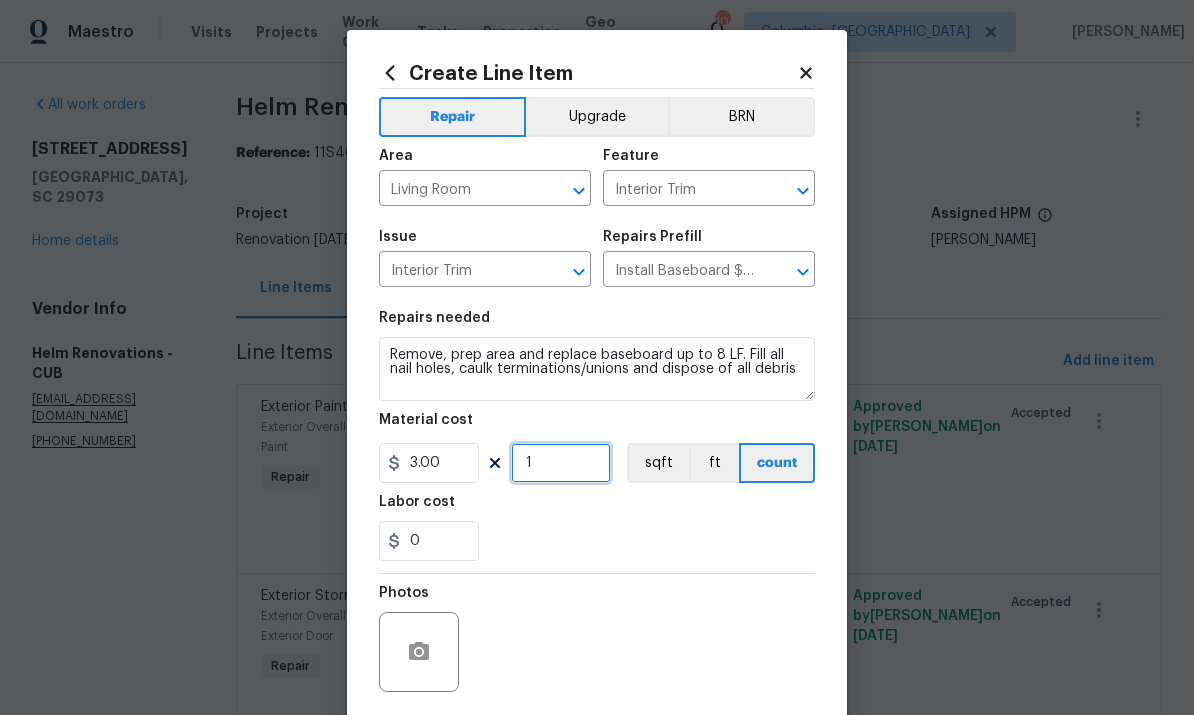 type on "3" 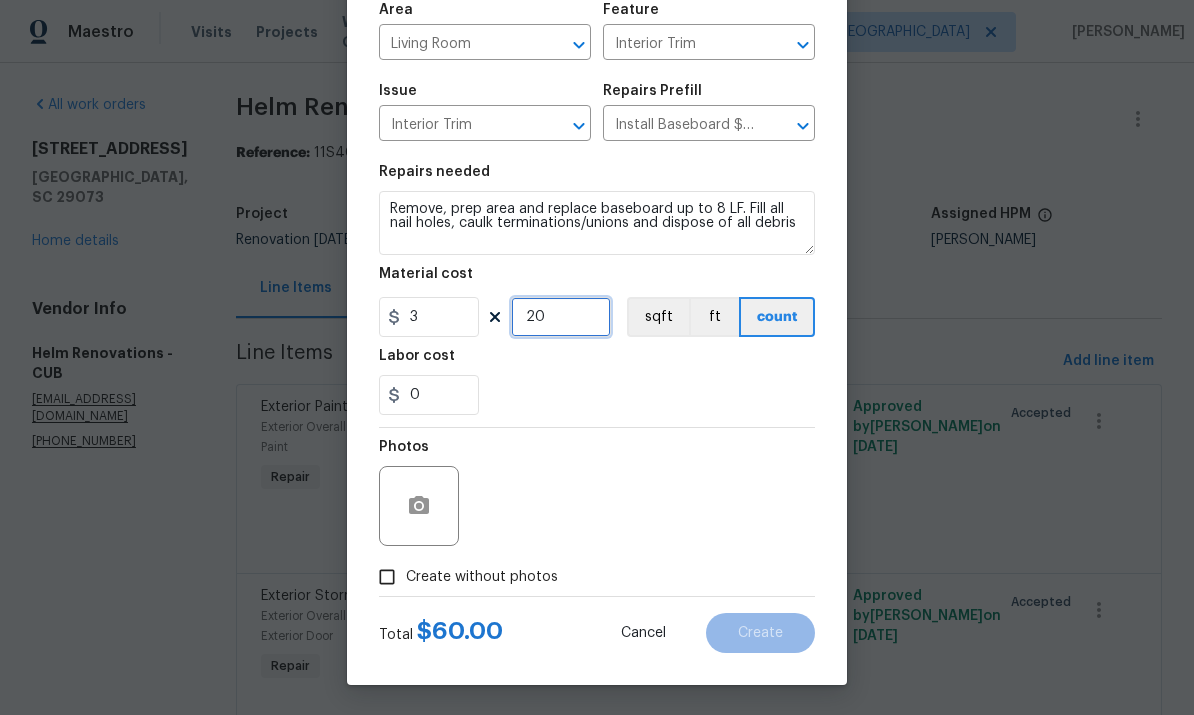 scroll, scrollTop: 150, scrollLeft: 0, axis: vertical 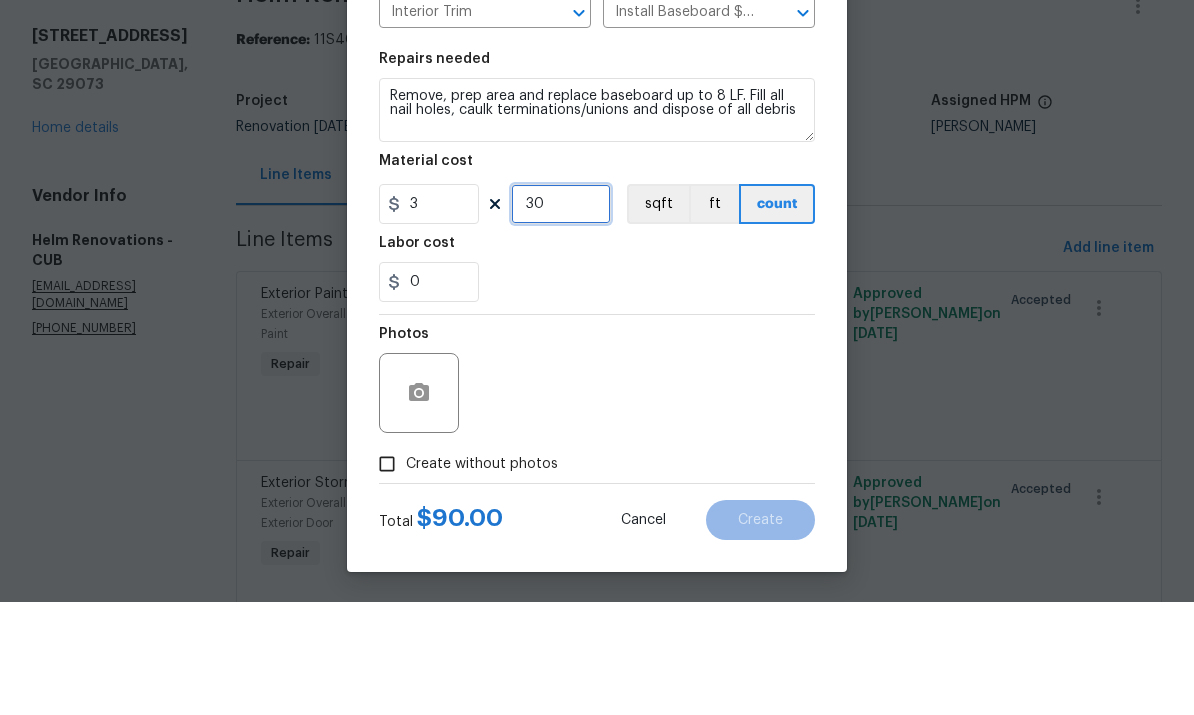 type on "30" 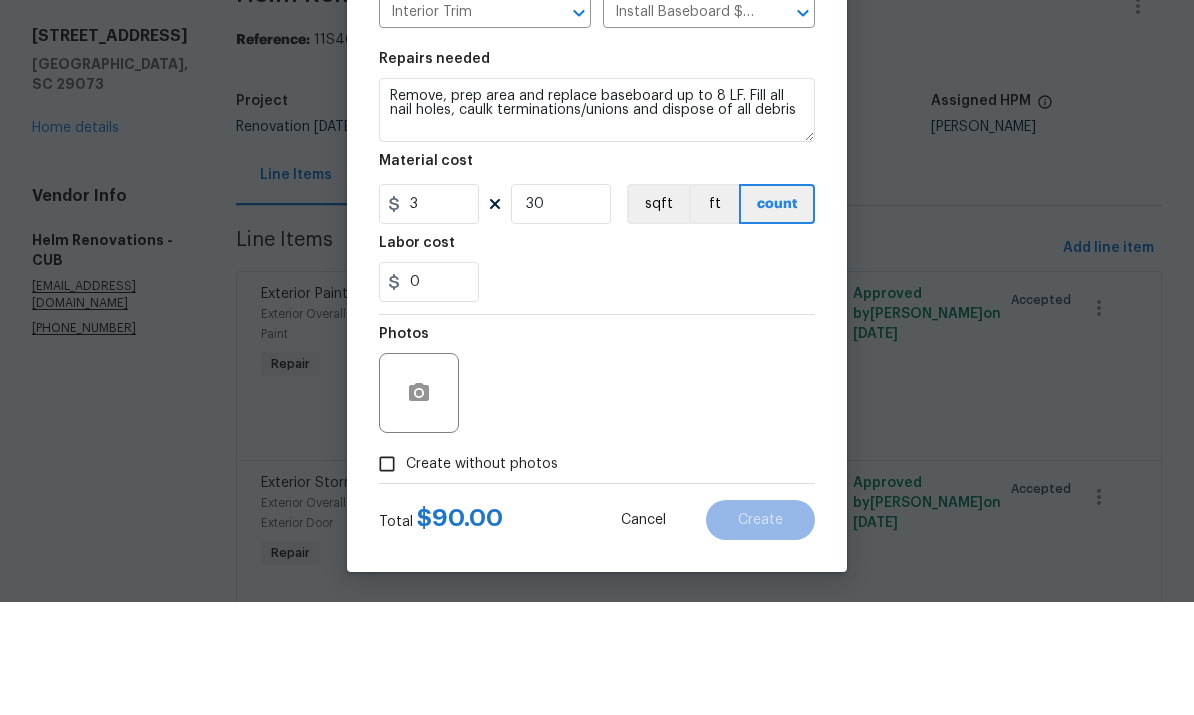 click on "Create without photos" at bounding box center [387, 577] 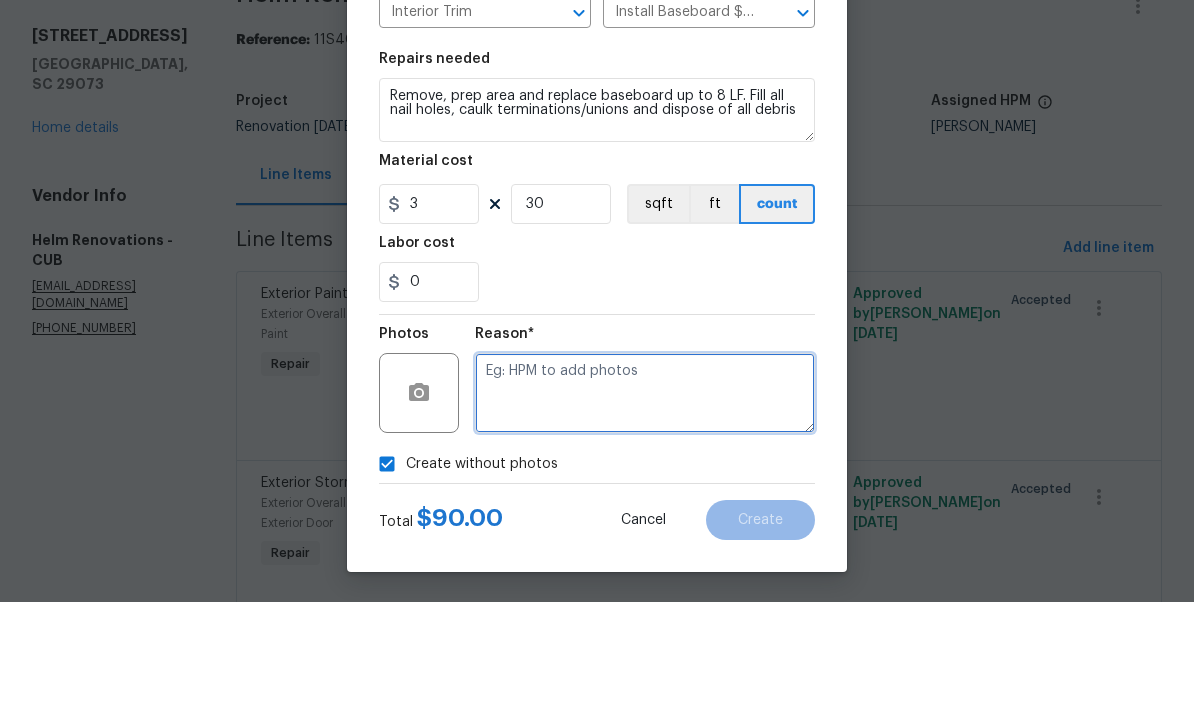 click at bounding box center [645, 506] 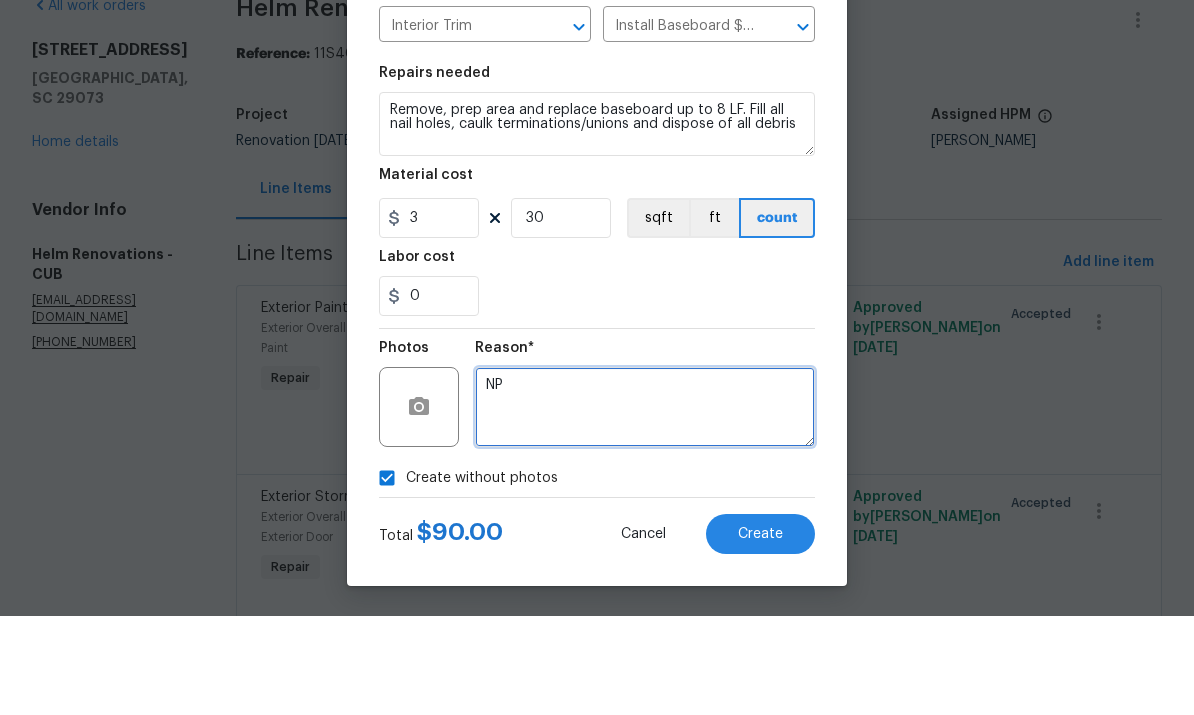 type on "NP" 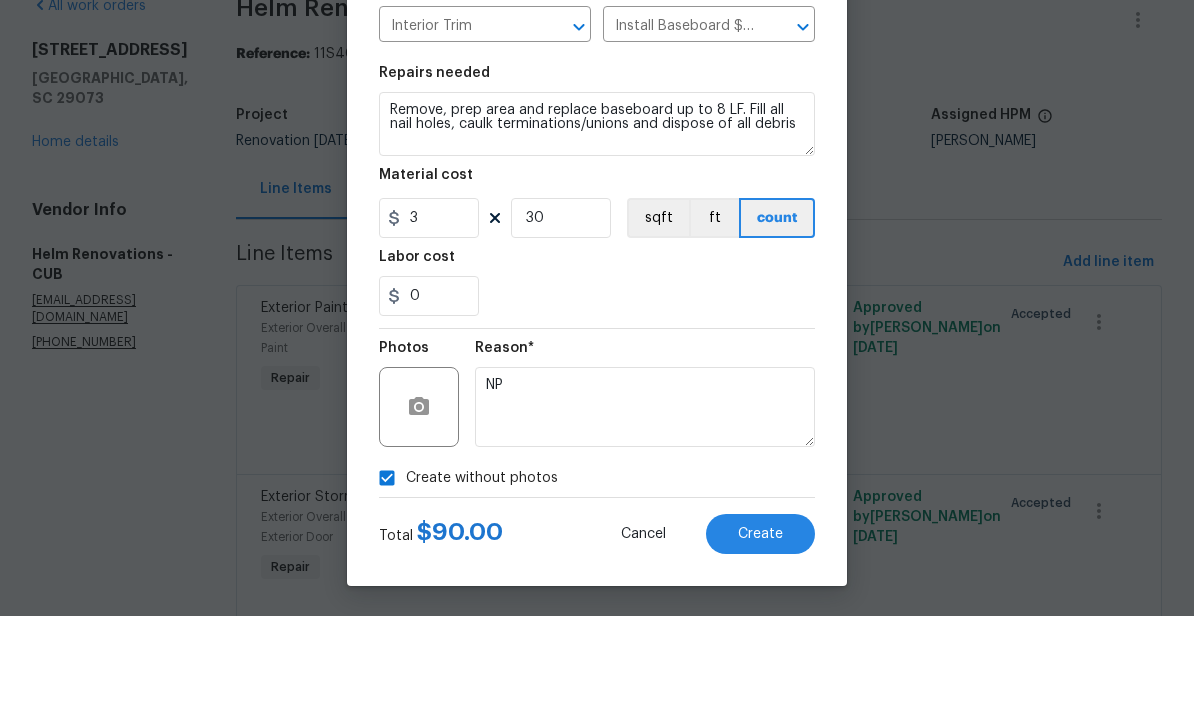 click on "Create" at bounding box center [760, 633] 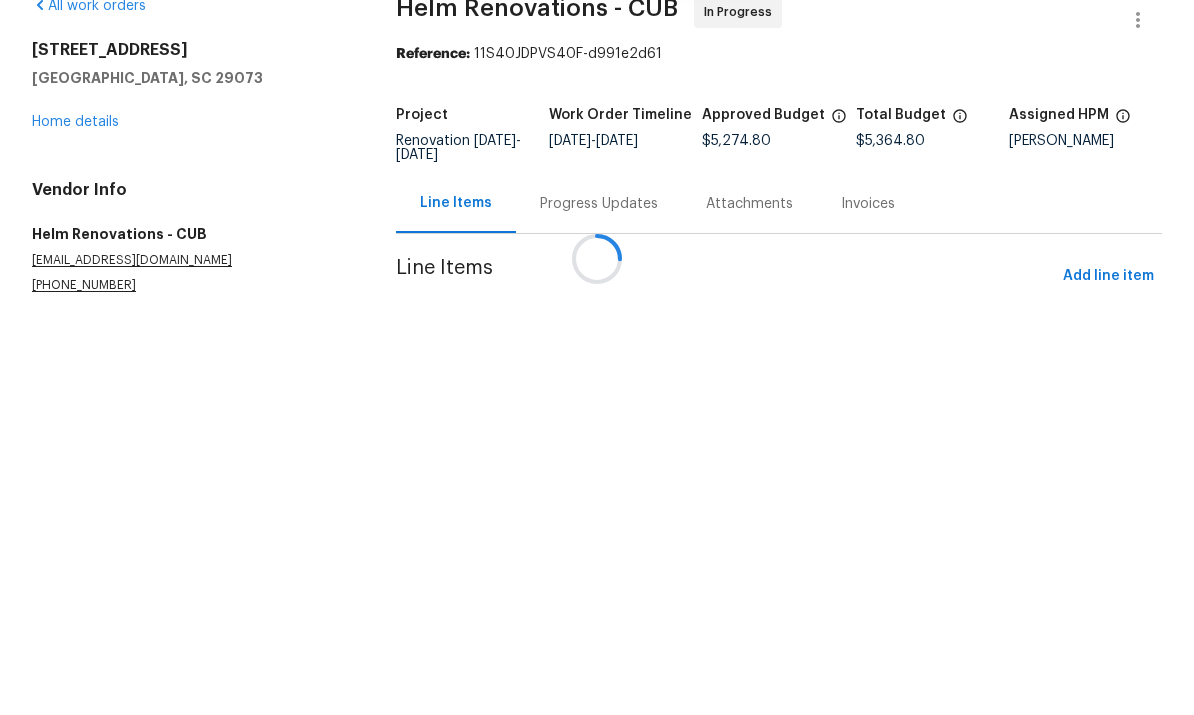 scroll, scrollTop: 0, scrollLeft: 0, axis: both 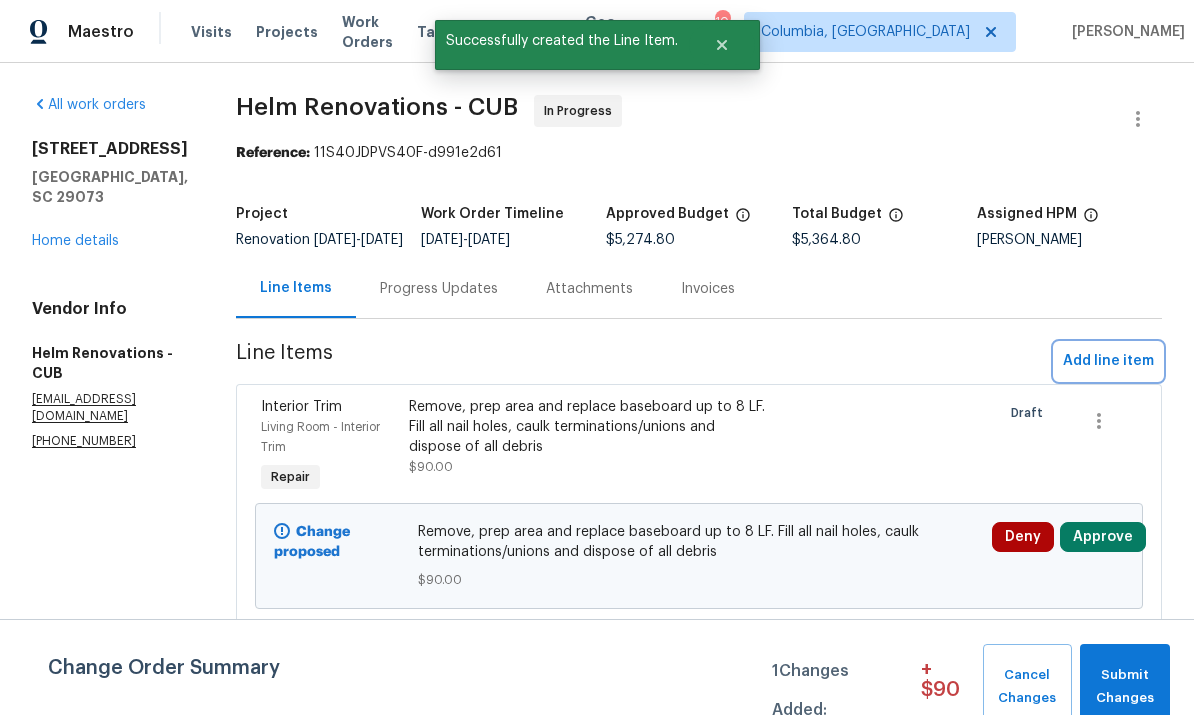click on "Add line item" at bounding box center (1108, 361) 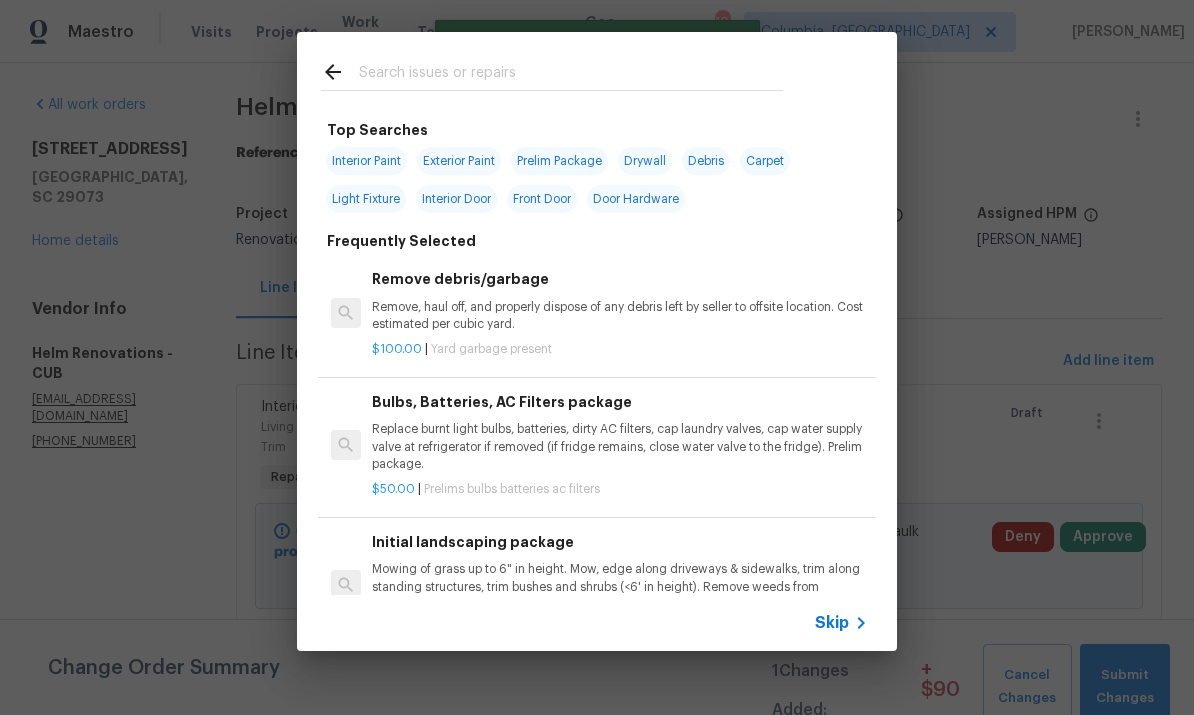click at bounding box center (571, 75) 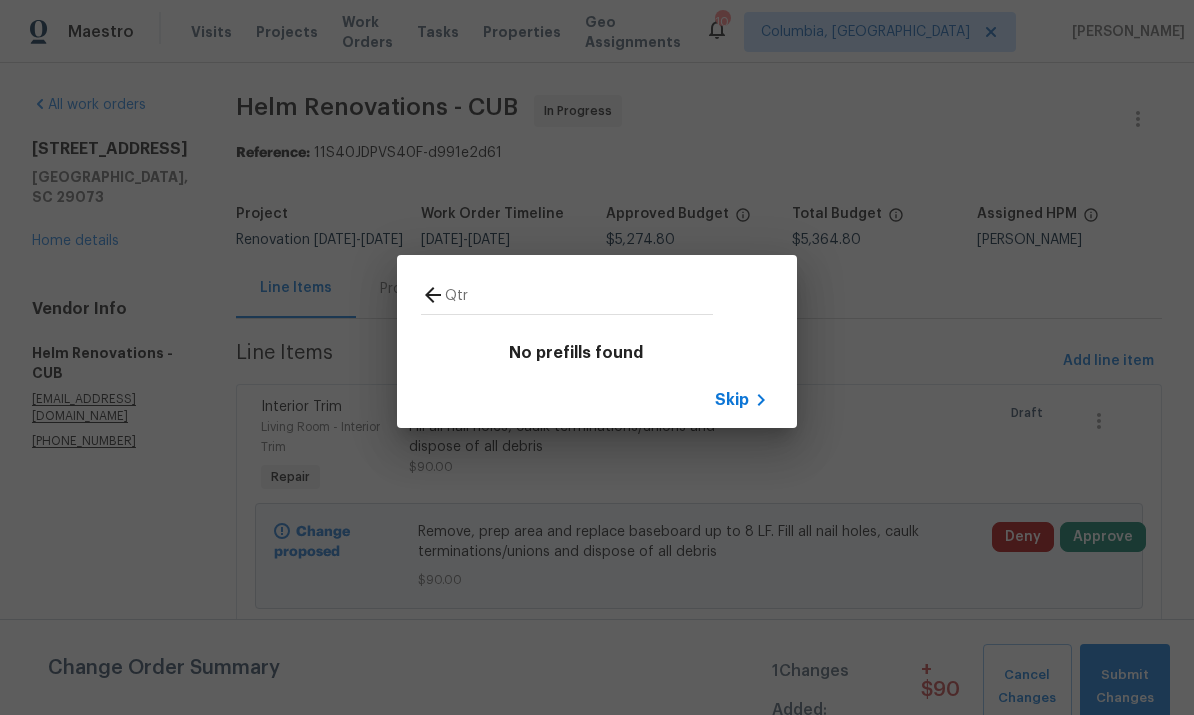 type on "Qtr" 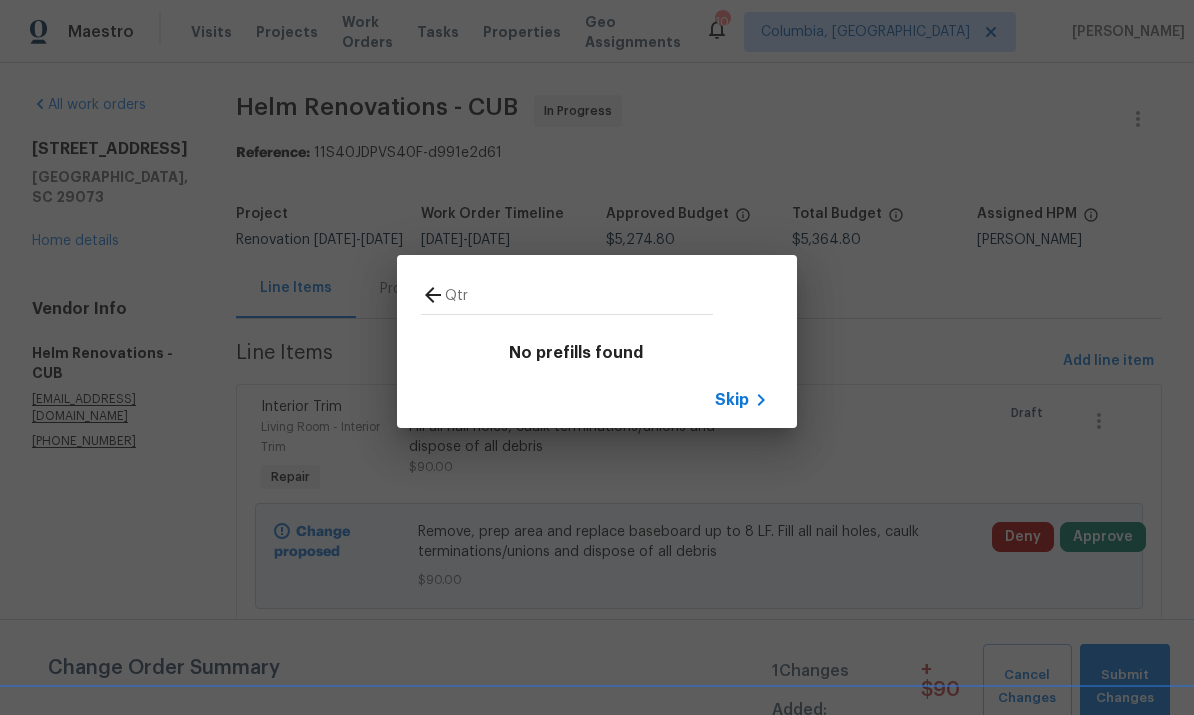 click 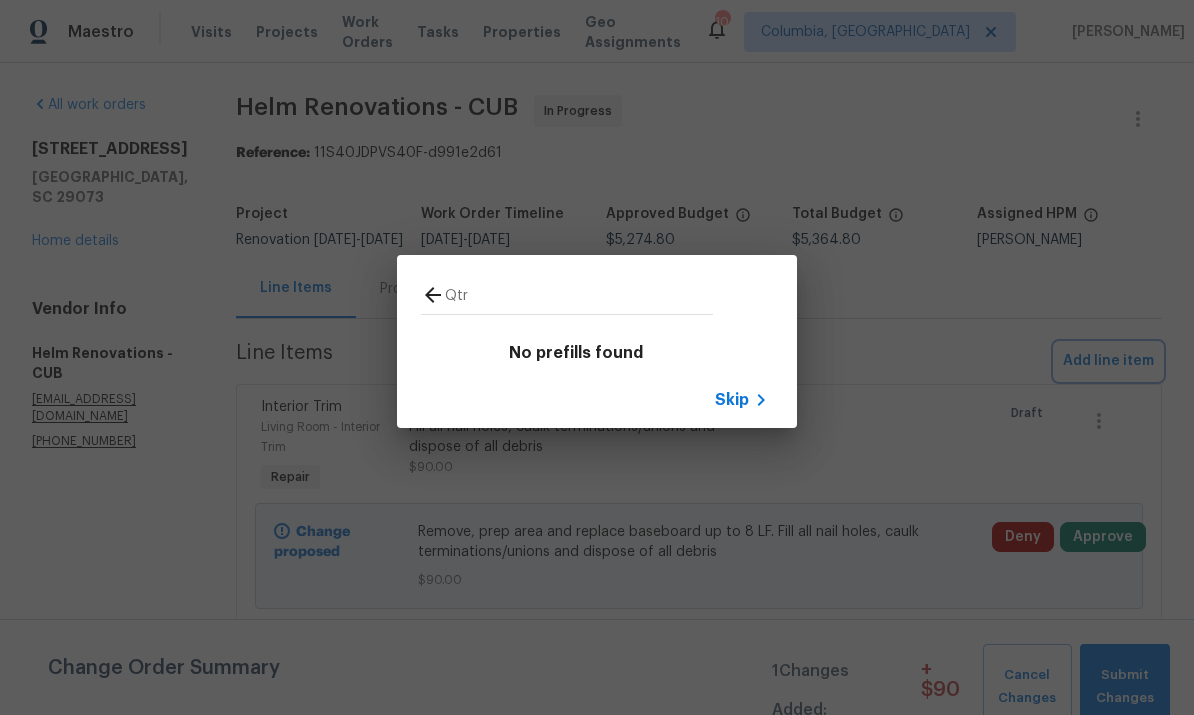type 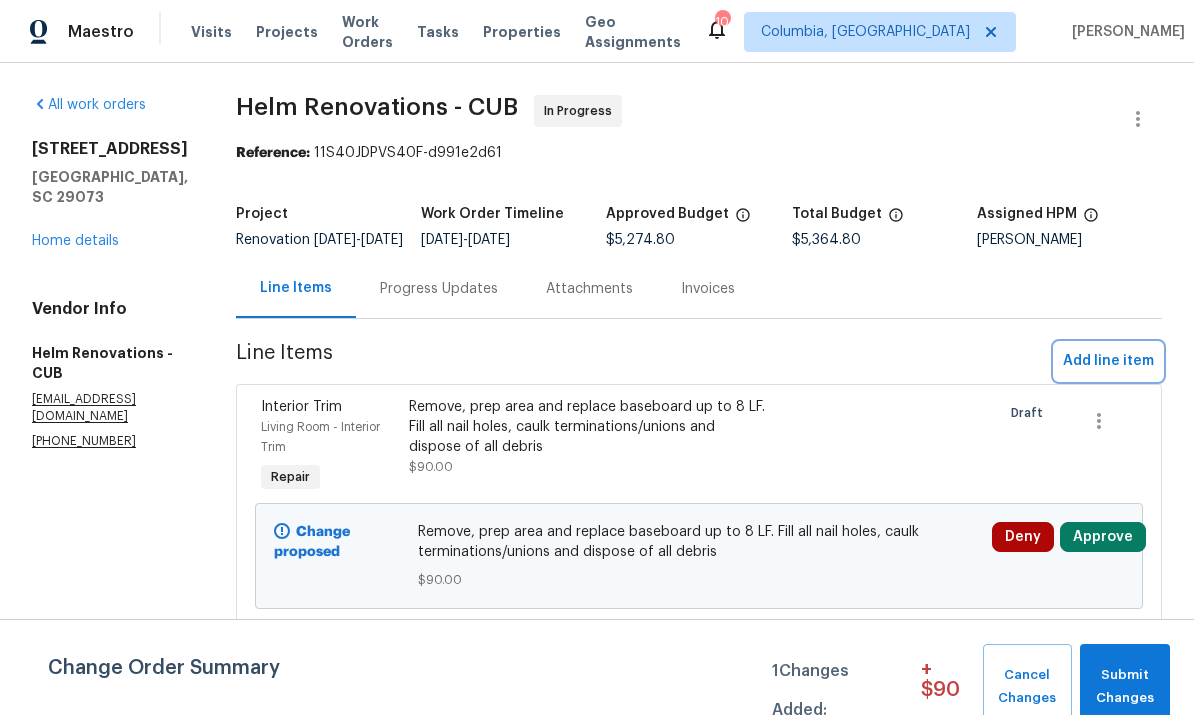 click on "Add line item" at bounding box center [1108, 361] 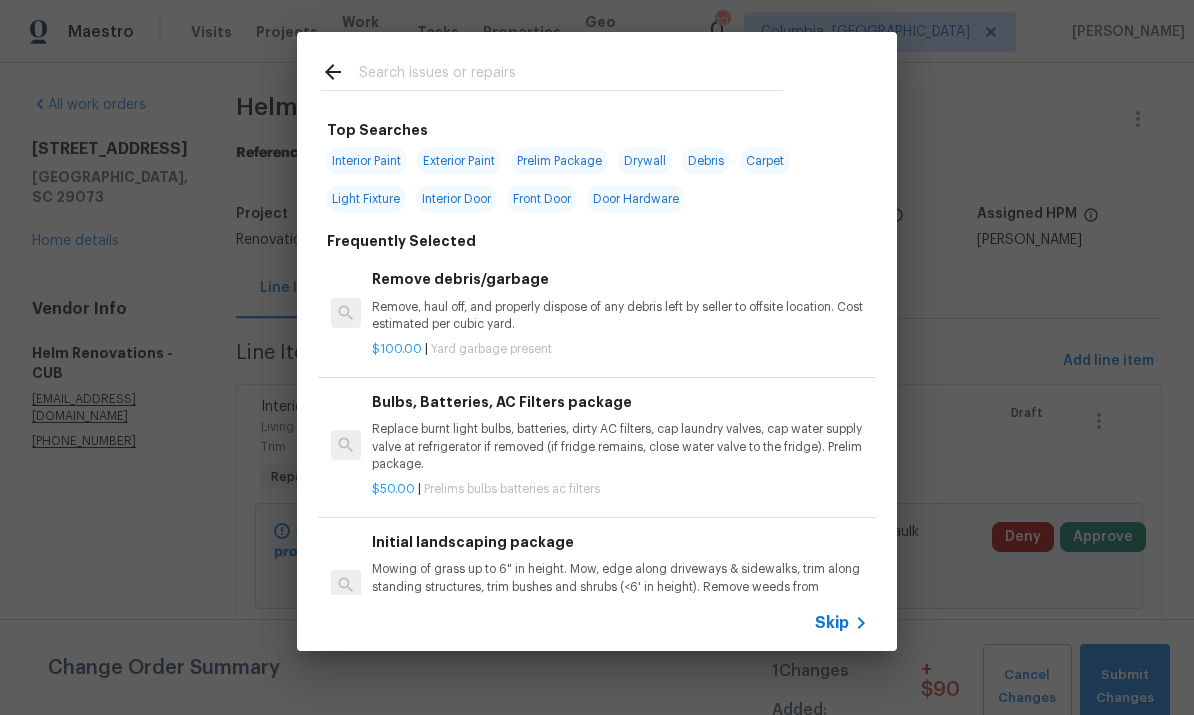 click at bounding box center (571, 75) 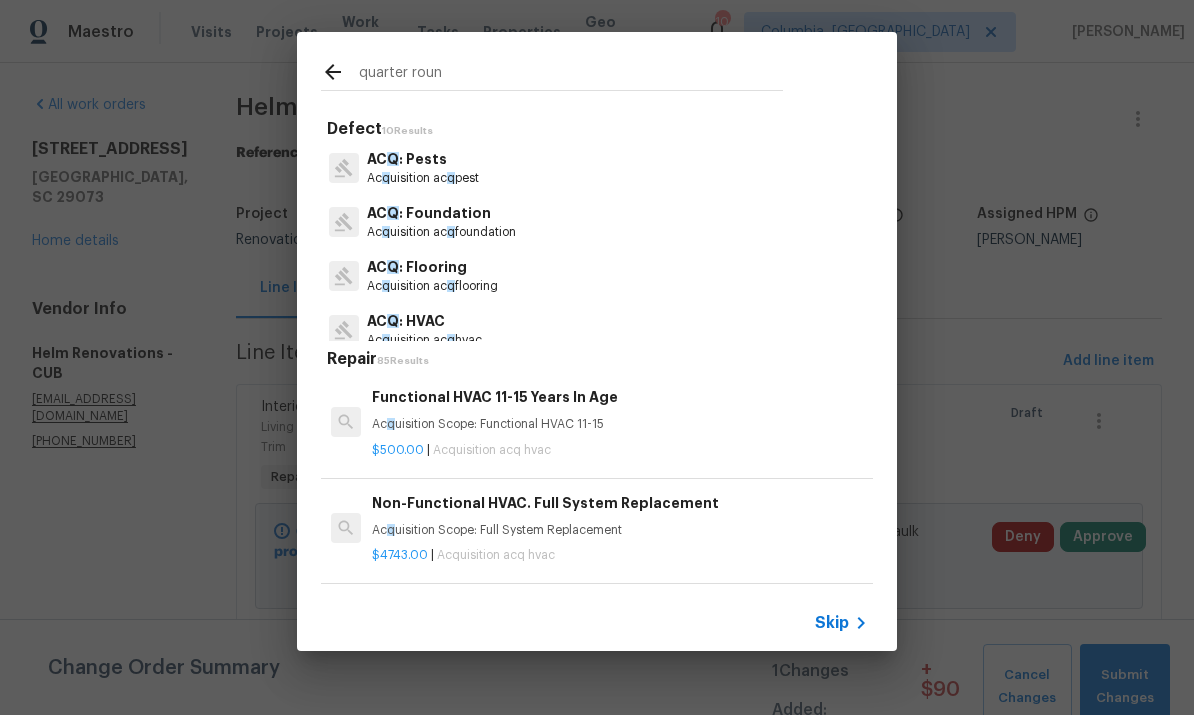 type on "quarter round" 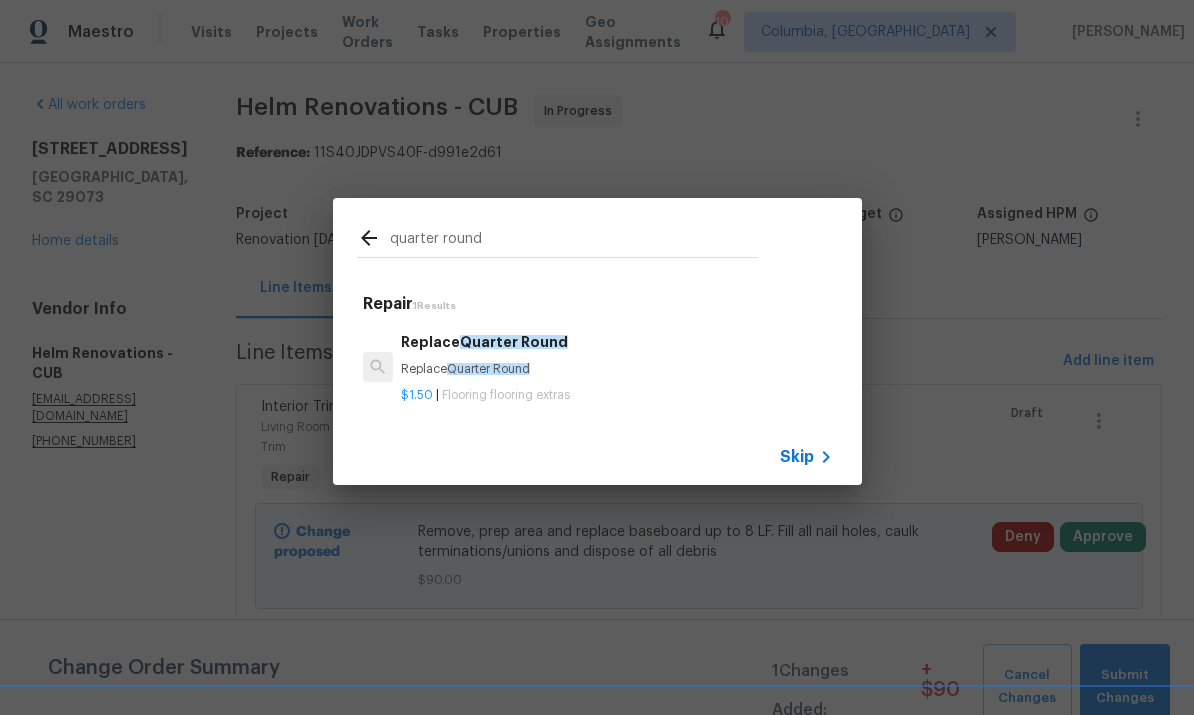 click on "Replace  Quarter Round Replace  Quarter Round" at bounding box center [616, 355] 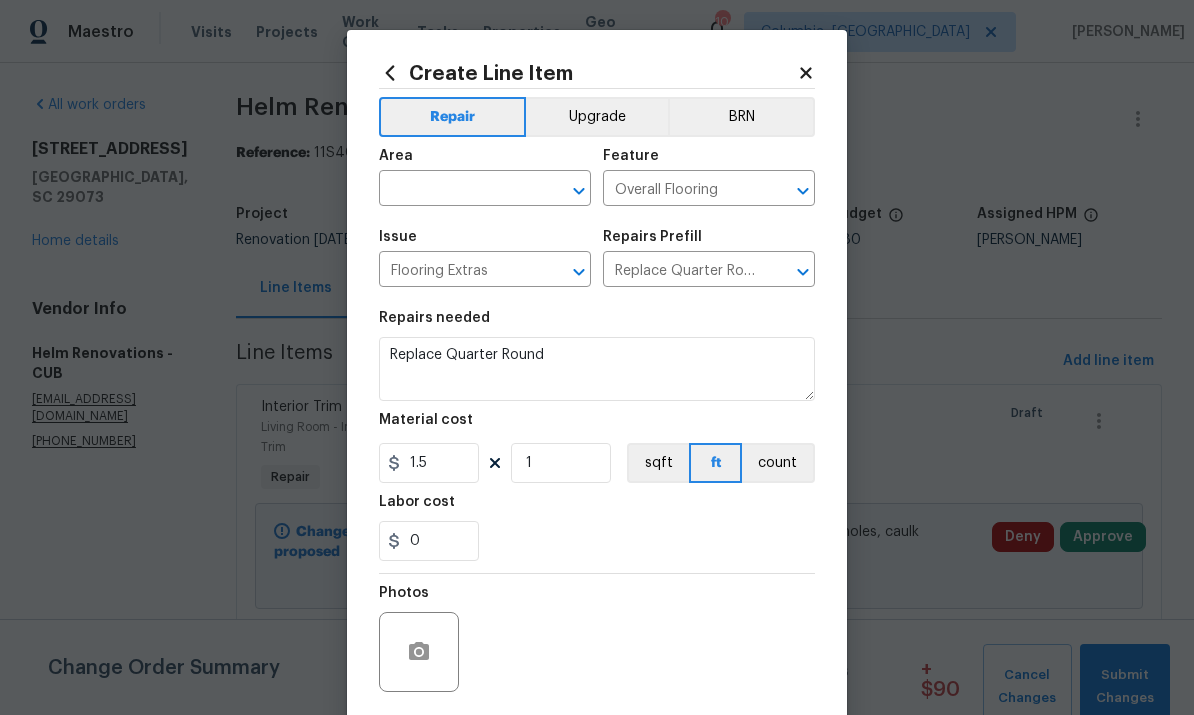 click at bounding box center (457, 190) 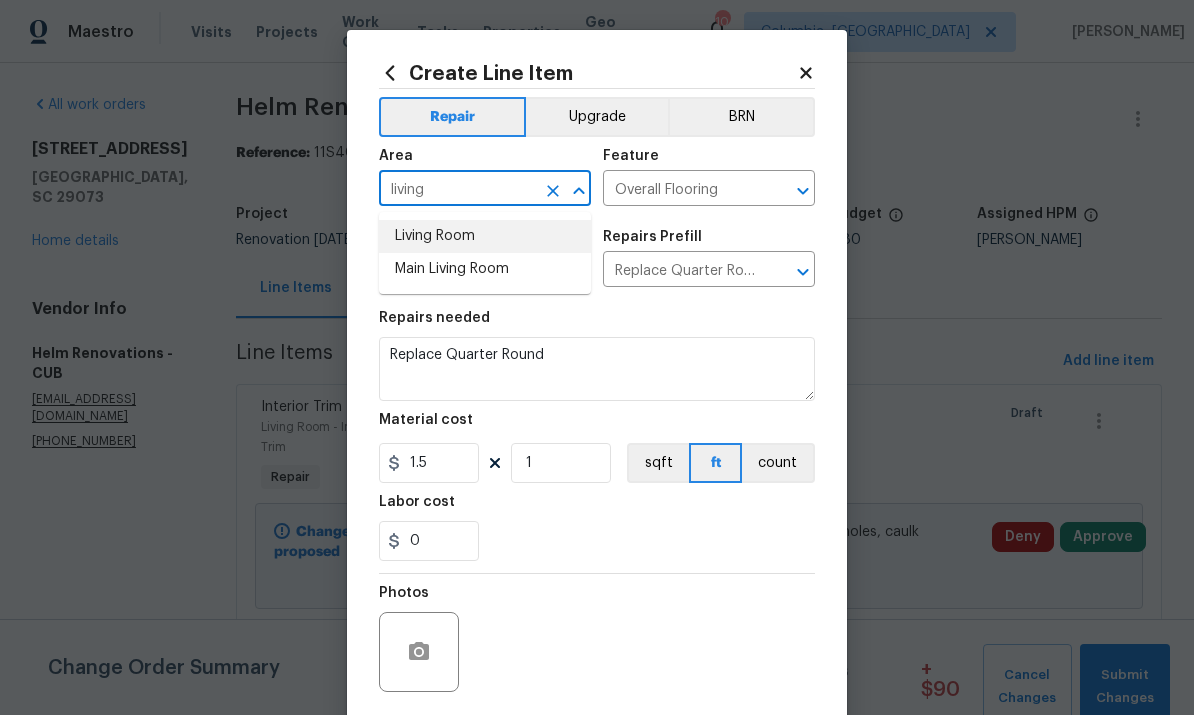 click on "Living Room" at bounding box center (485, 236) 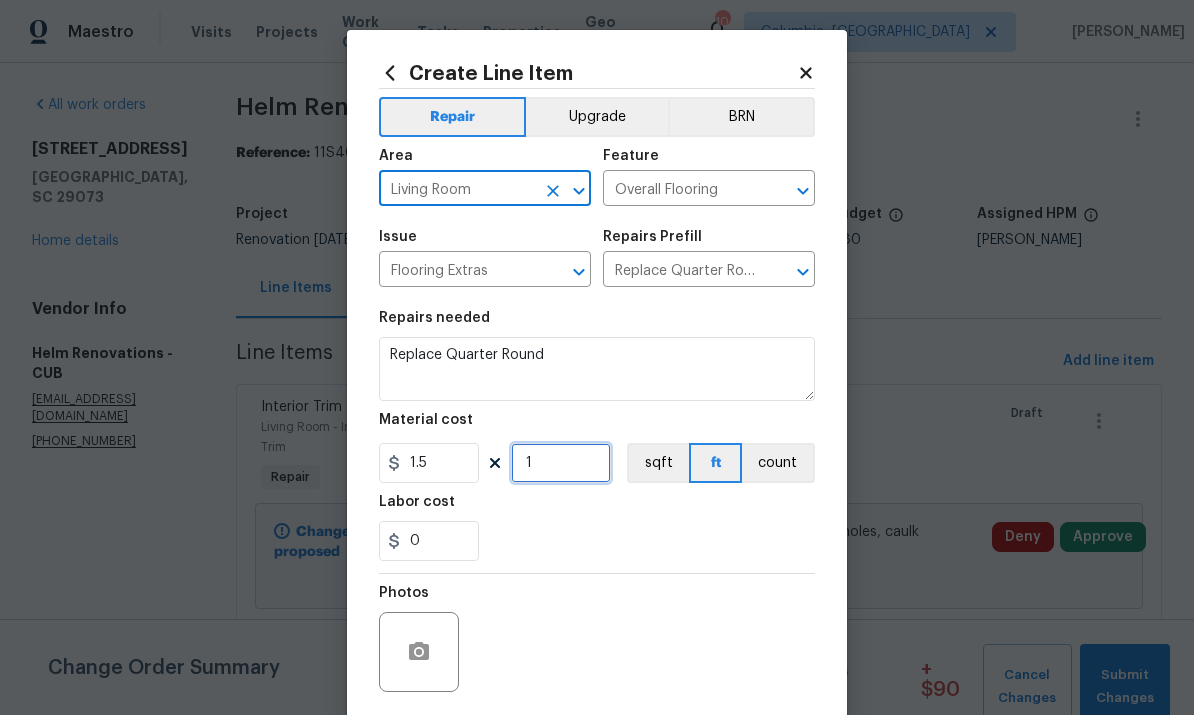 click on "1" at bounding box center (561, 463) 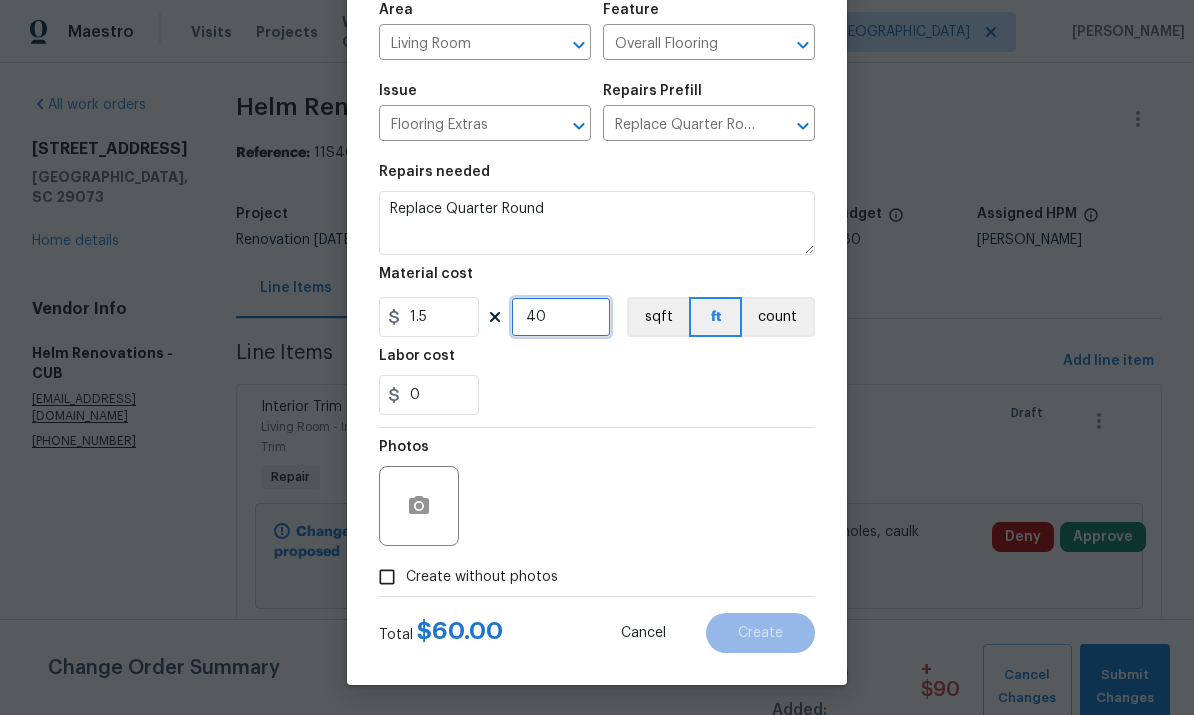 scroll, scrollTop: 150, scrollLeft: 0, axis: vertical 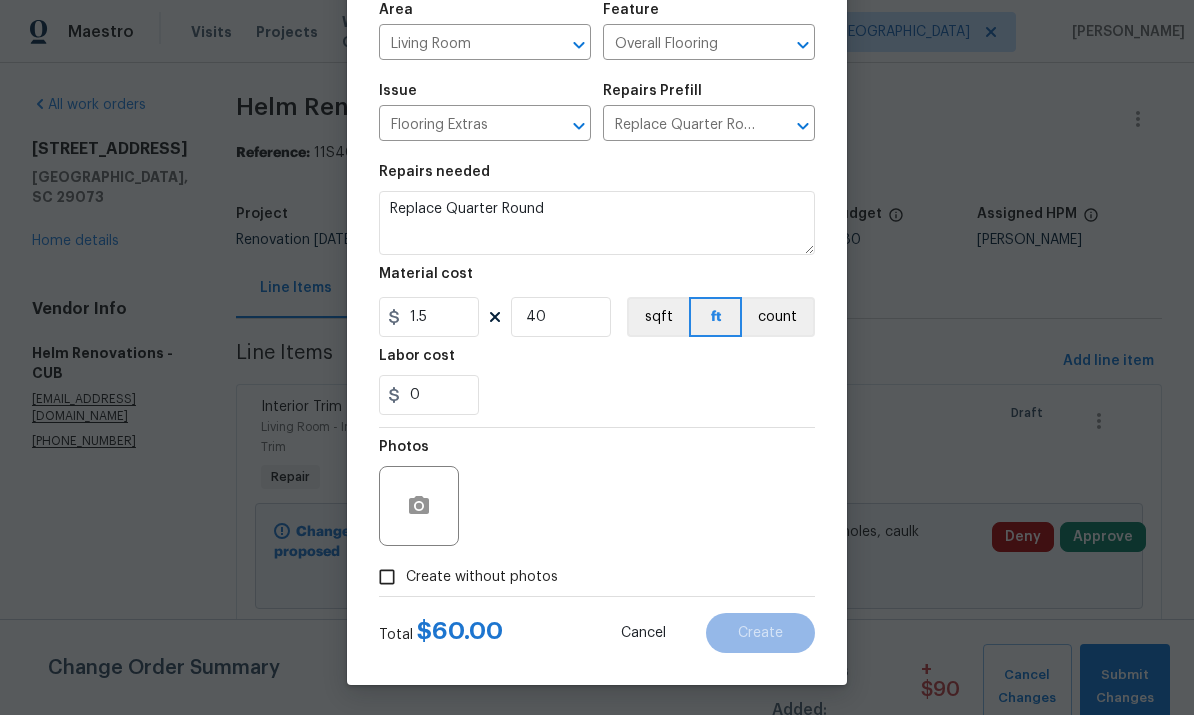 click on "Create without photos" at bounding box center (387, 577) 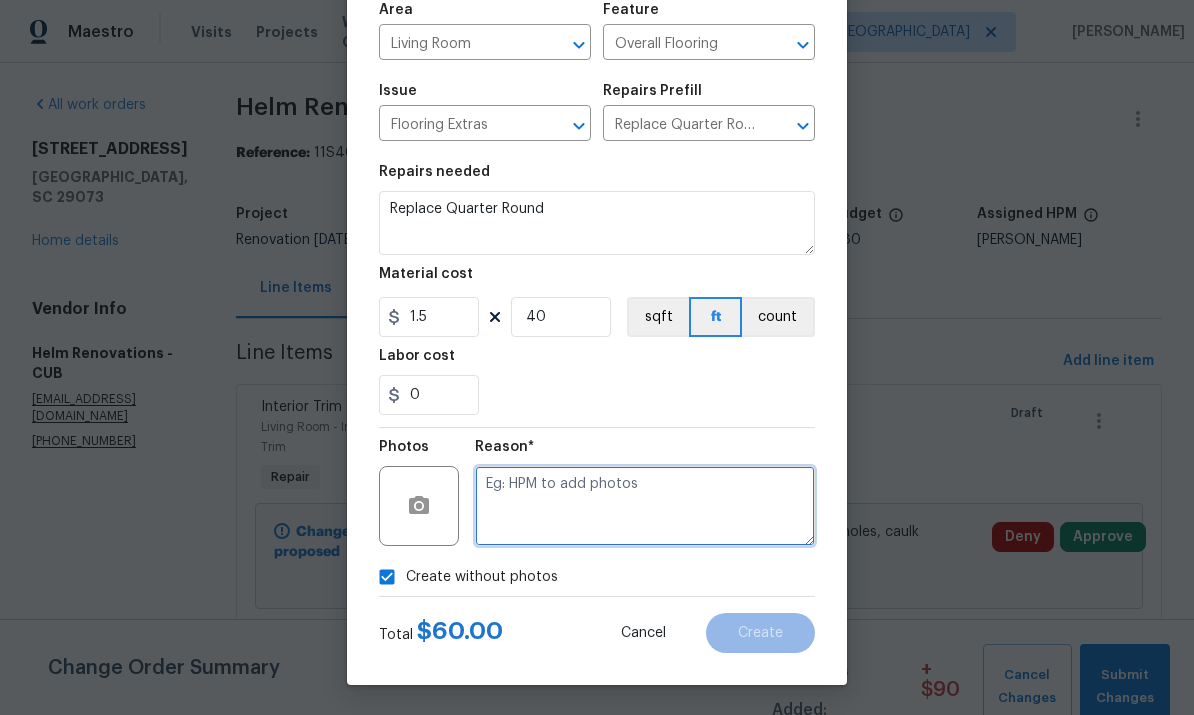 click at bounding box center (645, 506) 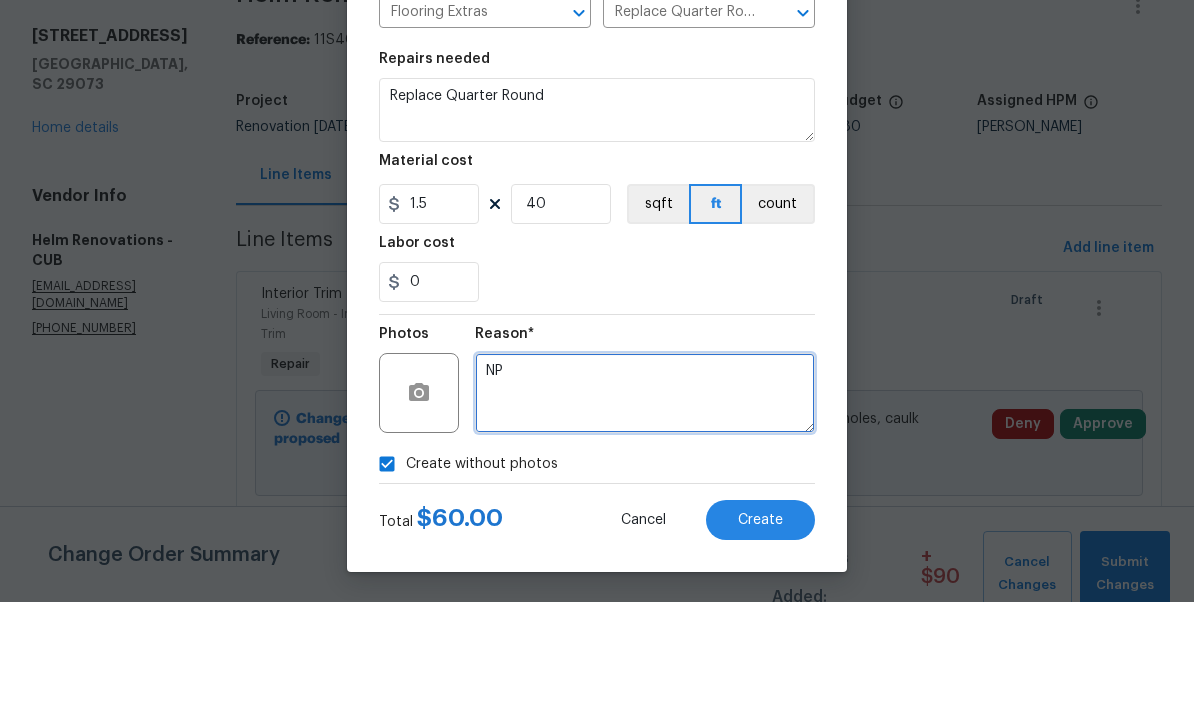 scroll, scrollTop: 75, scrollLeft: 0, axis: vertical 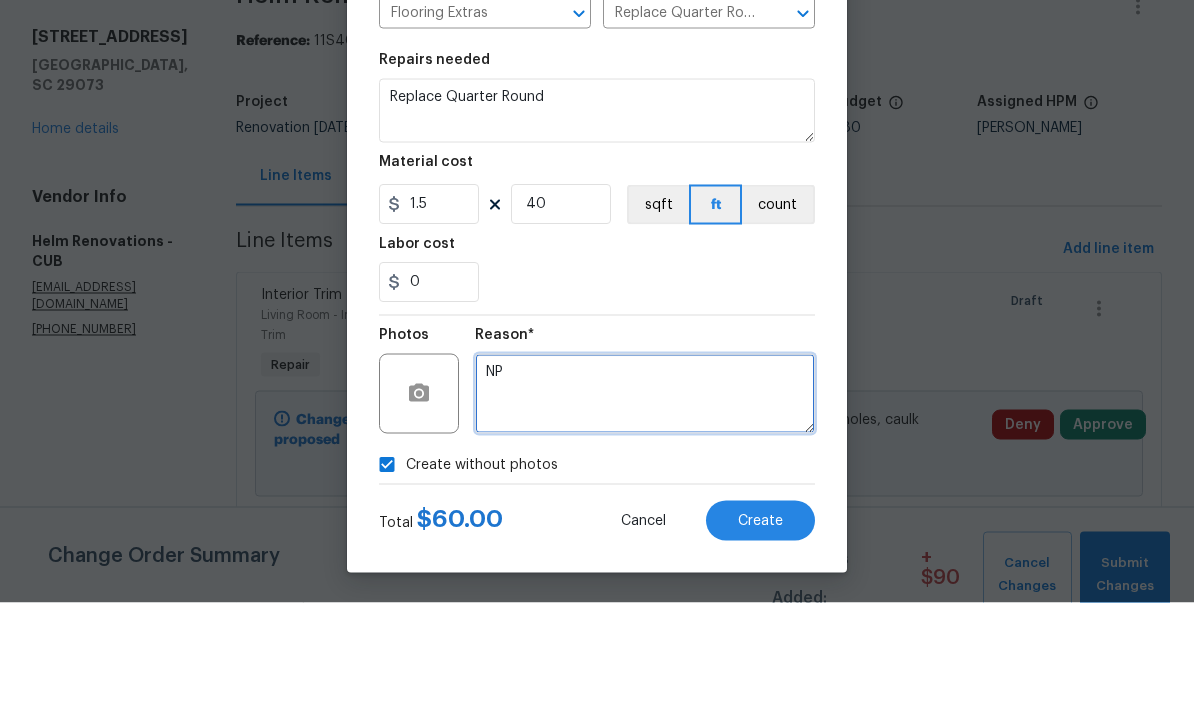 type on "NP" 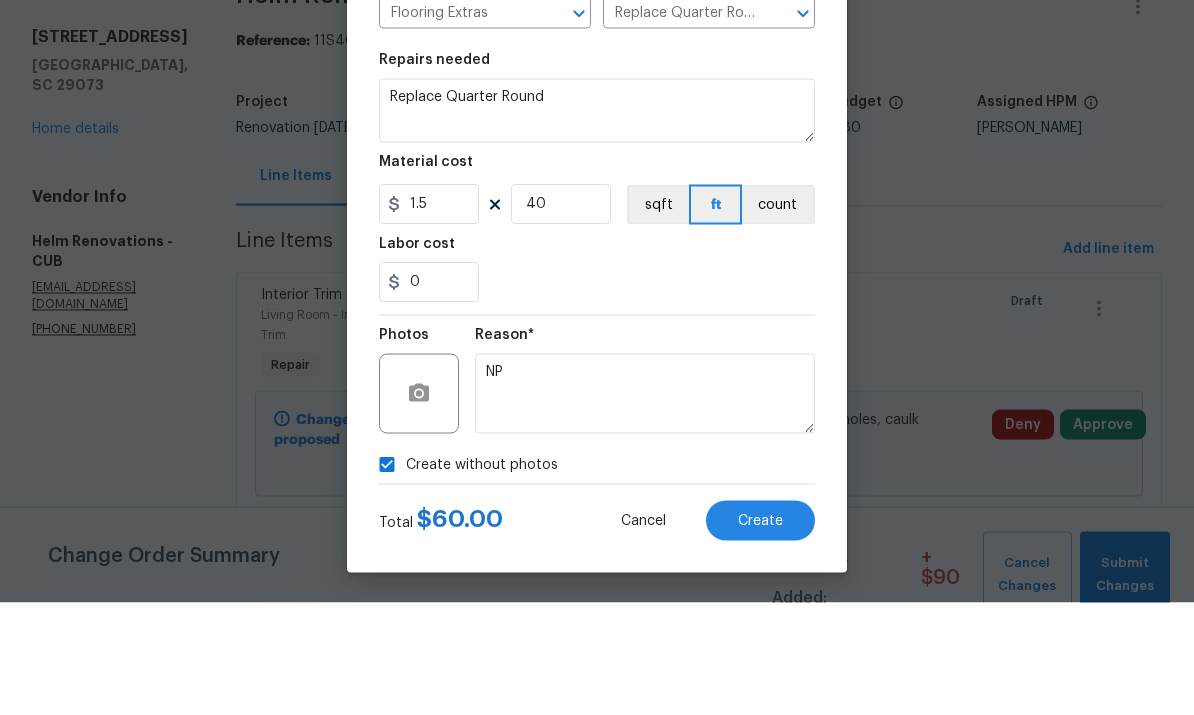 click on "Create" at bounding box center [760, 633] 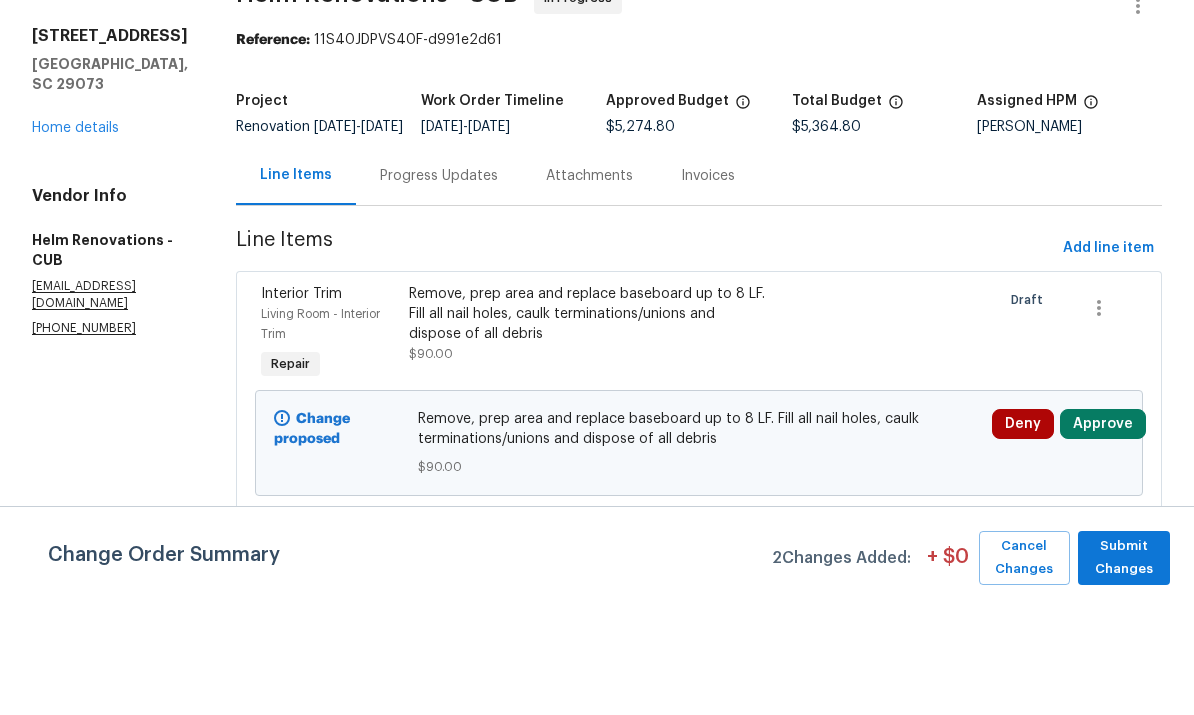 scroll, scrollTop: 0, scrollLeft: 0, axis: both 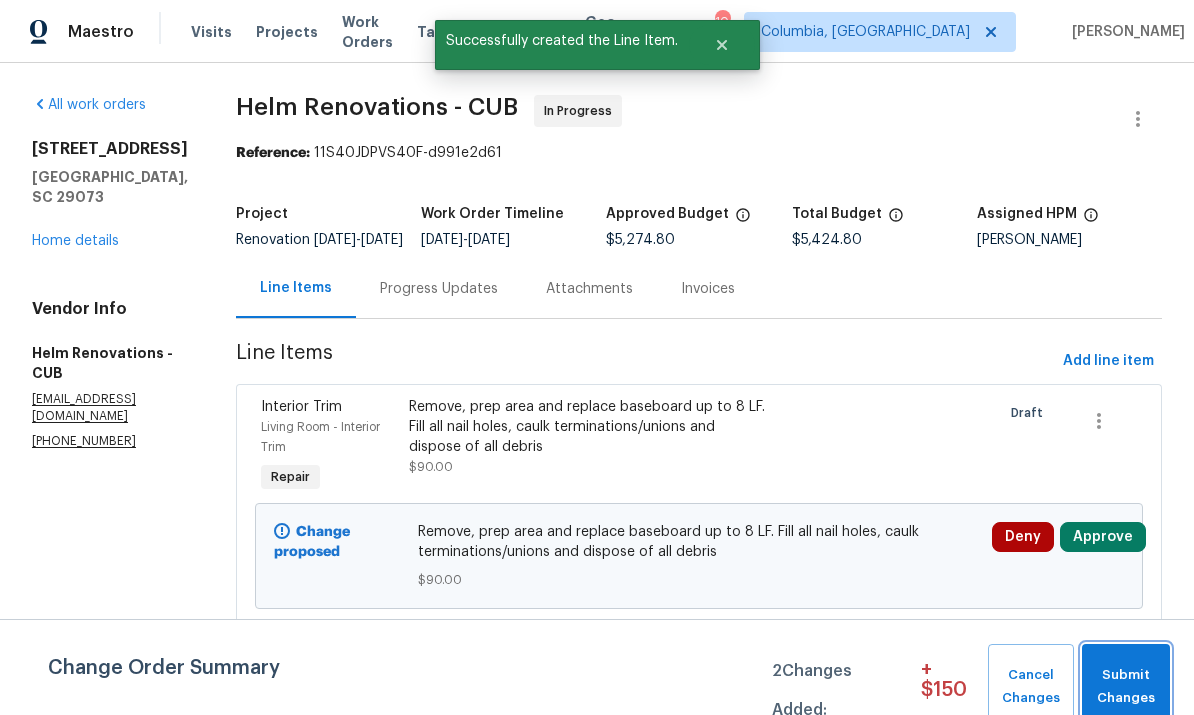 click on "Submit Changes" at bounding box center [1126, 687] 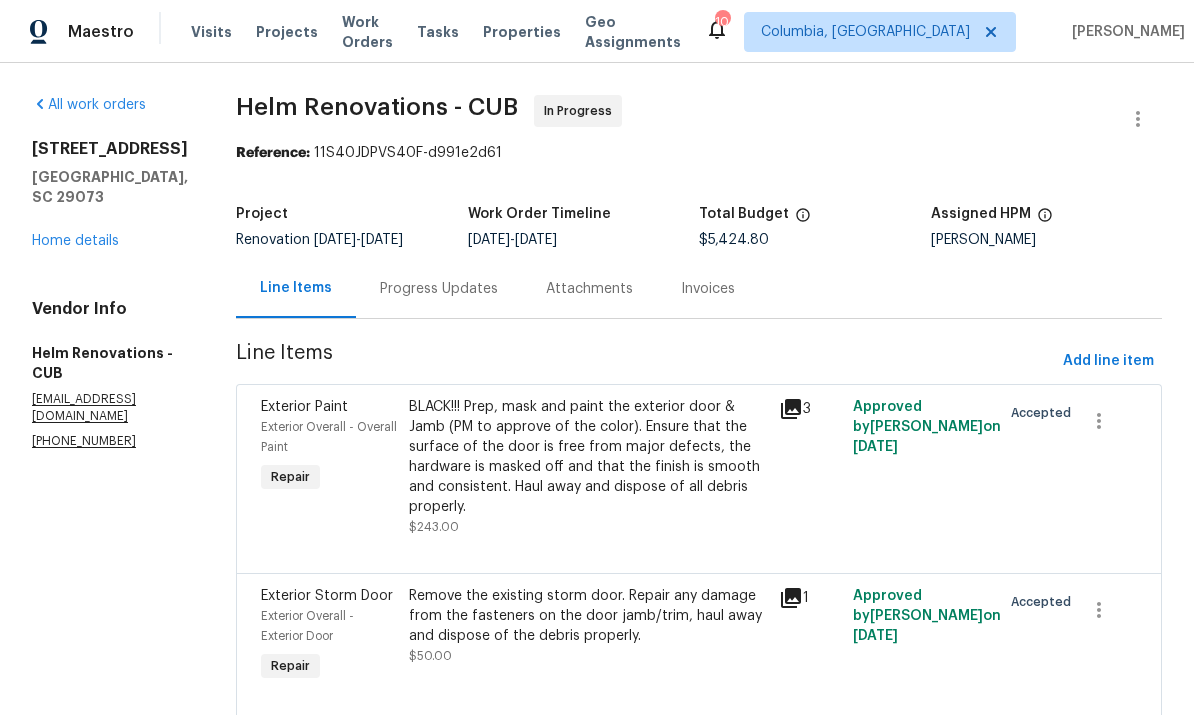 scroll, scrollTop: 0, scrollLeft: 0, axis: both 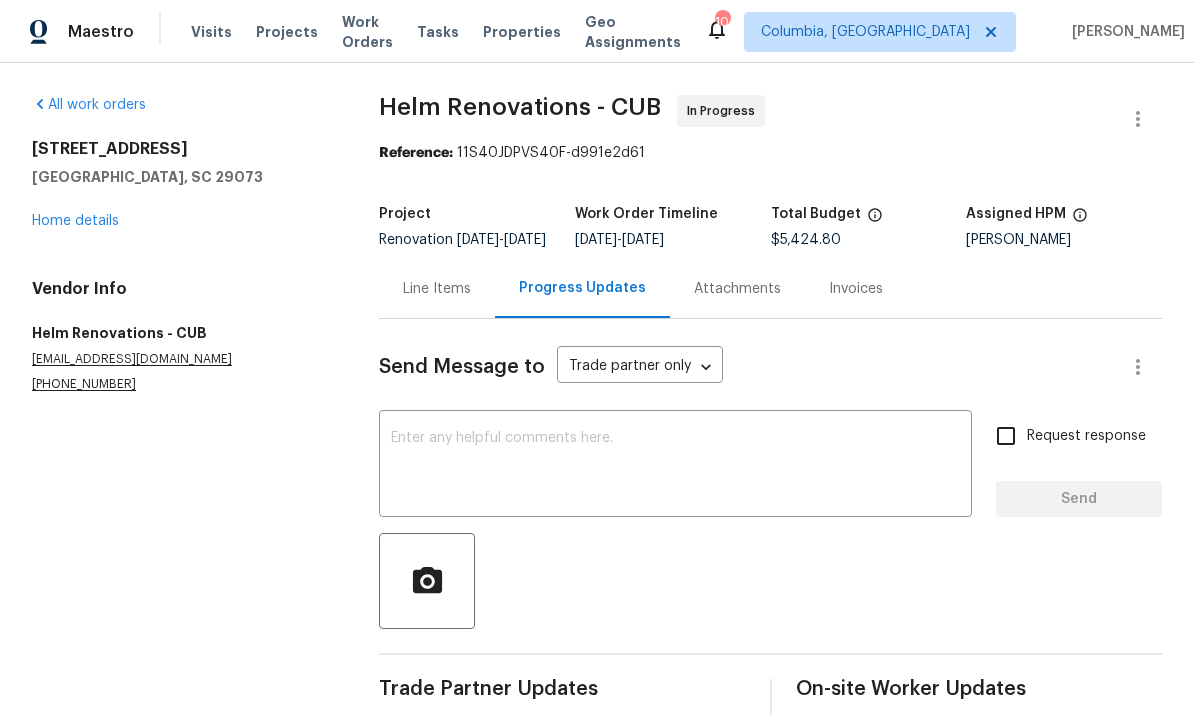 click on "Home details" at bounding box center (75, 221) 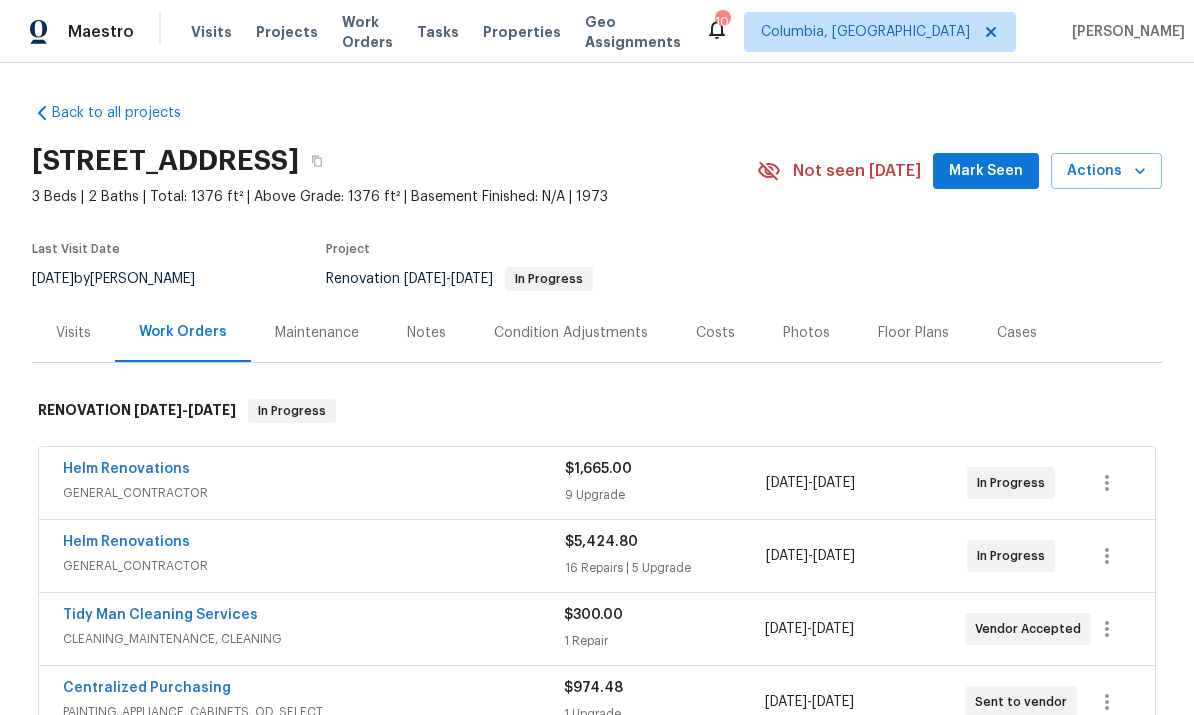 scroll, scrollTop: 0, scrollLeft: 0, axis: both 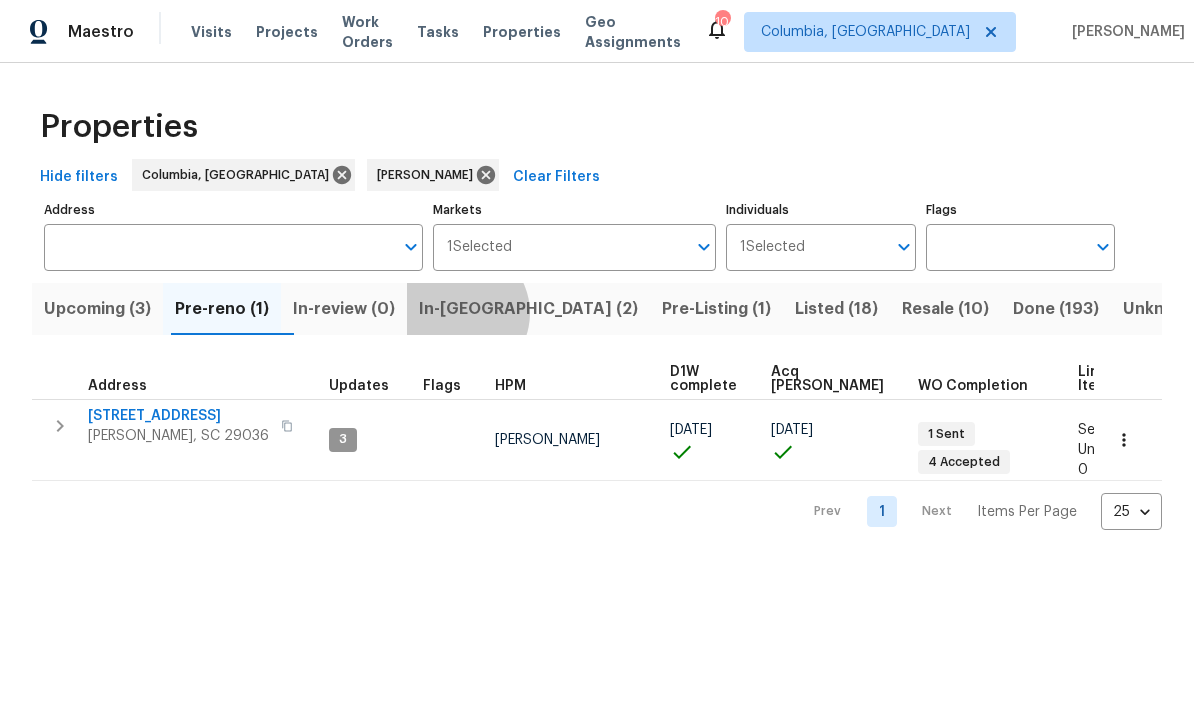 click on "Pre-Listing (1)" at bounding box center (716, 309) 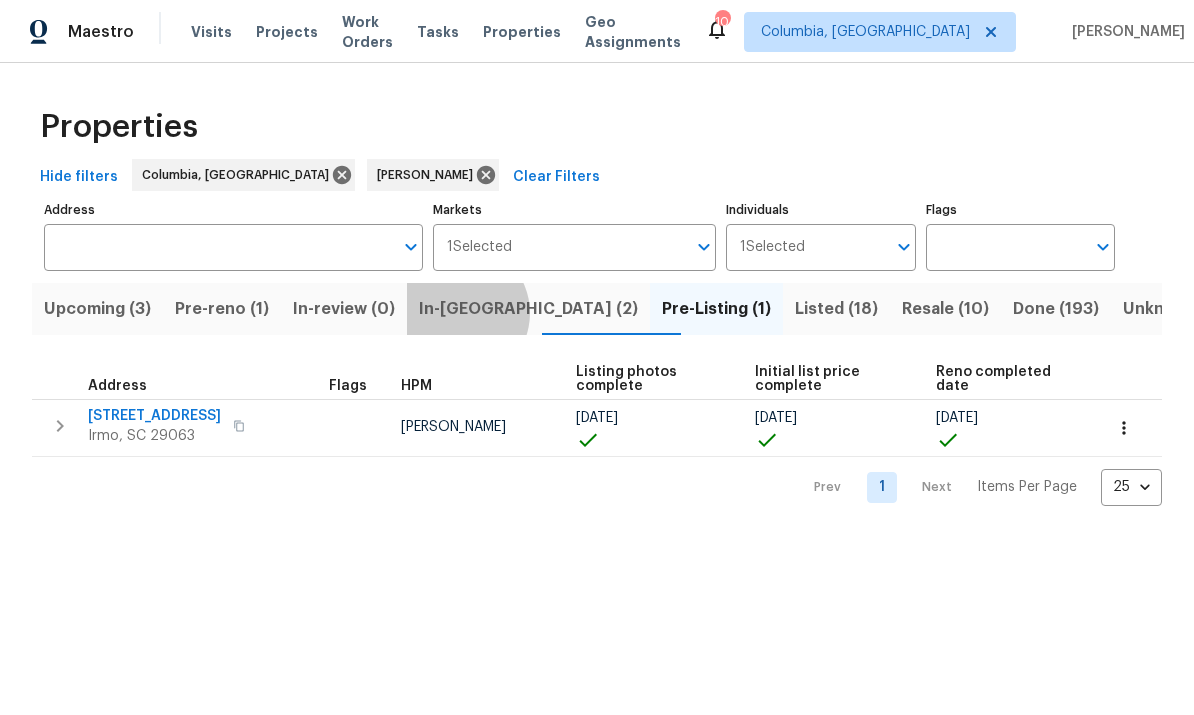 click on "Maestro Visits Projects Work Orders Tasks Properties Geo Assignments 10 Columbia, SC Kati Dunn Properties Hide filters Columbia, SC Kati Dunn Clear Filters Address Address Markets 1  Selected Markets Individuals 1  Selected Individuals Flags Flags Upcoming (3) Pre-reno (1) In-review (0) In-reno (2) Pre-Listing (1) Listed (18) Resale (10) Done (193) Unknown (0) Address Flags HPM Listing photos complete Initial list price complete Reno completed date 7 Beech Branch Ct Irmo, SC 29063 Kati Dunn 05/14/25 05/15/25 05/13/25 Prev 1 Next Items Per Page 25 25 ​" at bounding box center (597, 269) 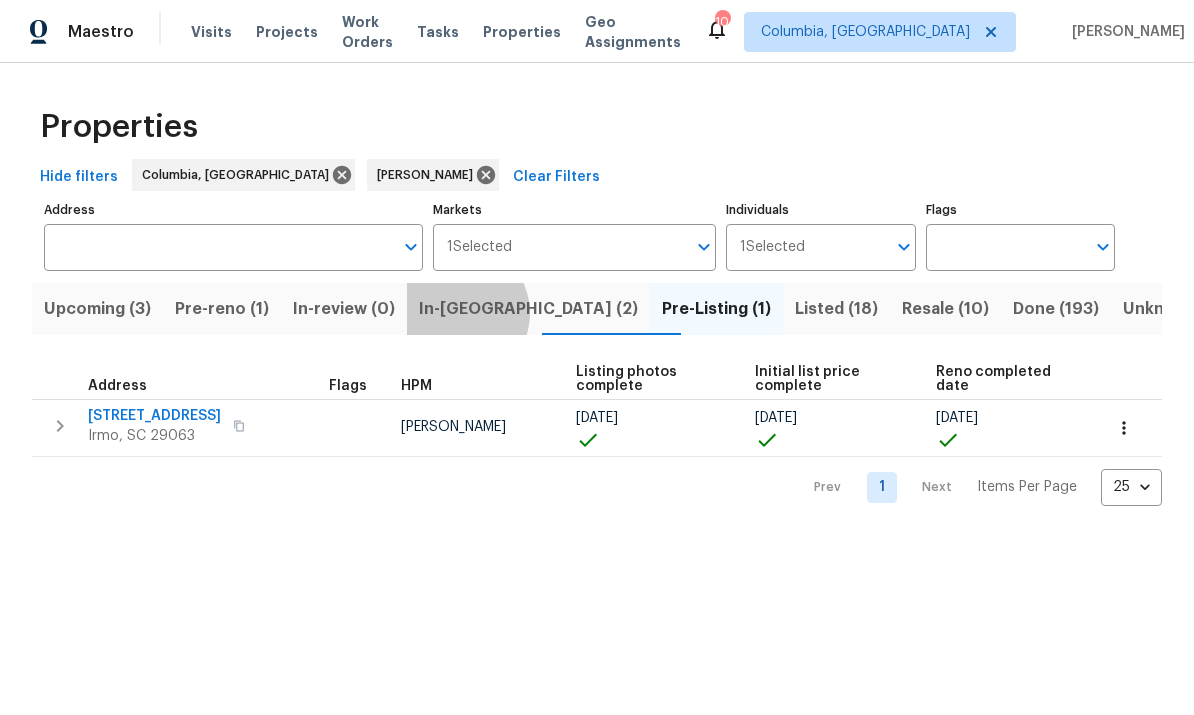 click on "In-reno (2)" at bounding box center (528, 309) 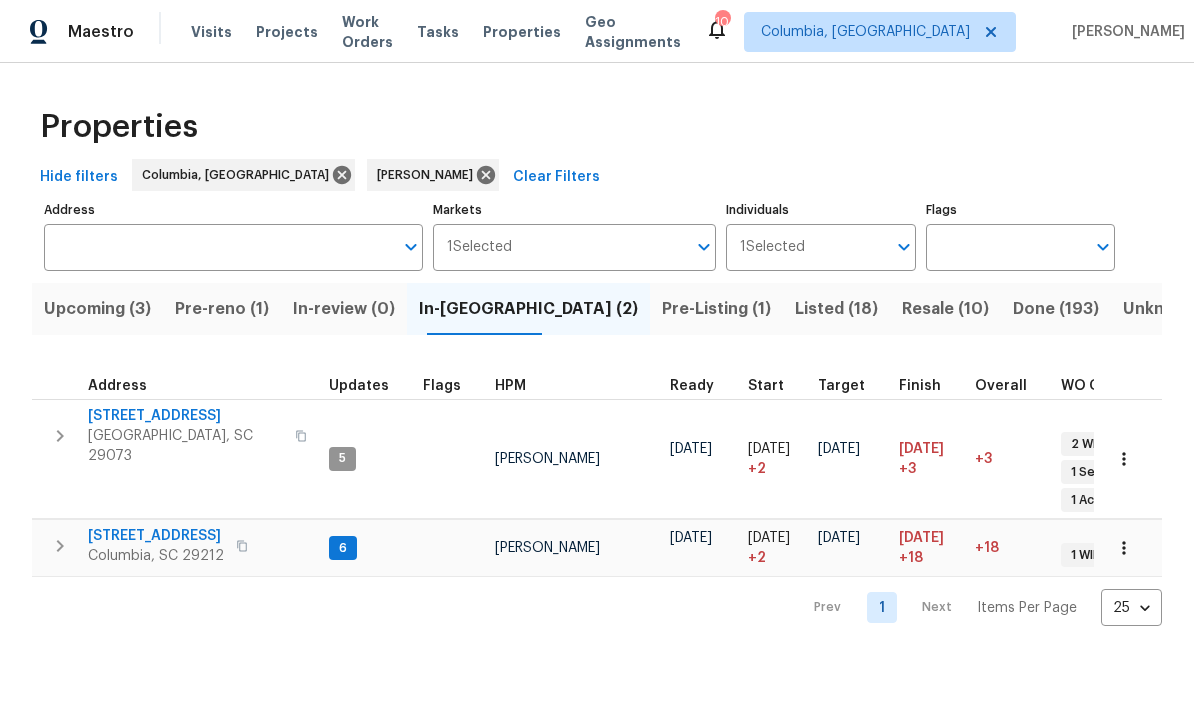 click on "217 Woodwinds Dr" at bounding box center [156, 536] 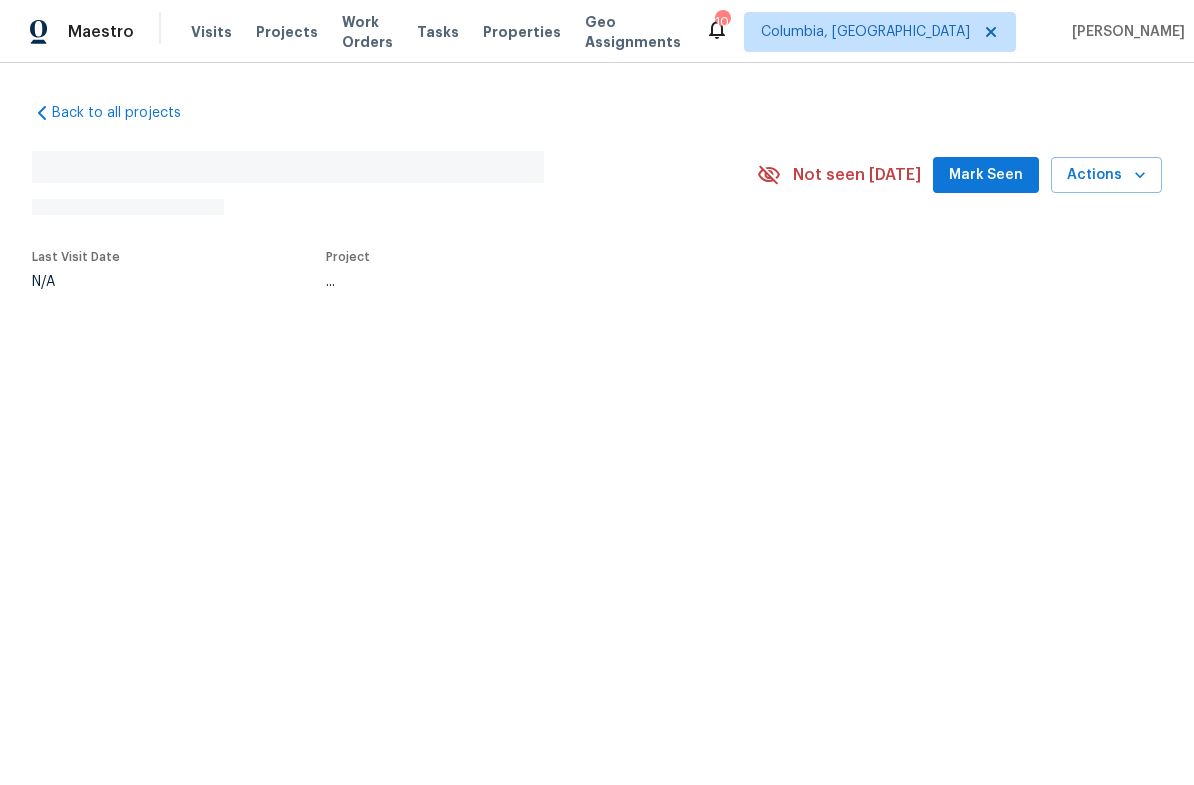scroll, scrollTop: 0, scrollLeft: 0, axis: both 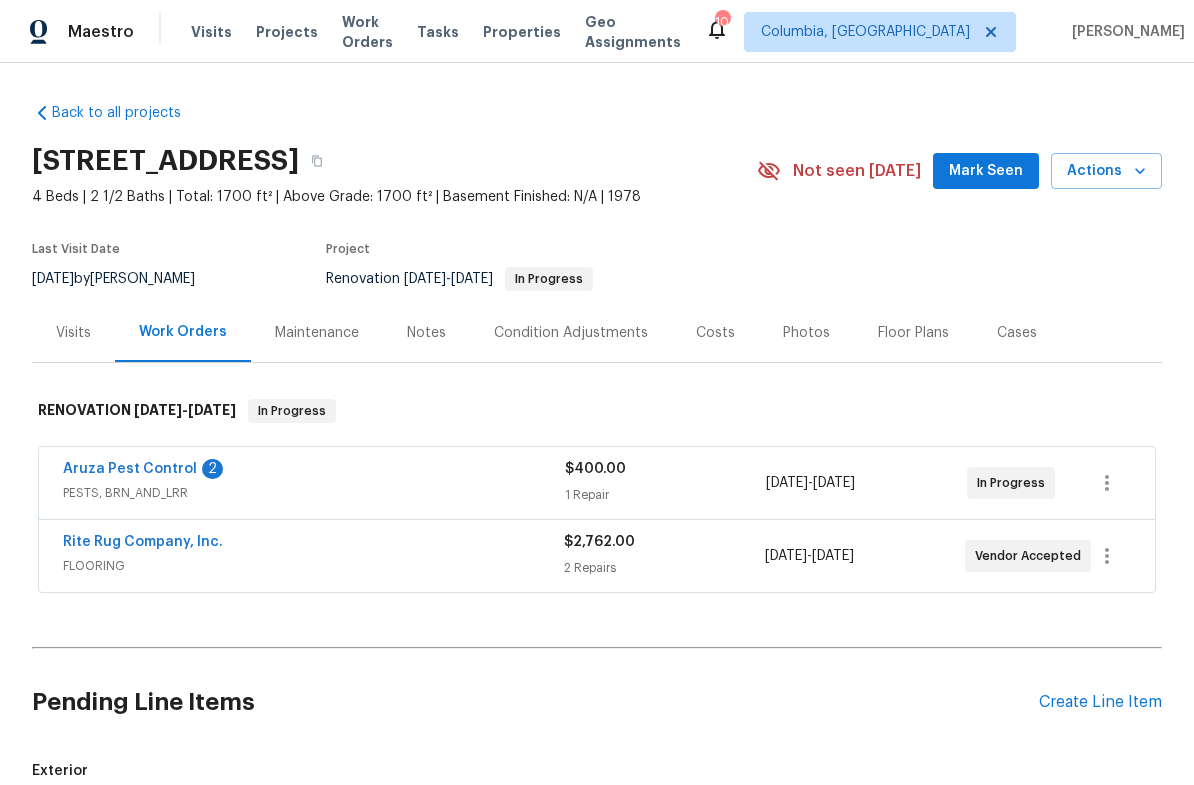 click on "Aruza Pest Control" at bounding box center [130, 469] 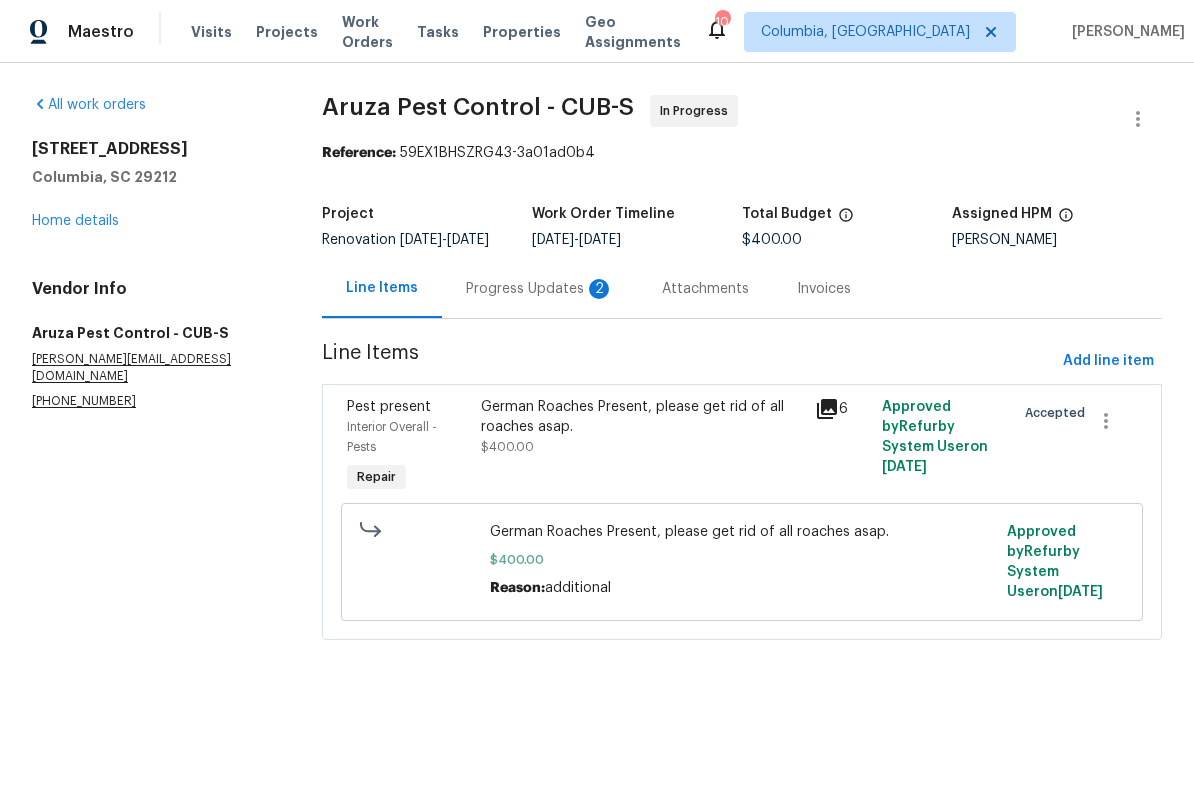 click on "Progress Updates 2" at bounding box center (540, 289) 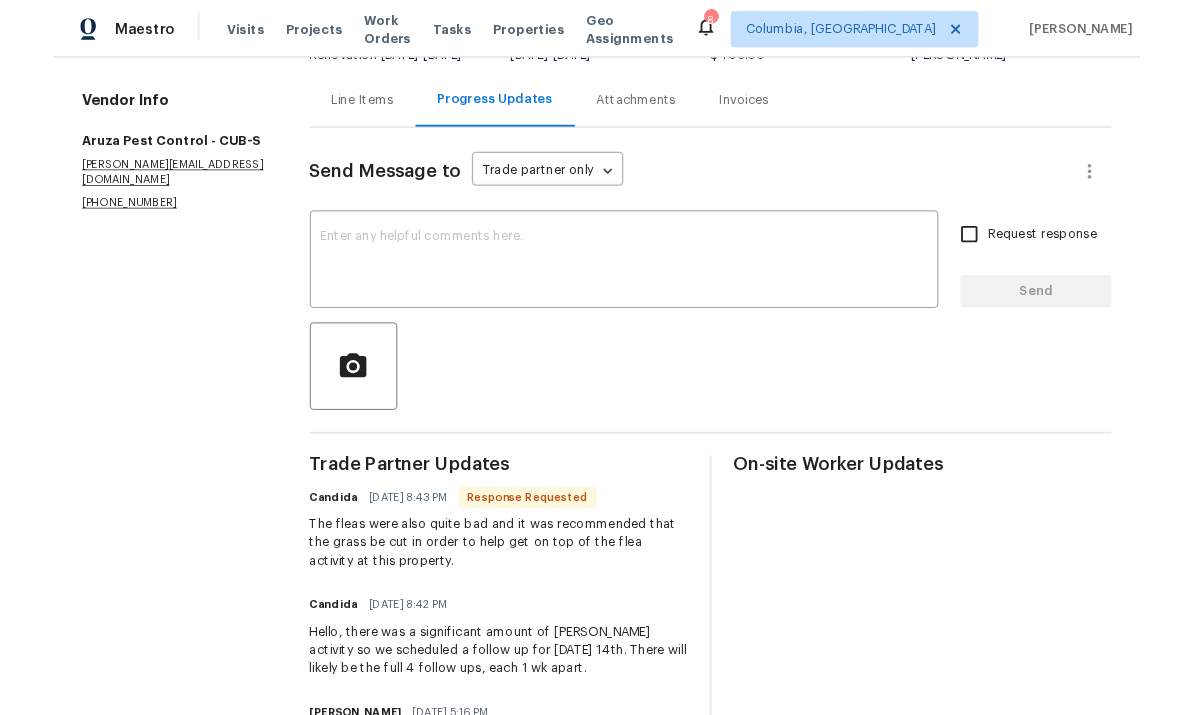 scroll, scrollTop: 182, scrollLeft: 0, axis: vertical 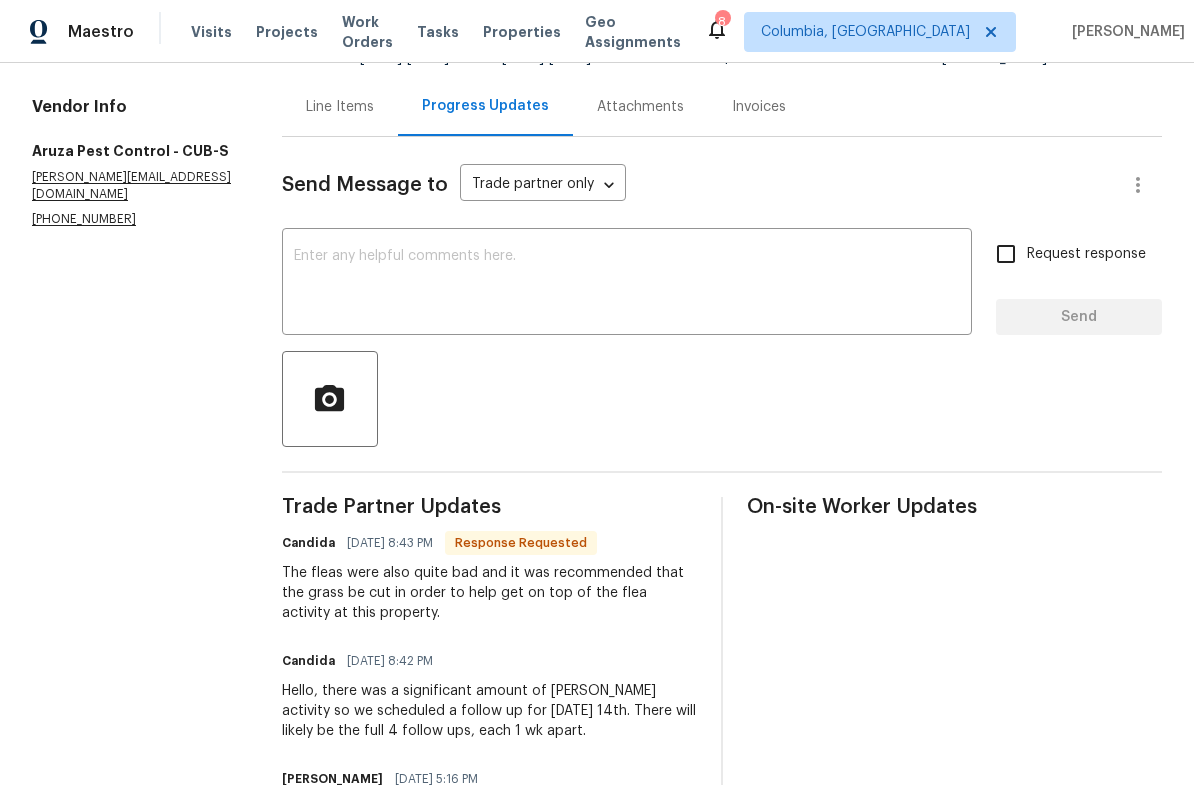 click at bounding box center [627, 284] 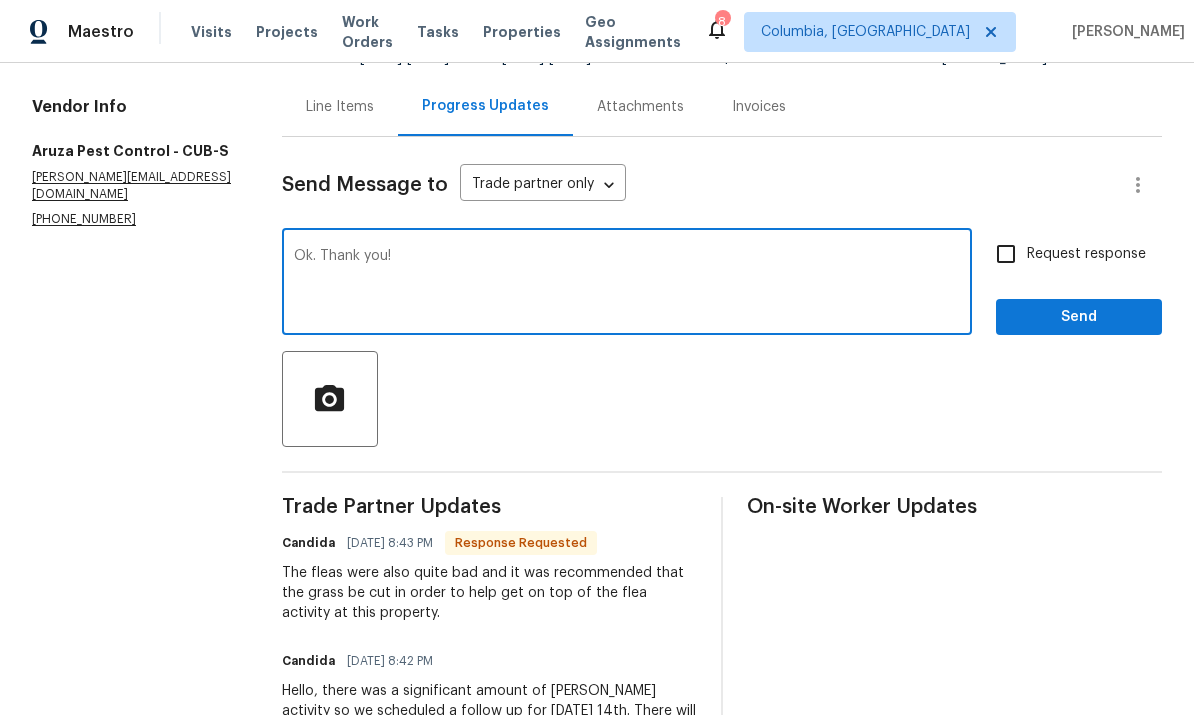 type on "Ok. Thank you!" 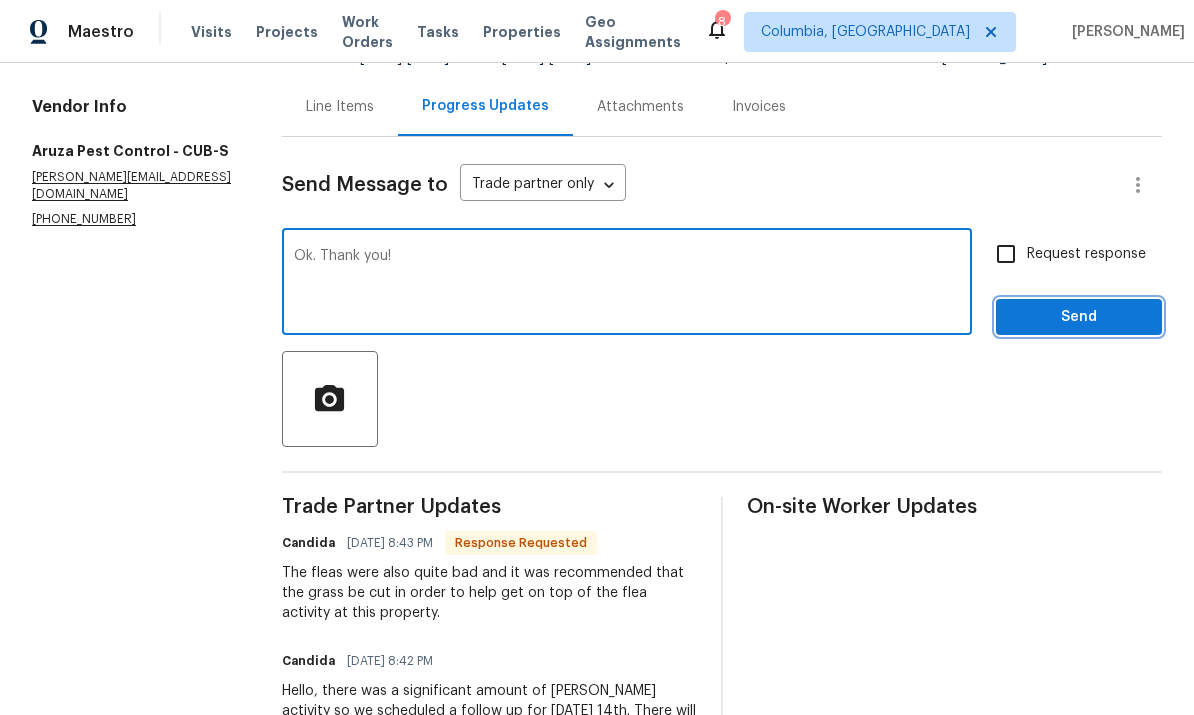 click on "Send" at bounding box center (1079, 317) 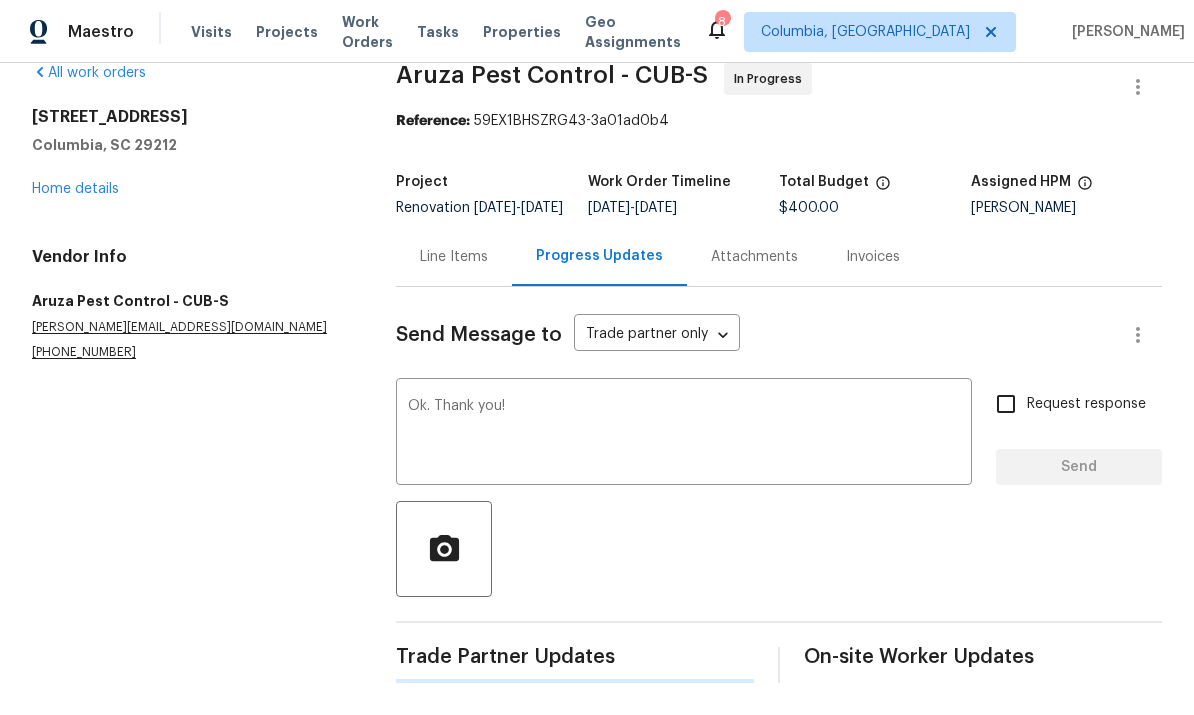 scroll, scrollTop: 0, scrollLeft: 0, axis: both 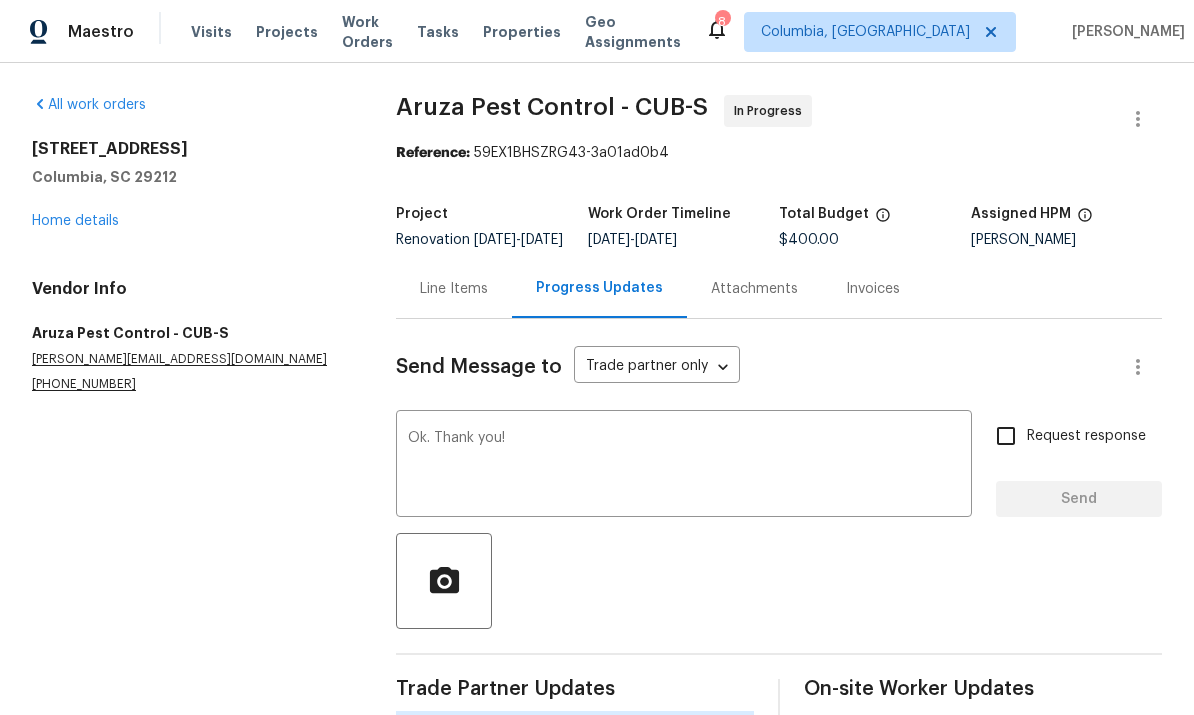 type 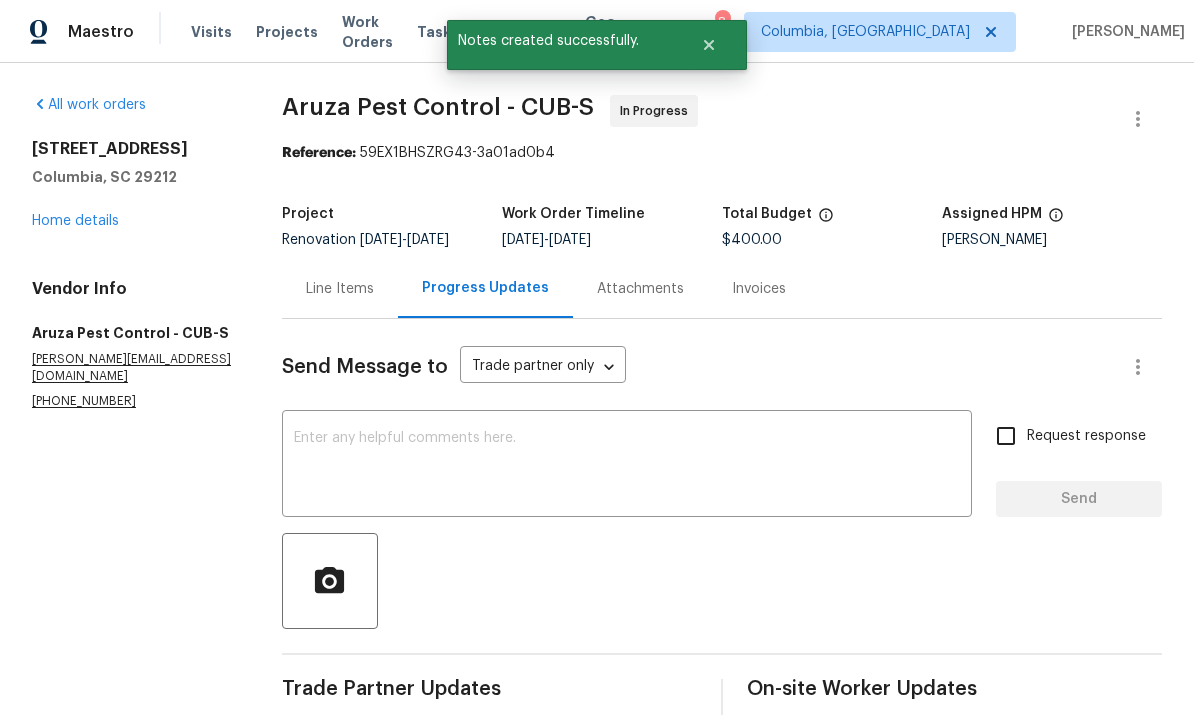 click on "Home details" at bounding box center [75, 221] 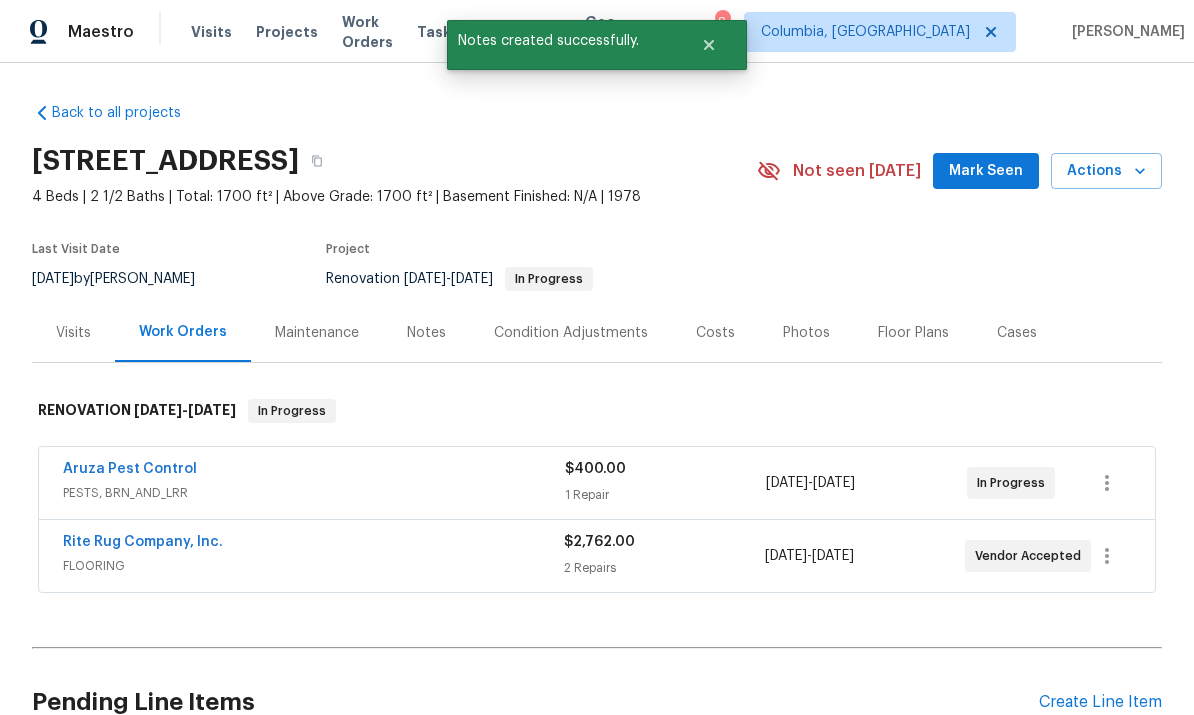 click on "Notes" at bounding box center (426, 333) 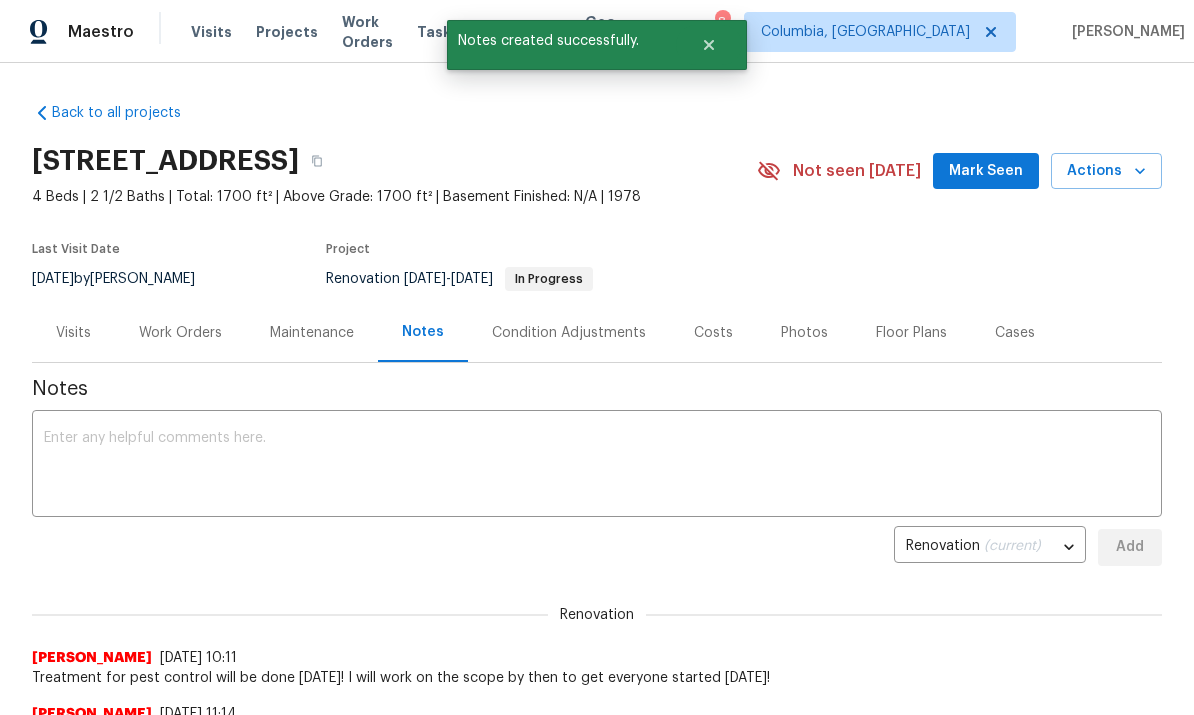 click at bounding box center (597, 466) 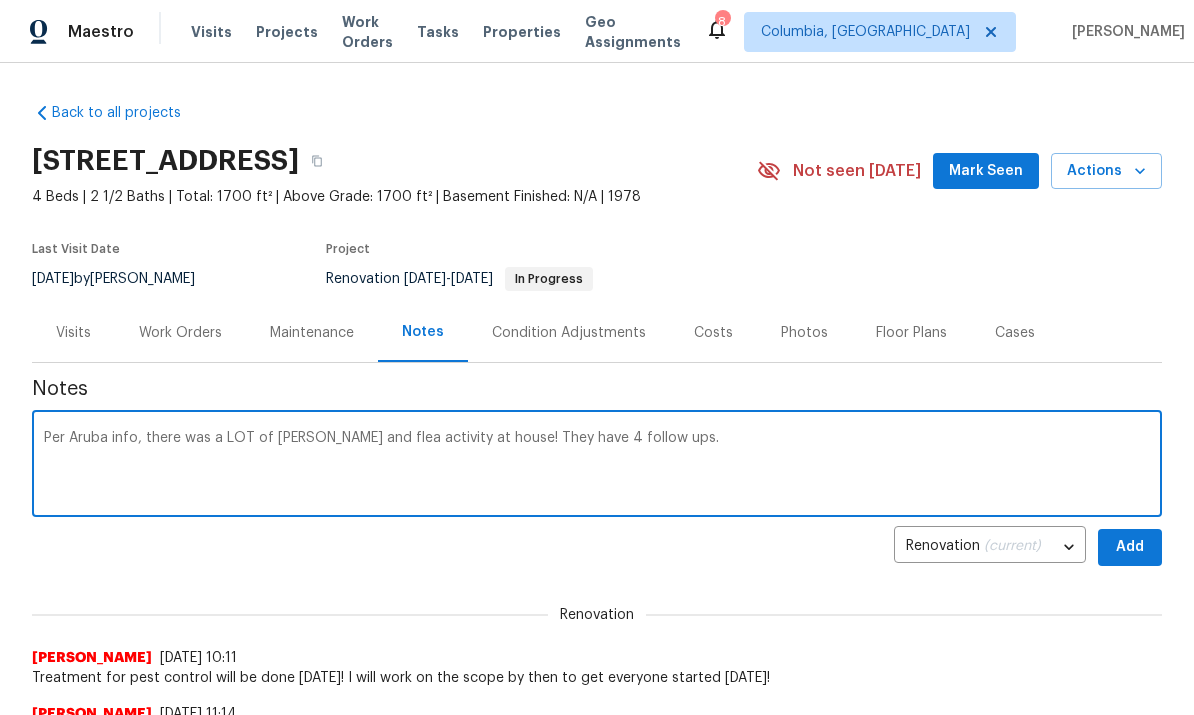 type on "Per Aruba info, there was a LOT of [PERSON_NAME] and flea activity at house! They have 4 follow ups." 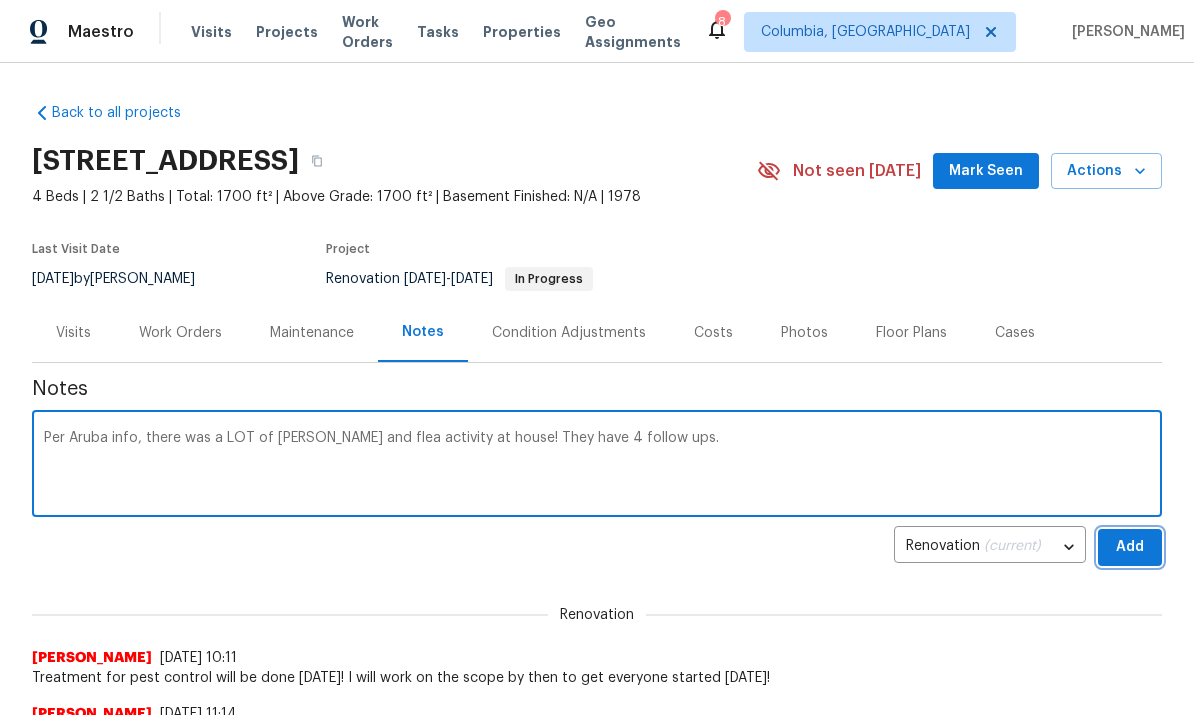 click on "Add" at bounding box center [1130, 547] 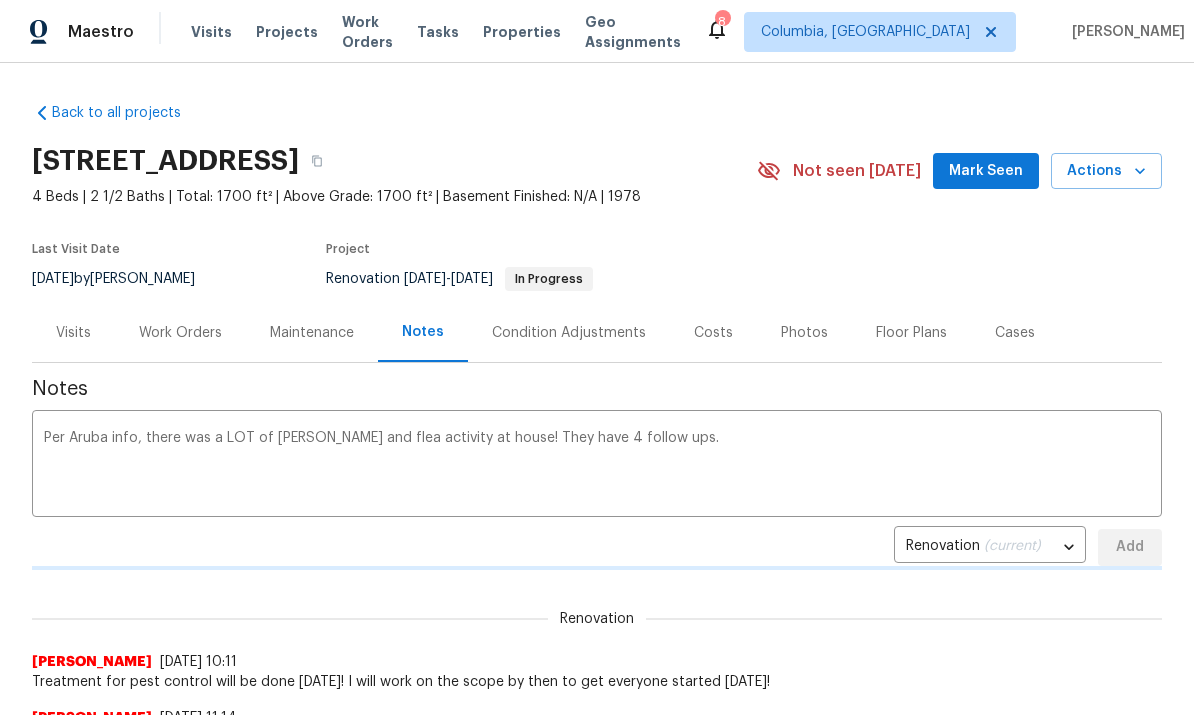 type 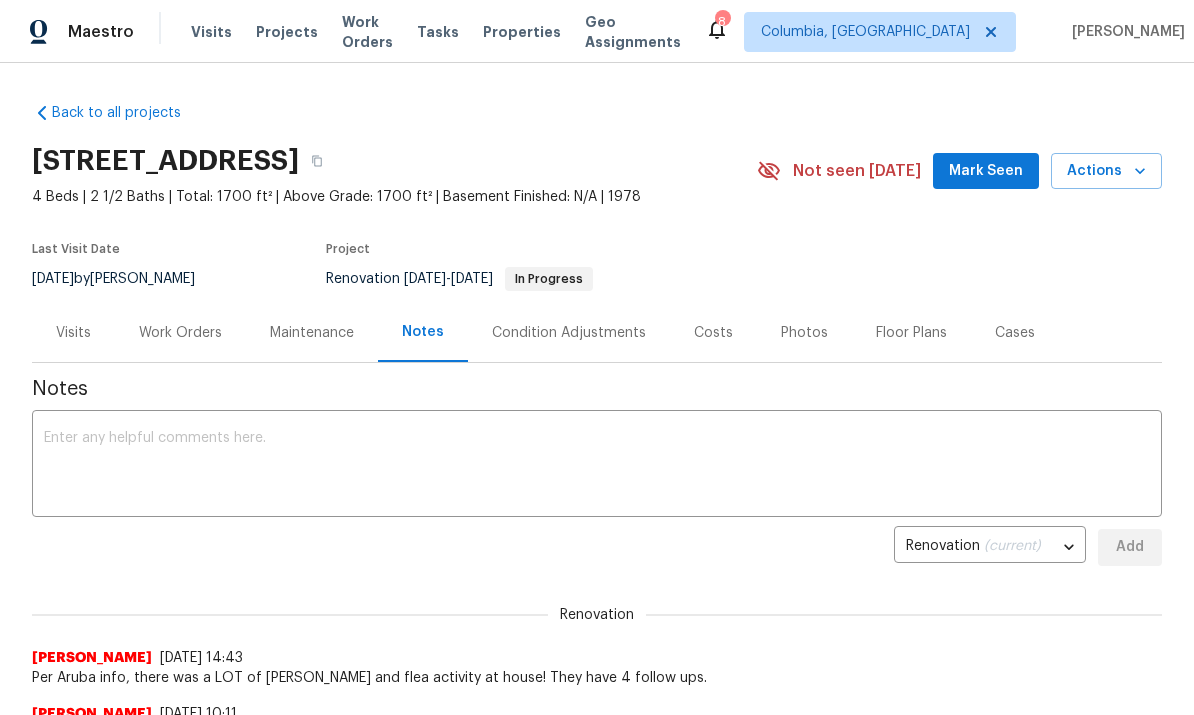 click on "Work Orders" at bounding box center [180, 333] 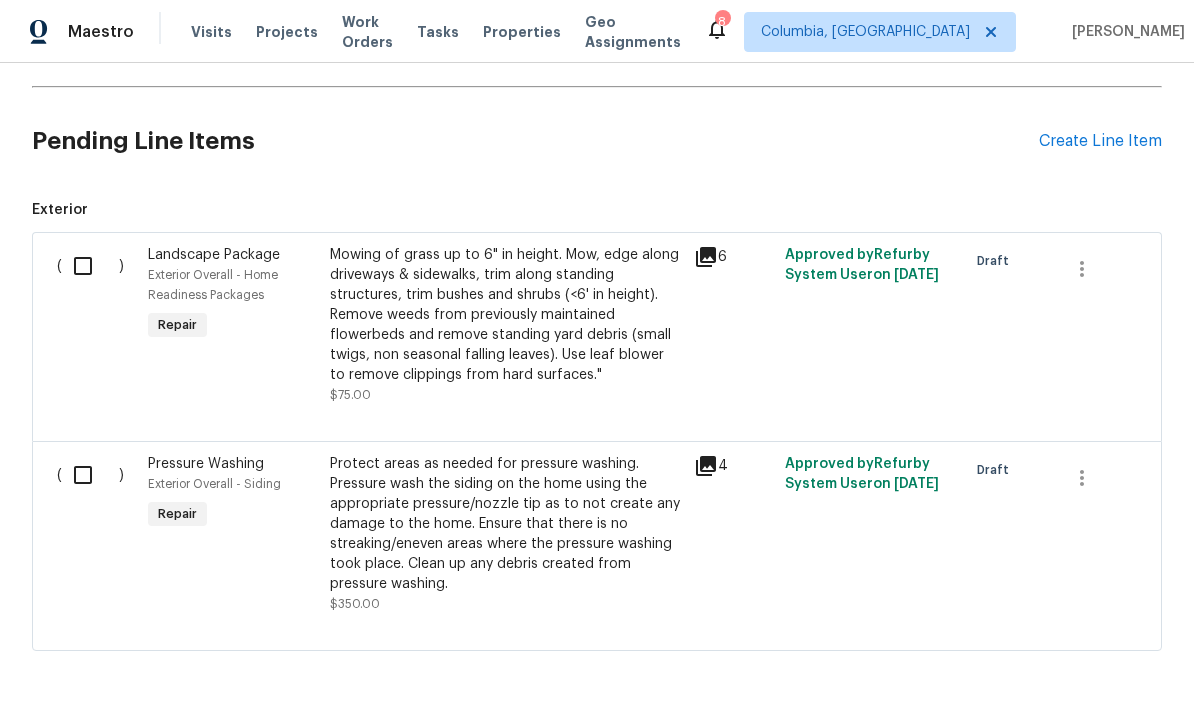 scroll, scrollTop: 559, scrollLeft: 0, axis: vertical 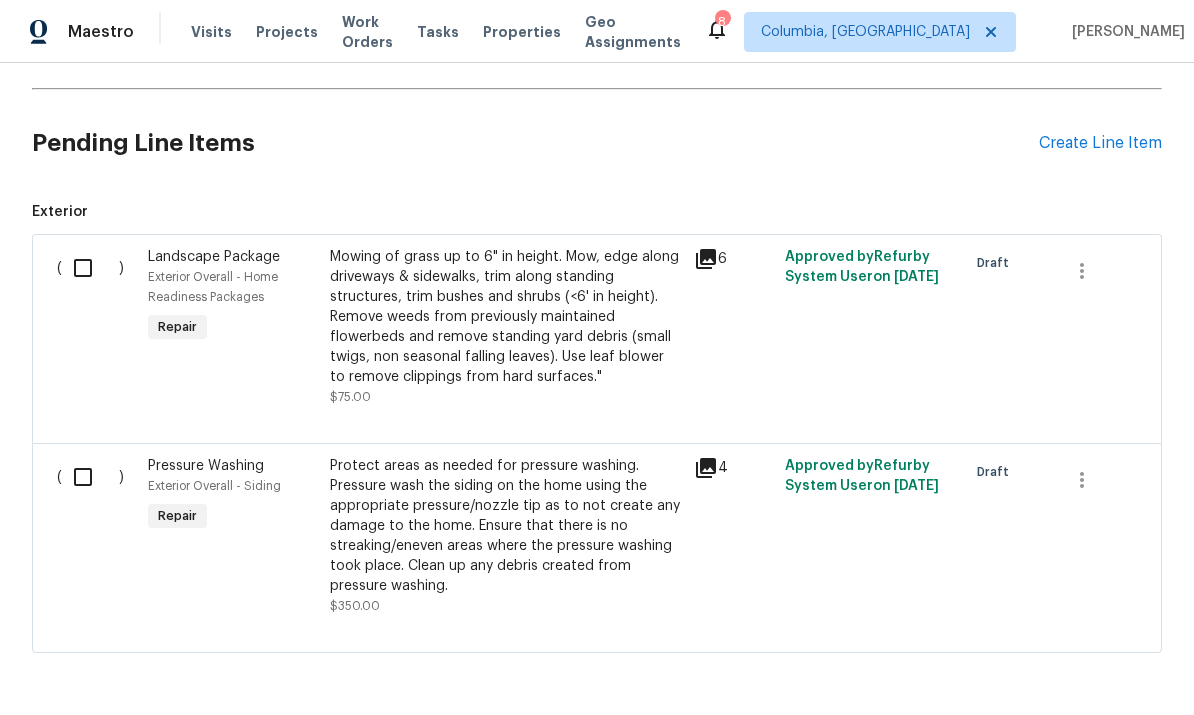 click on "Create Line Item" at bounding box center (1100, 143) 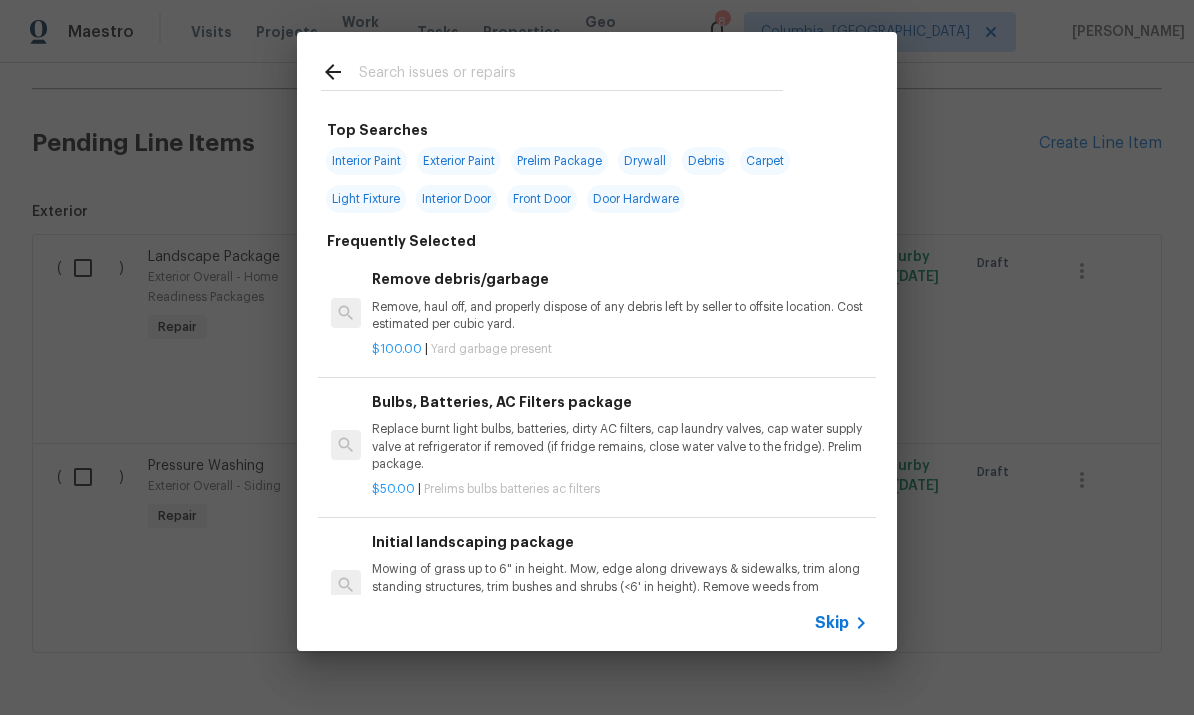 click at bounding box center [571, 75] 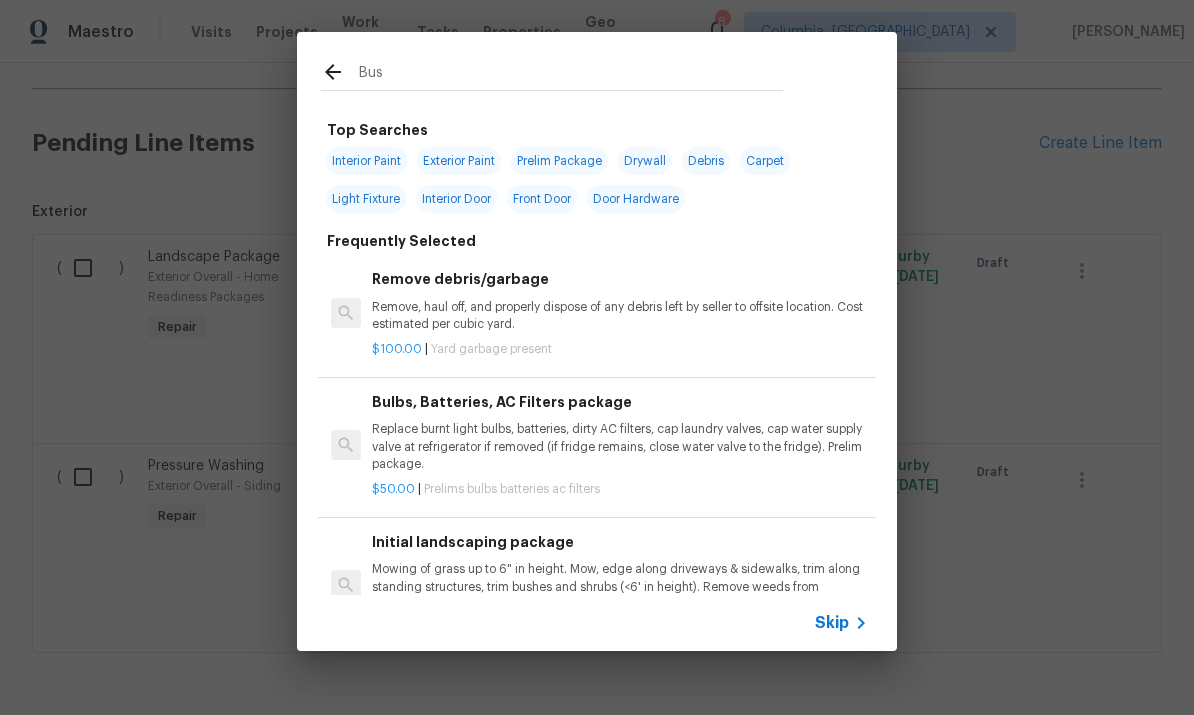 type on "[PERSON_NAME]" 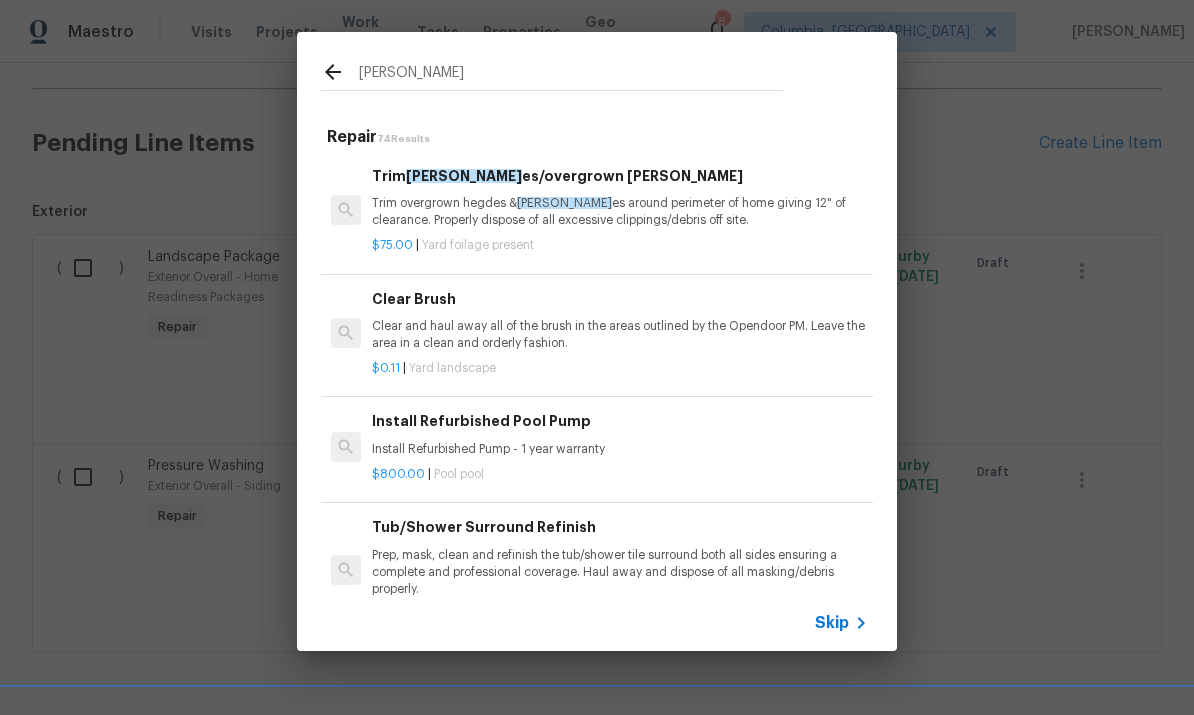 click on "[PERSON_NAME]" at bounding box center [564, 203] 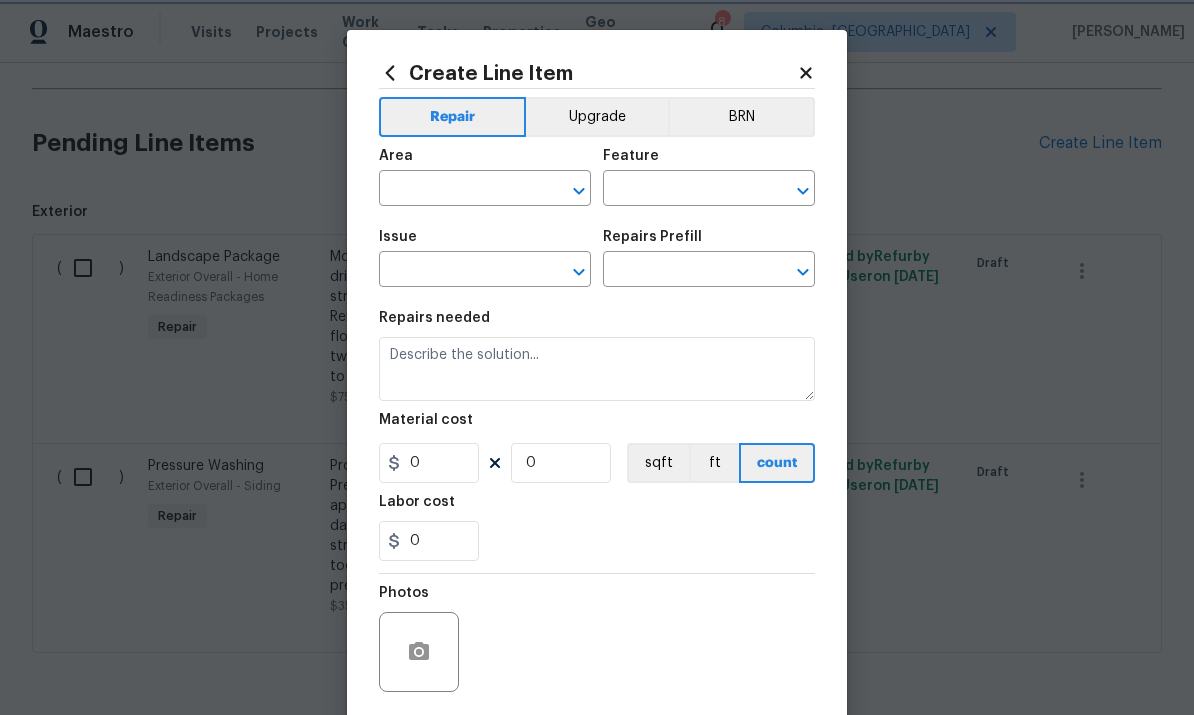 type on "Dead/overgrown tree or foliage" 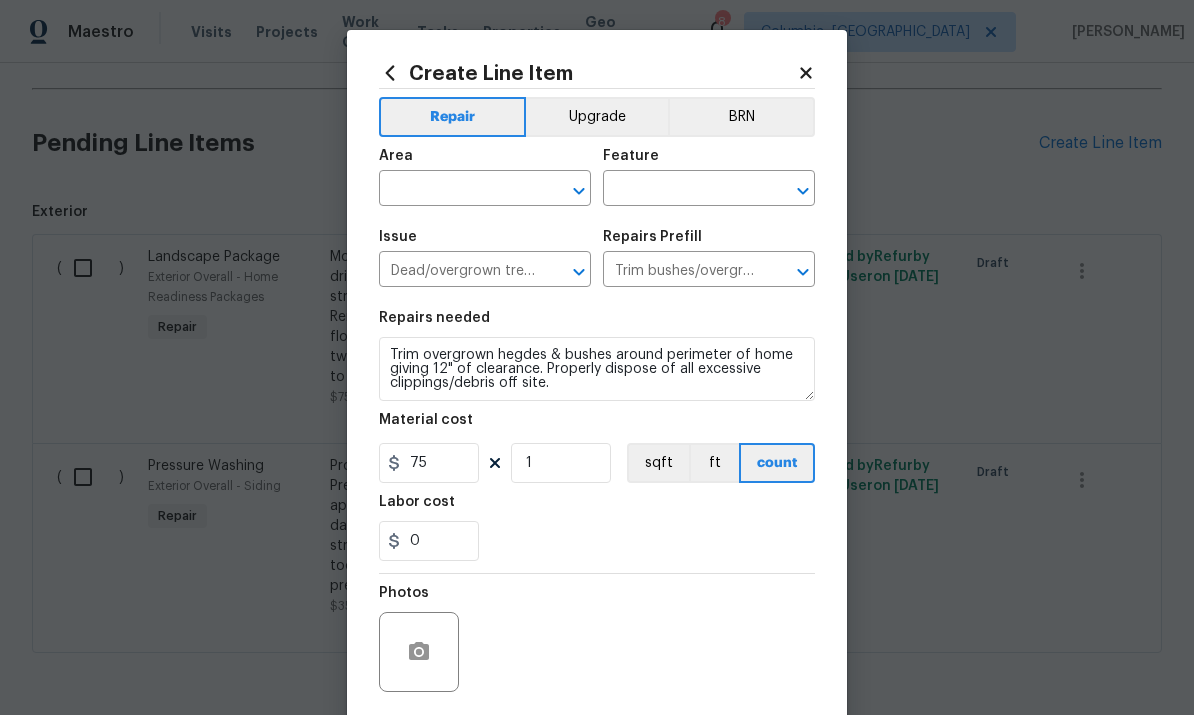 click on "Area ​ Feature ​" at bounding box center (597, 177) 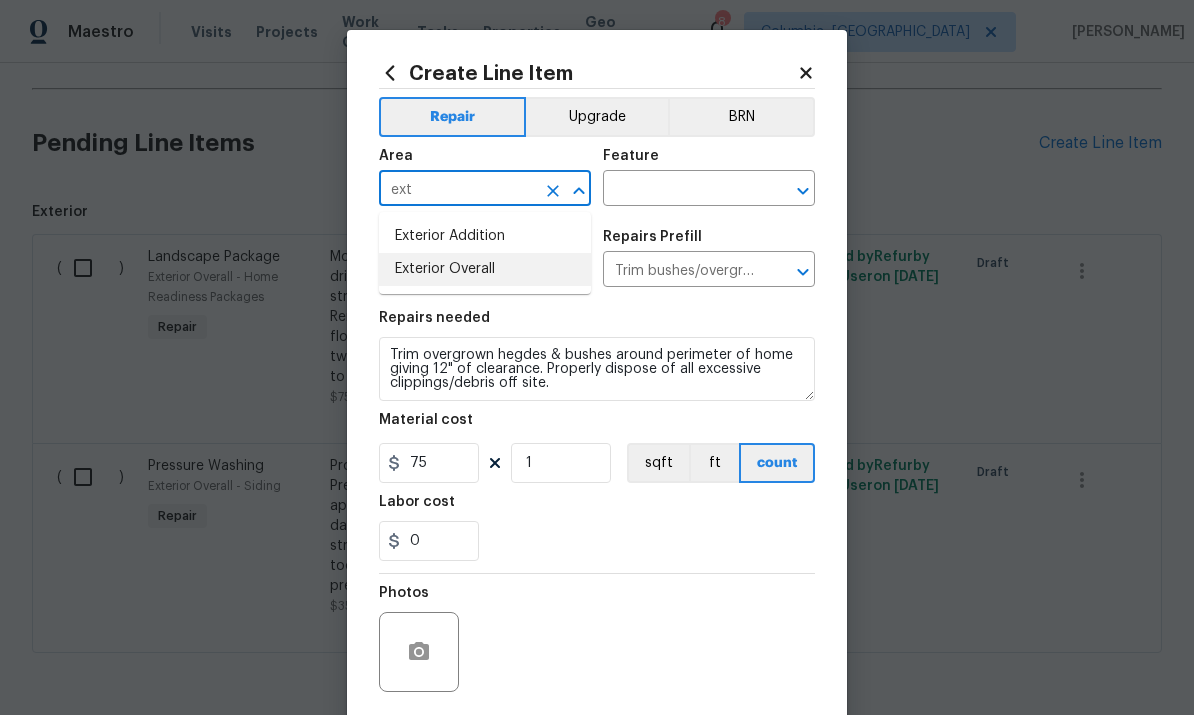 click on "Exterior Overall" at bounding box center [485, 269] 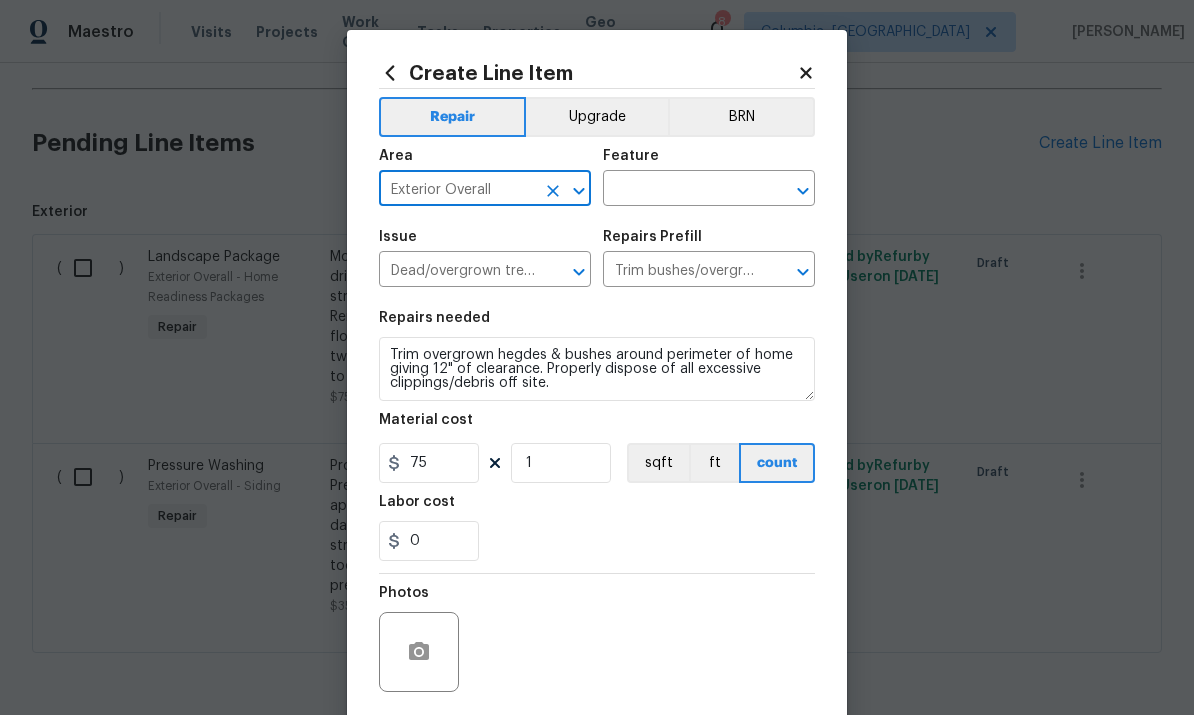 click at bounding box center (681, 190) 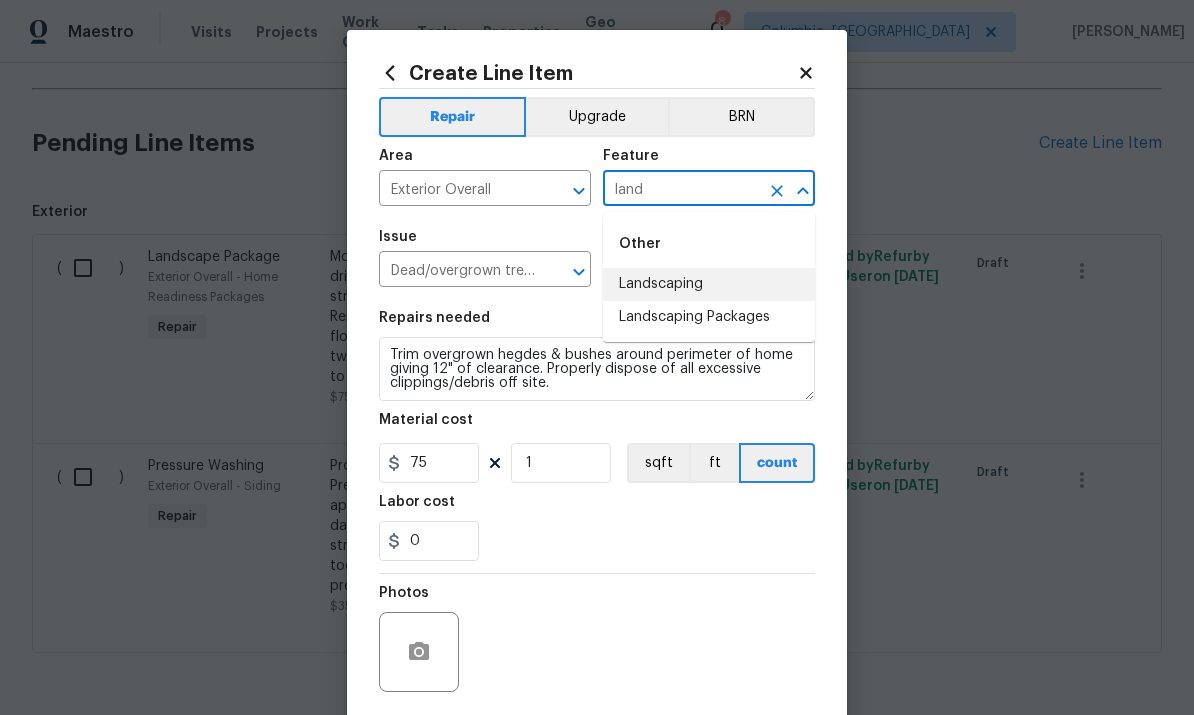 click on "Landscaping" at bounding box center (709, 284) 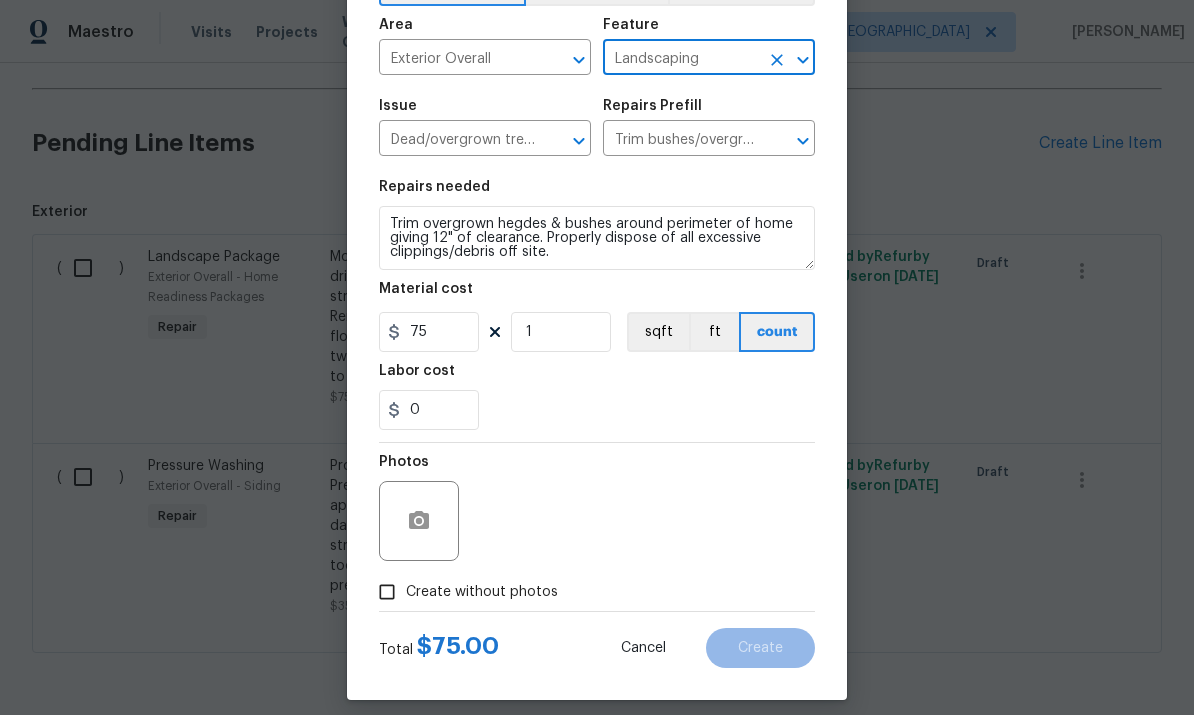 scroll, scrollTop: 150, scrollLeft: 0, axis: vertical 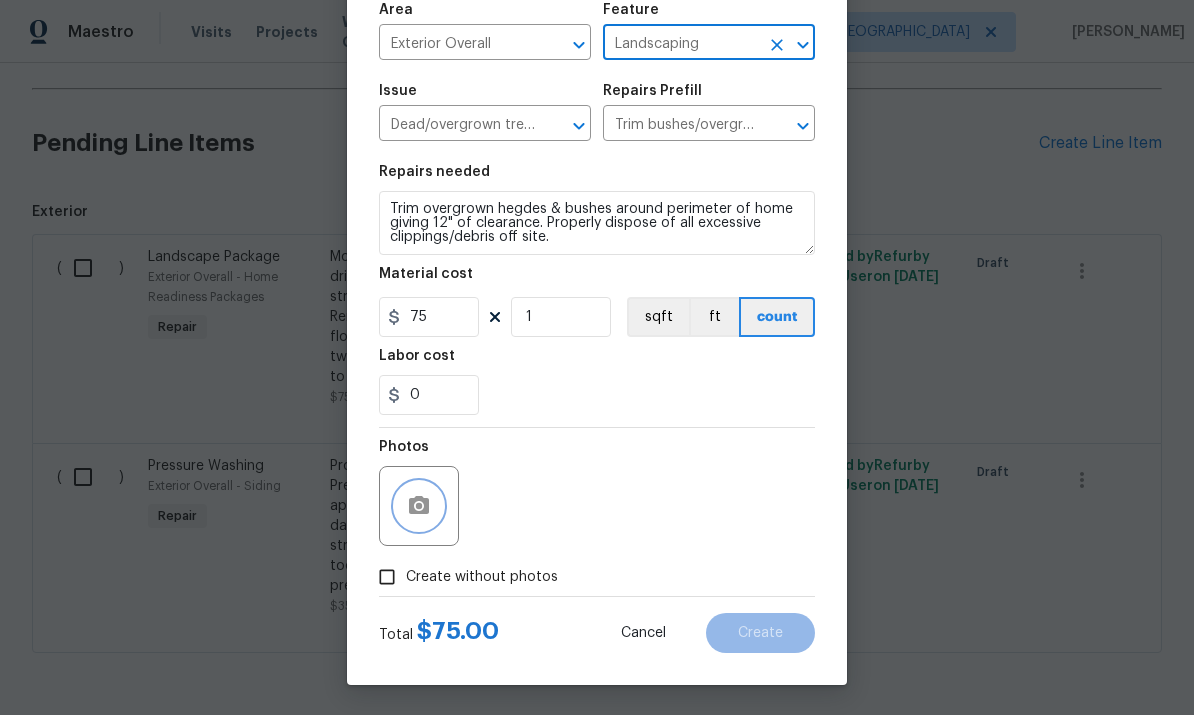 click 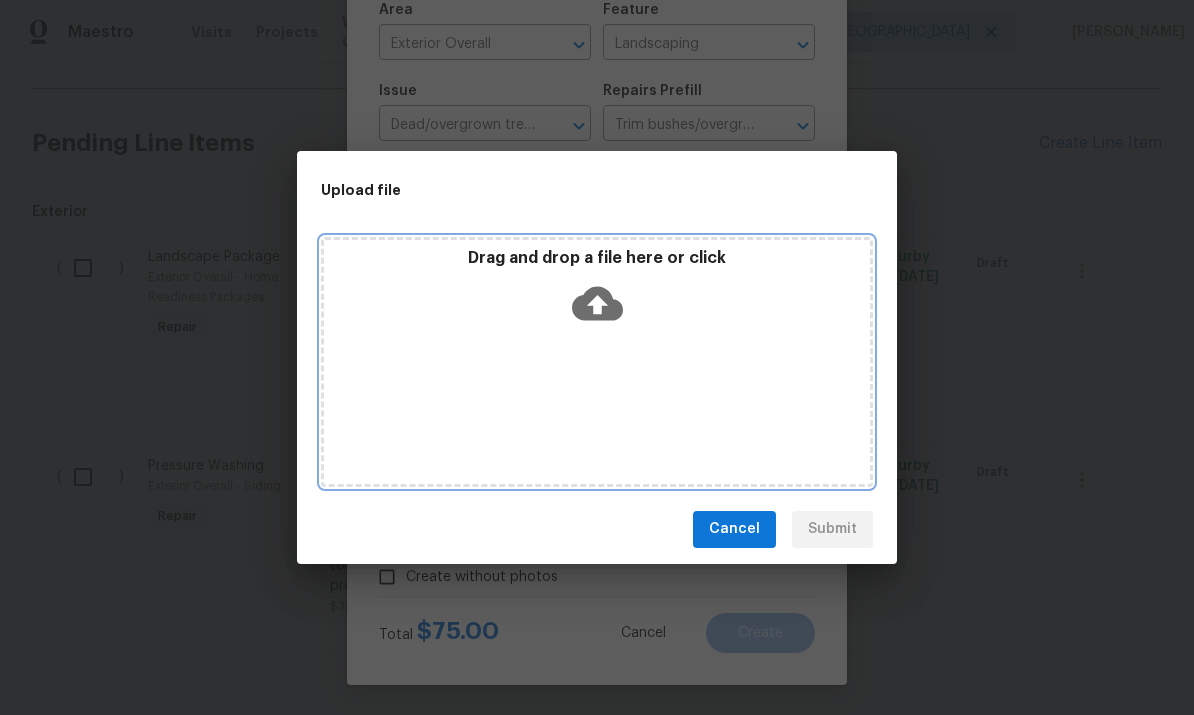 click 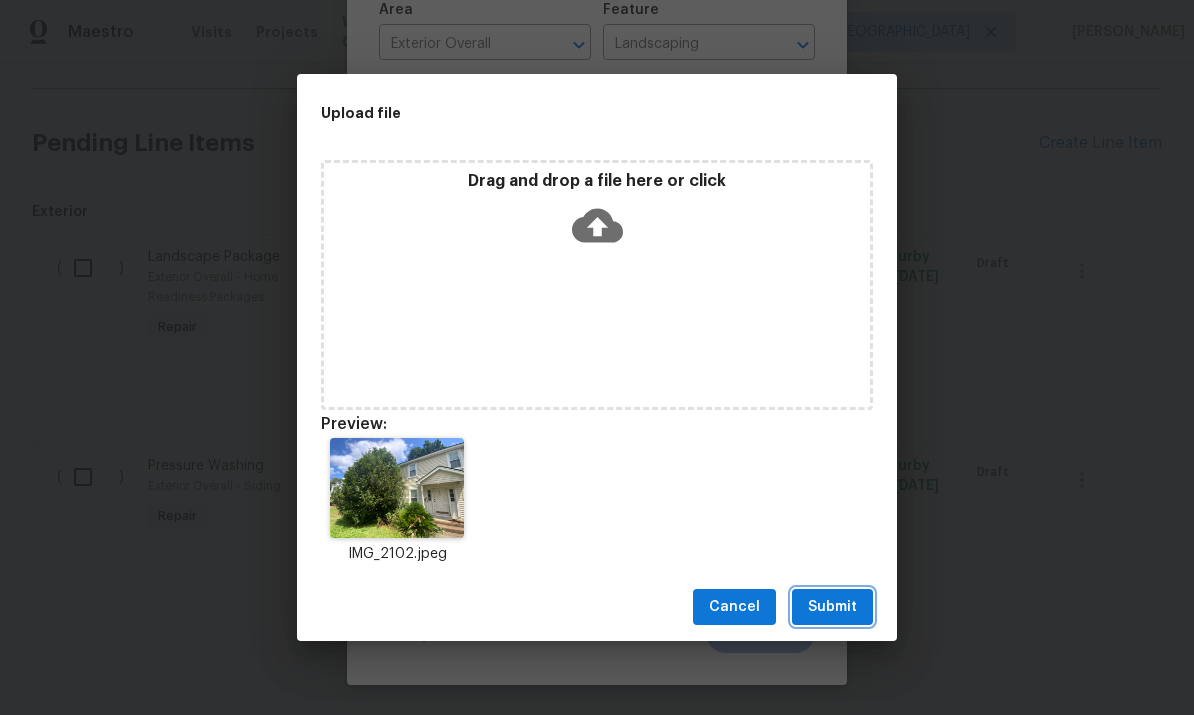 click on "Submit" at bounding box center [832, 607] 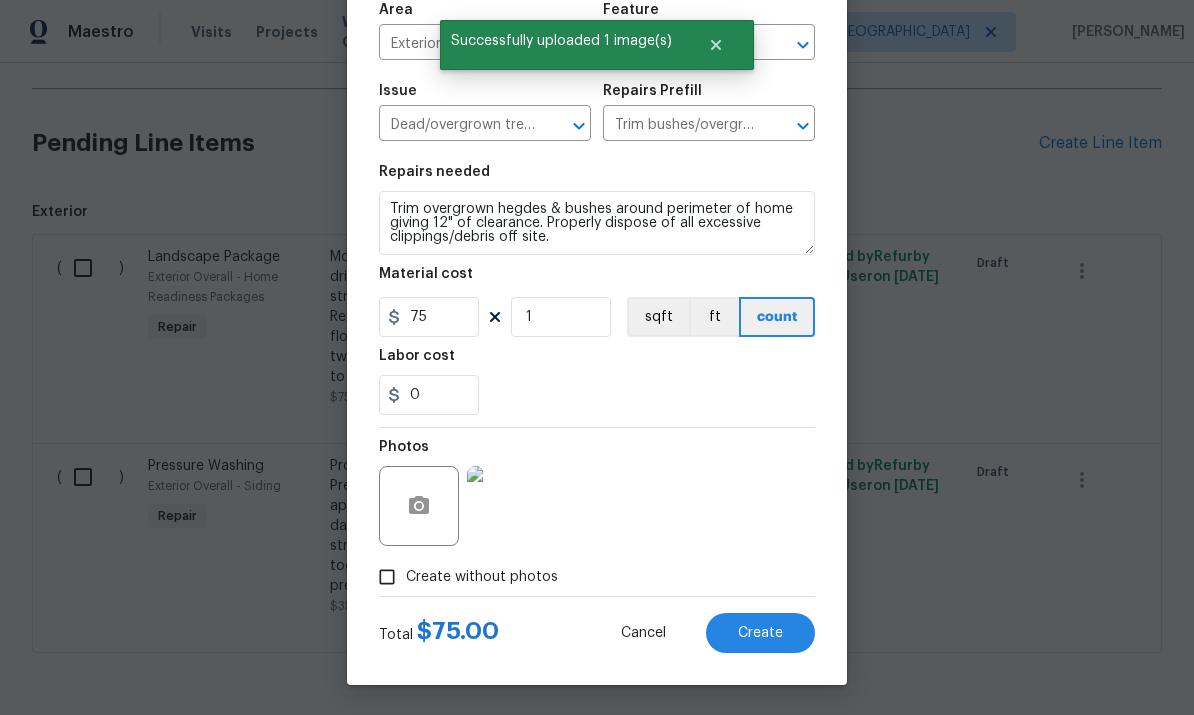 click on "Create" at bounding box center [760, 633] 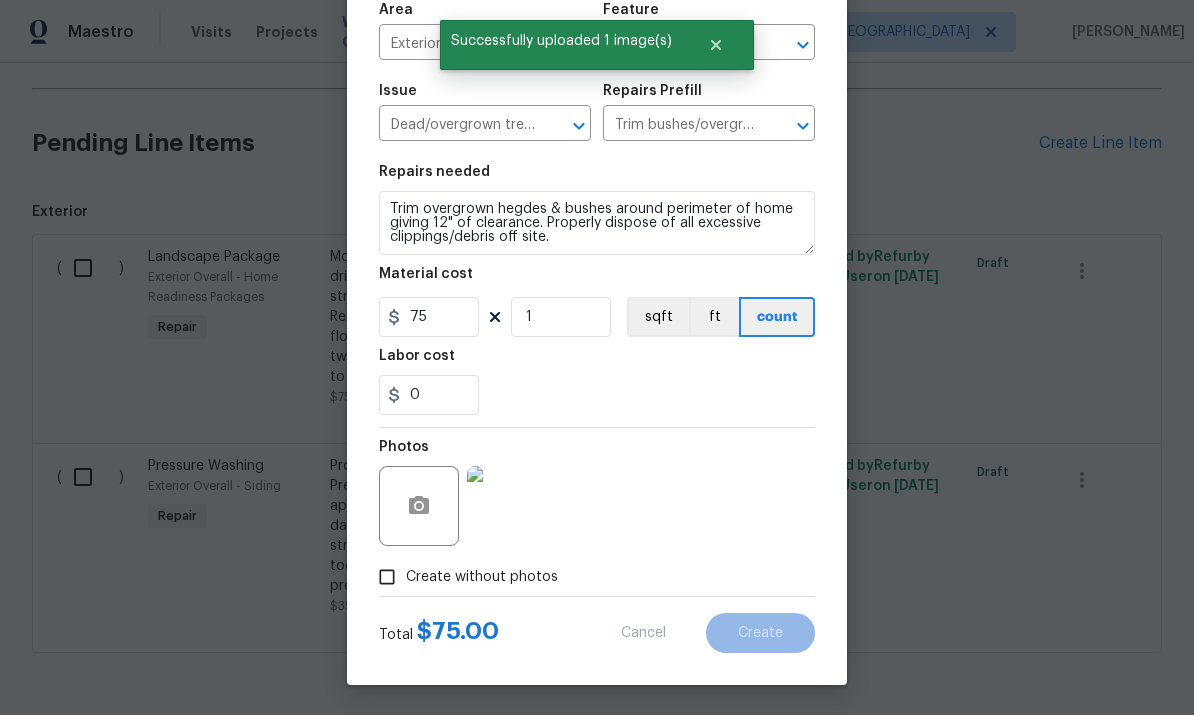 type on "0" 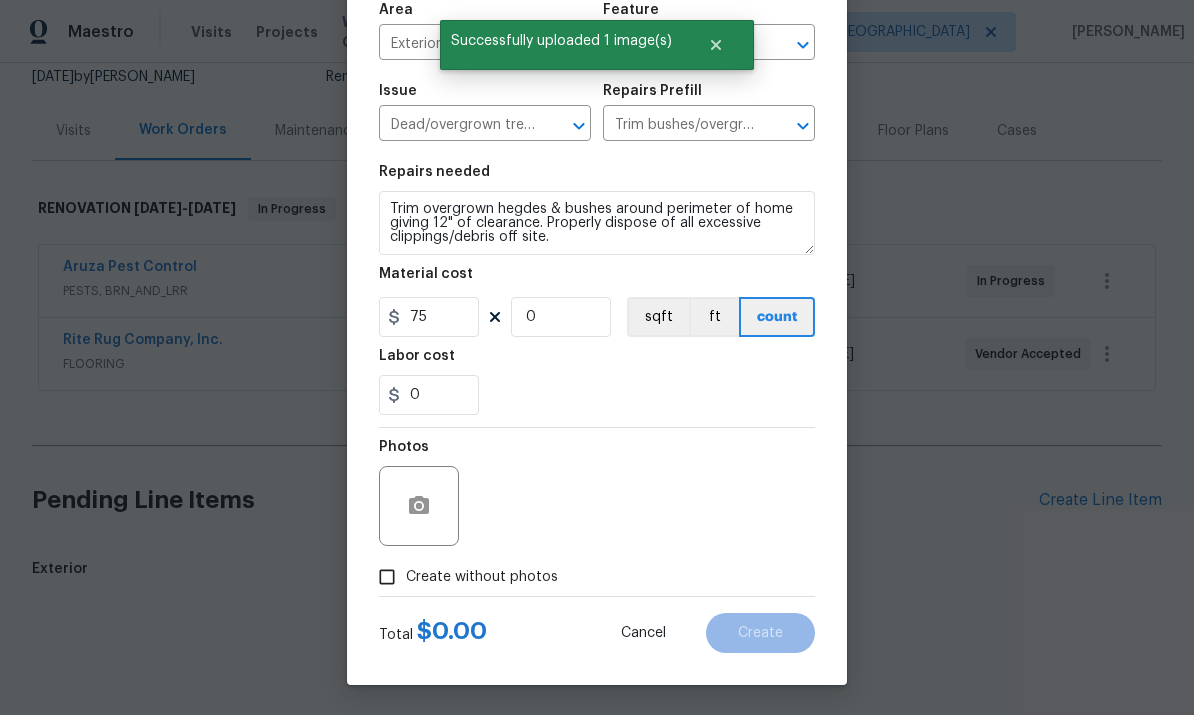 type 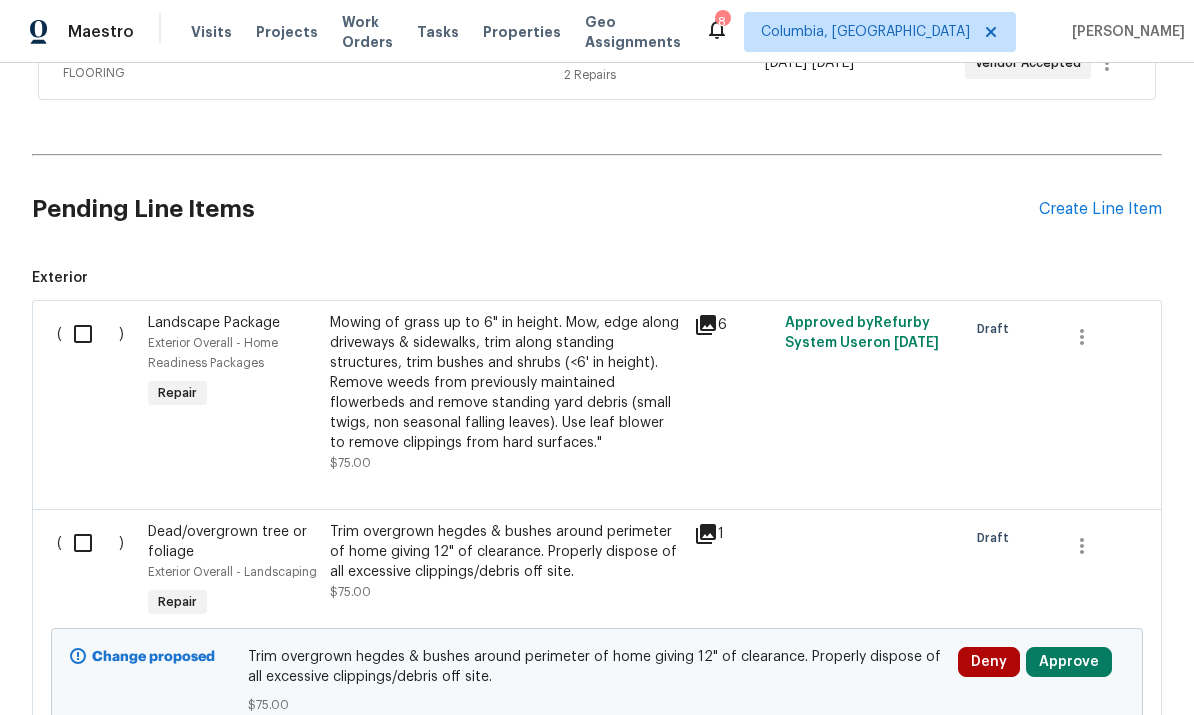 scroll, scrollTop: 495, scrollLeft: 0, axis: vertical 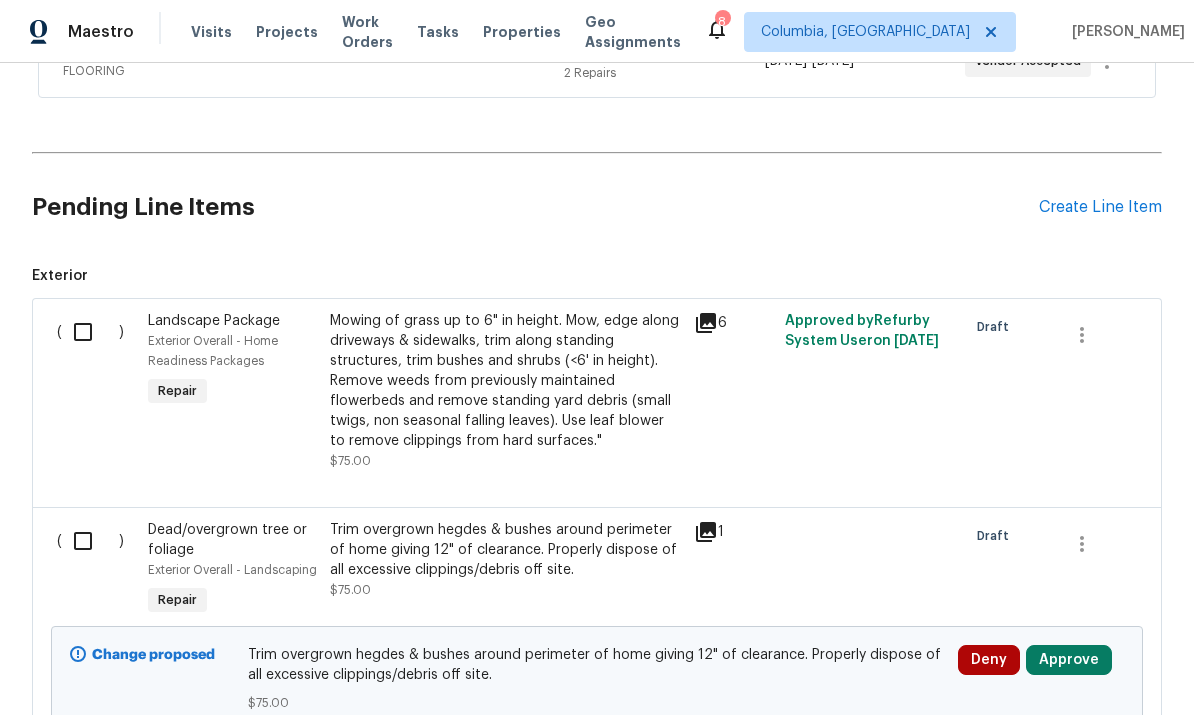click on "Create Line Item" at bounding box center [1100, 207] 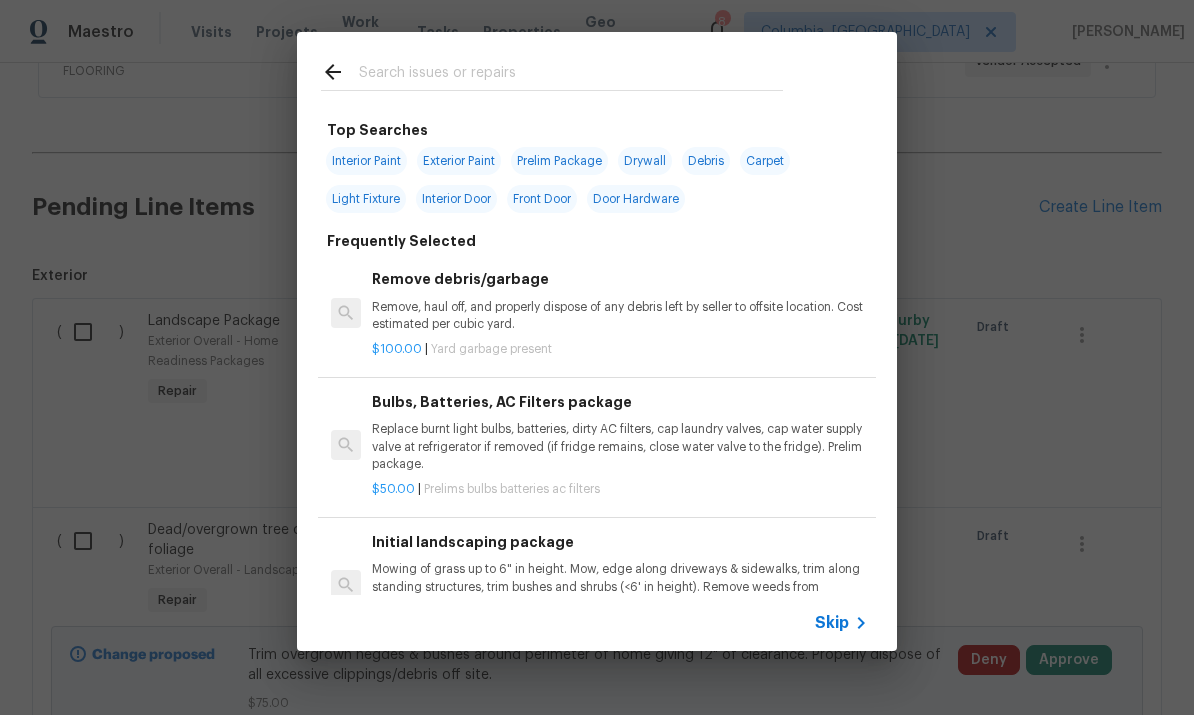 click at bounding box center [571, 75] 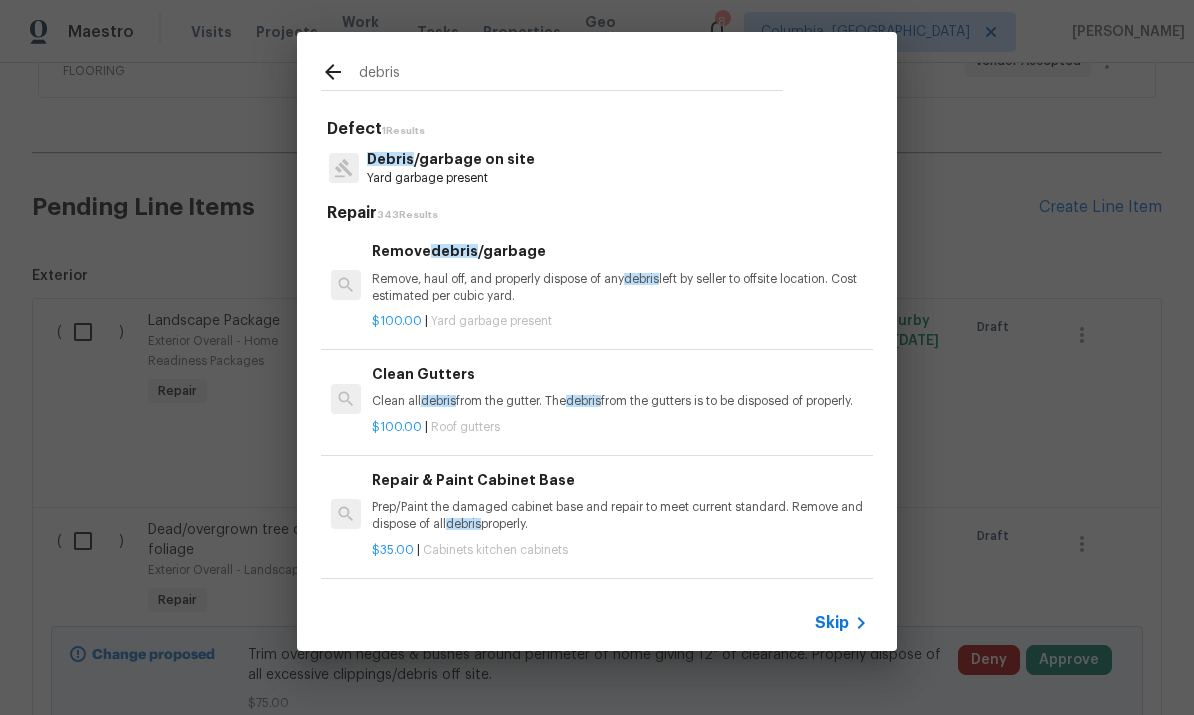 type on "debris" 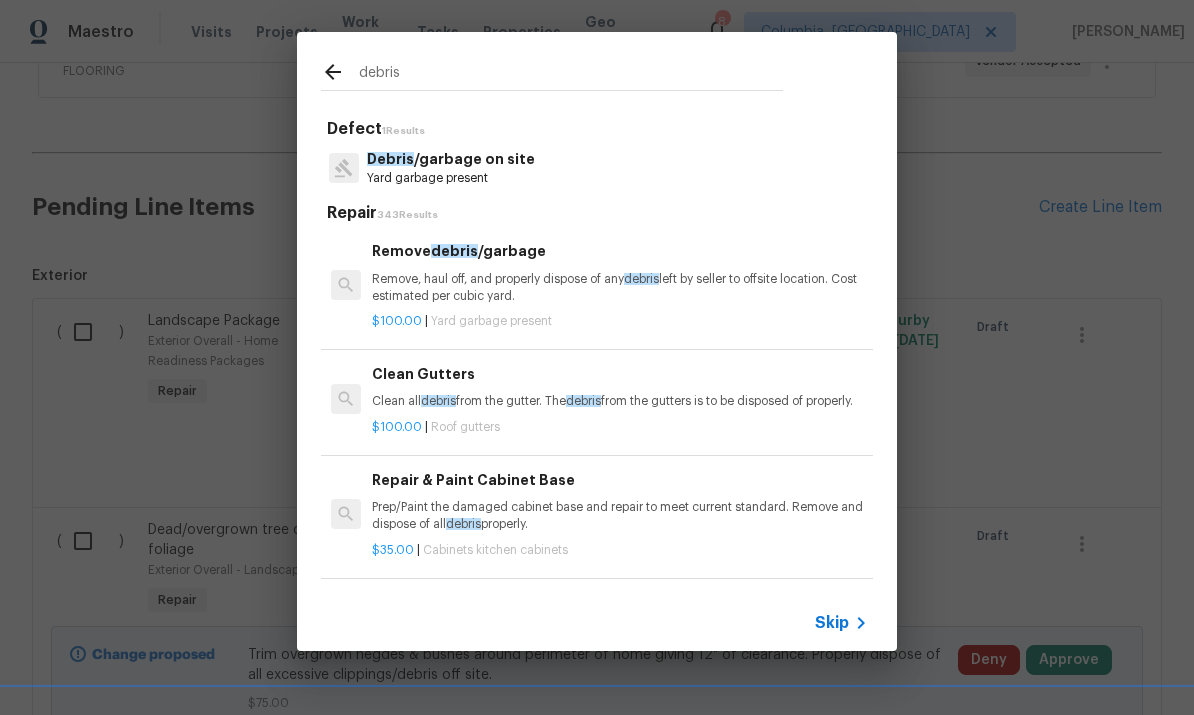 click on "Debris /garbage on site Yard garbage present" at bounding box center [597, 168] 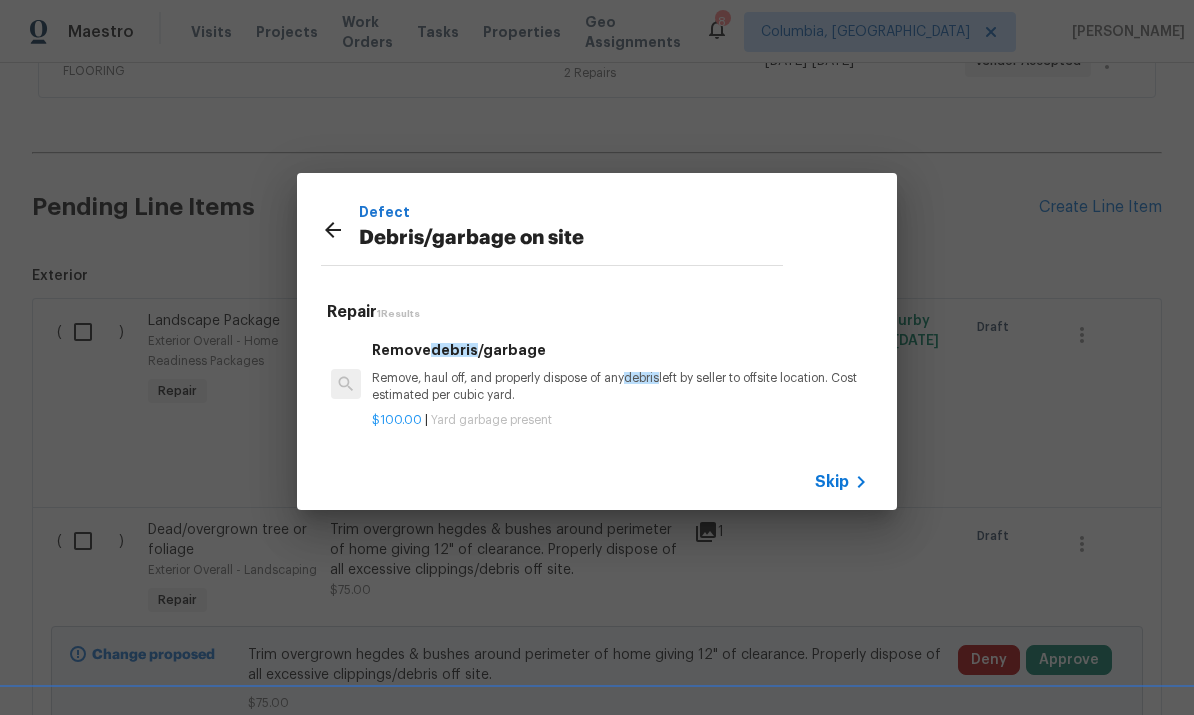 click on "Remove, haul off, and properly dispose of any  debris  left by seller to offsite location. Cost estimated per cubic yard." at bounding box center (620, 387) 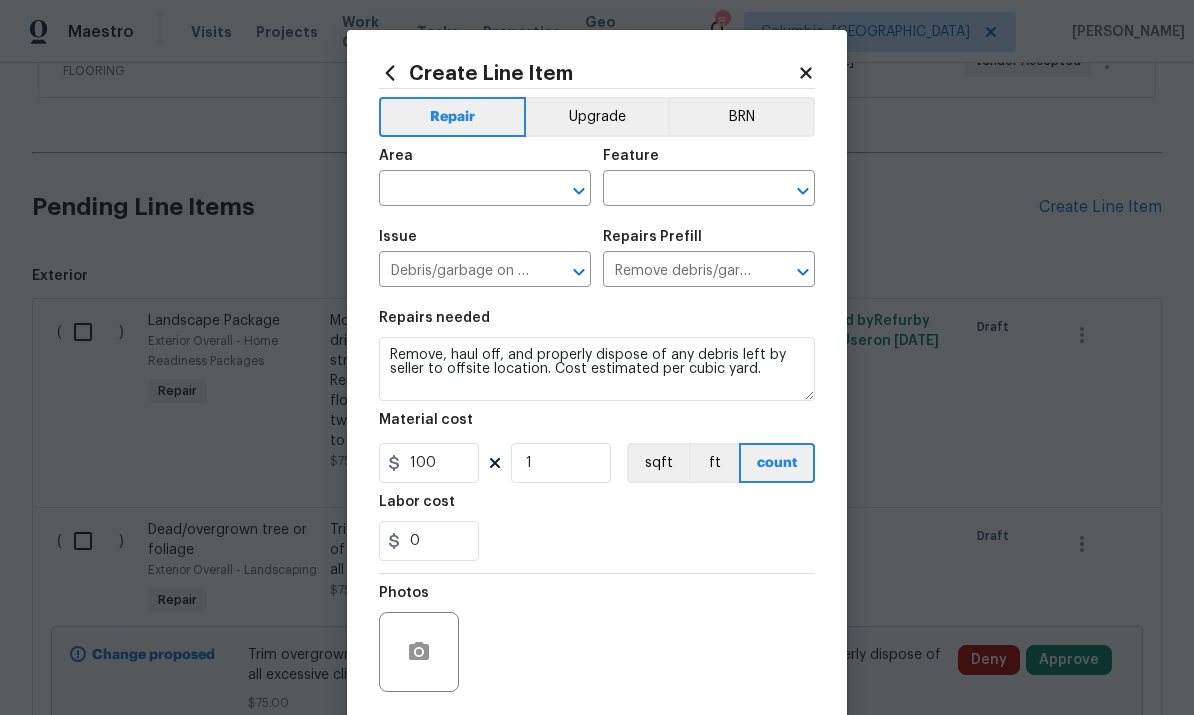 click at bounding box center [457, 190] 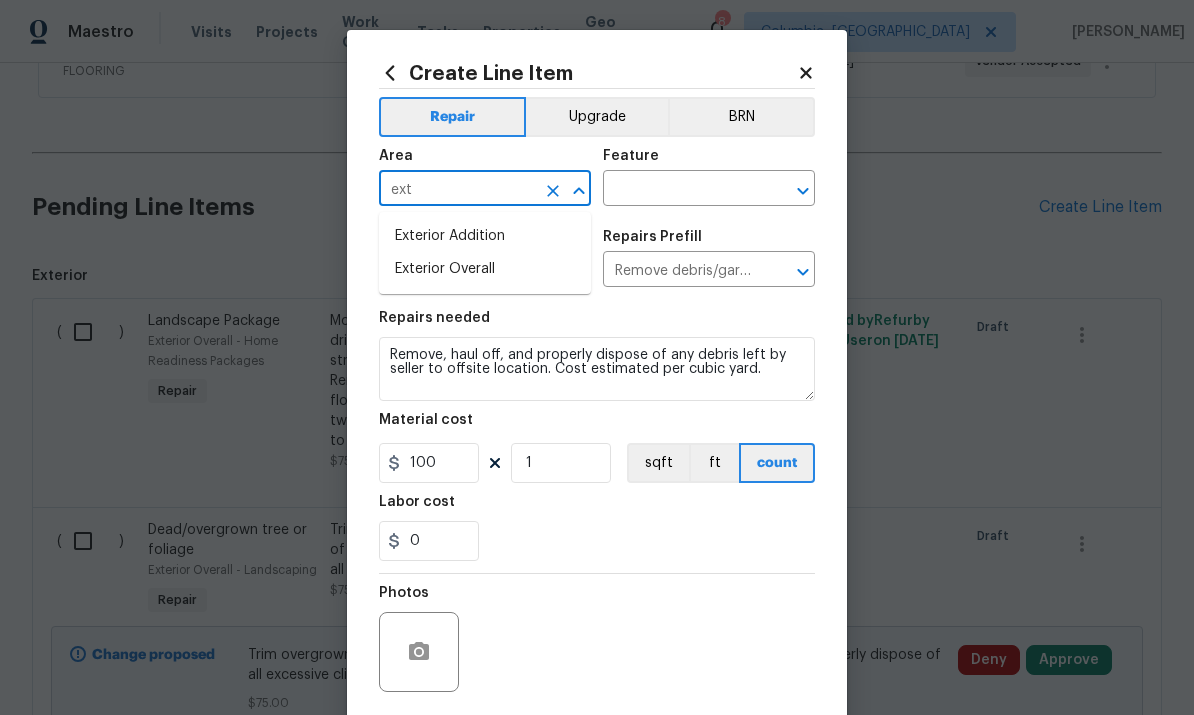 click on "Exterior Overall" at bounding box center [485, 269] 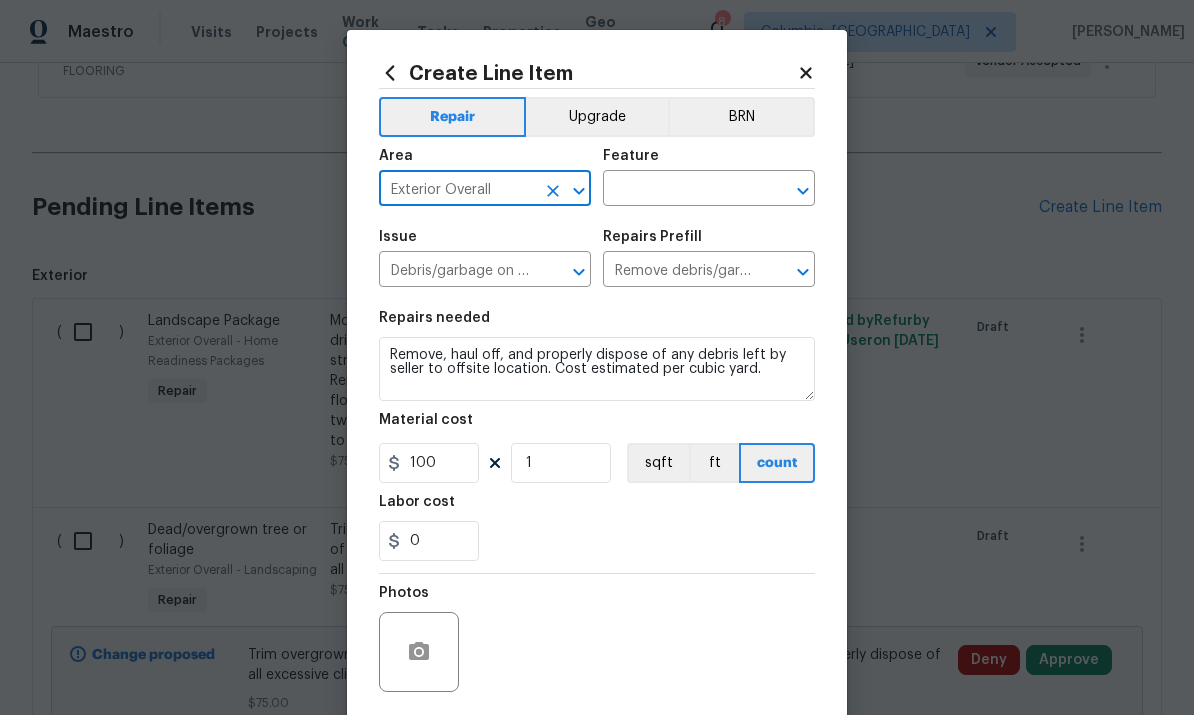 click at bounding box center (681, 190) 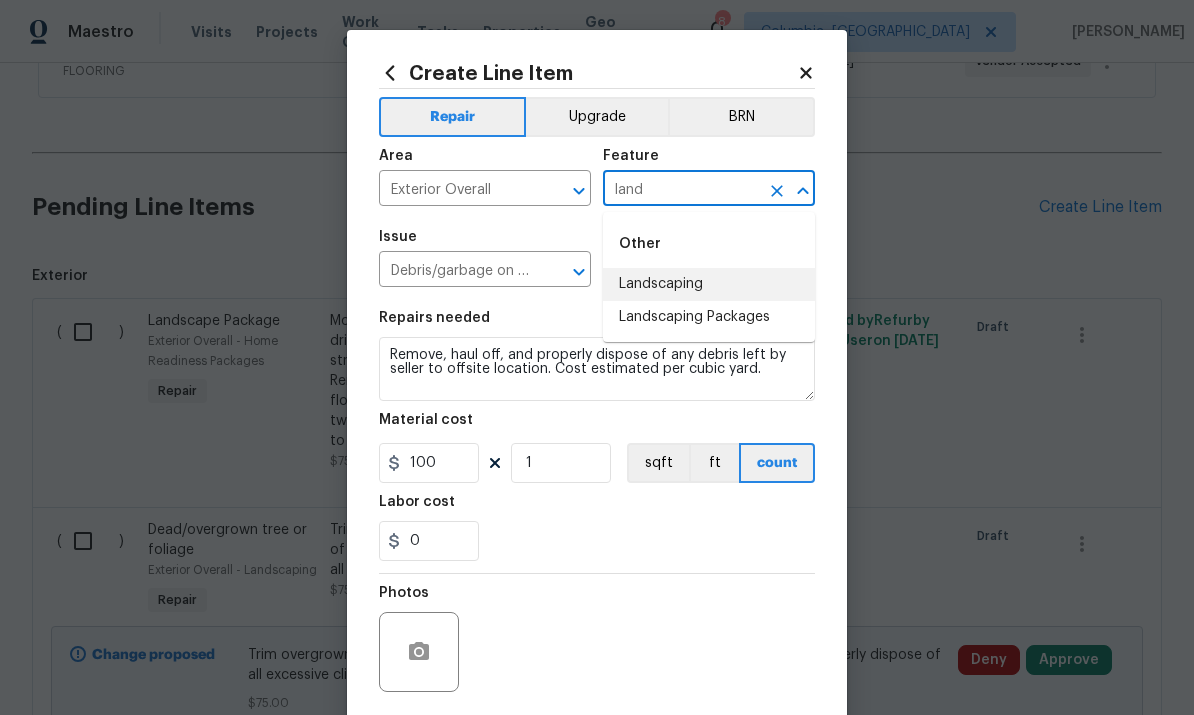 click on "Landscaping" at bounding box center [709, 284] 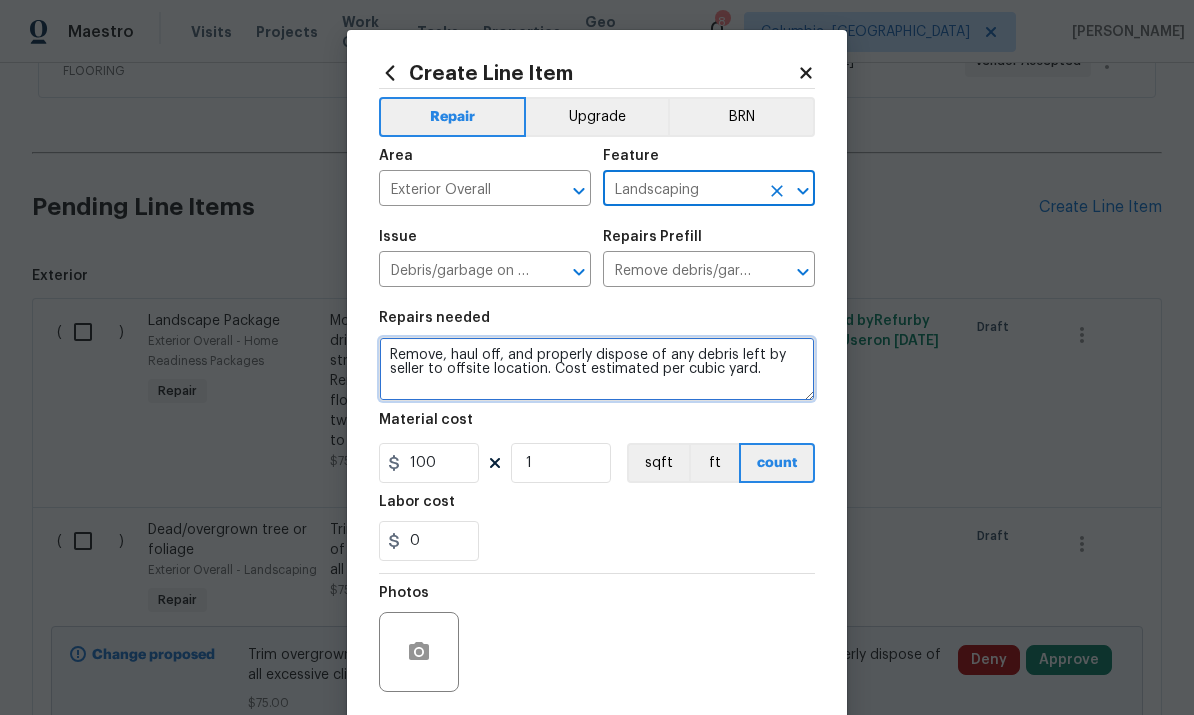 click on "Remove, haul off, and properly dispose of any debris left by seller to offsite location. Cost estimated per cubic yard." at bounding box center [597, 369] 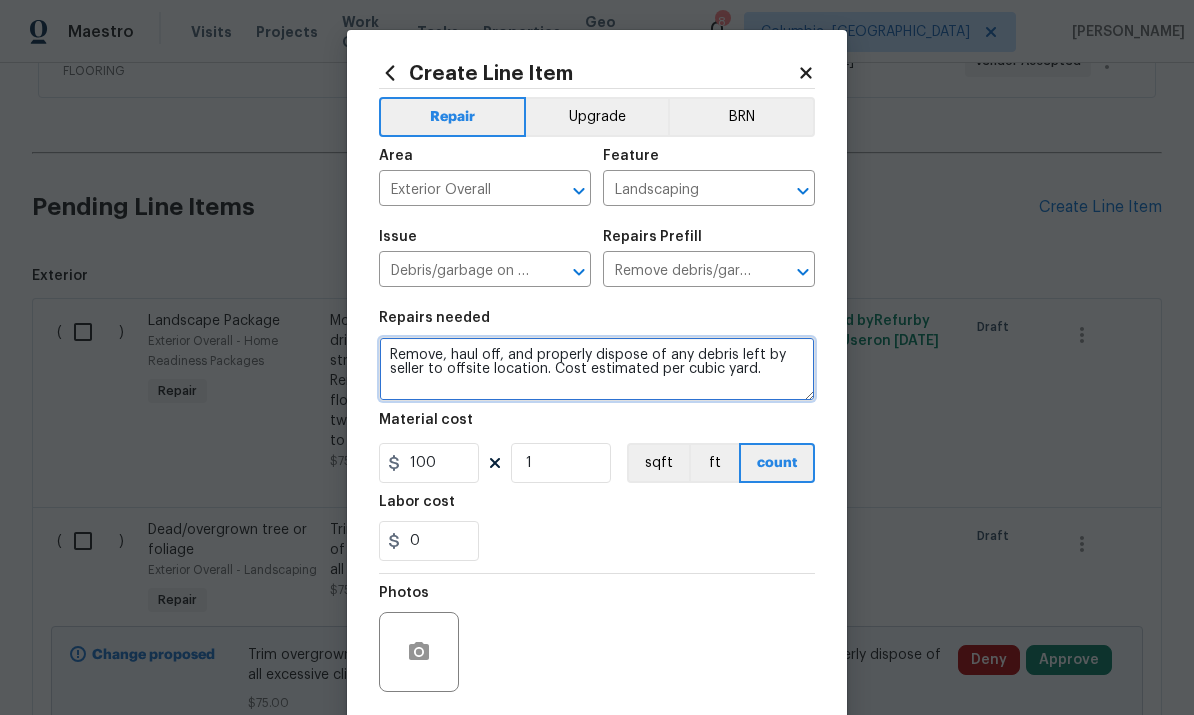 click on "Remove, haul off, and properly dispose of any debris left by seller to offsite location. Cost estimated per cubic yard." at bounding box center [597, 369] 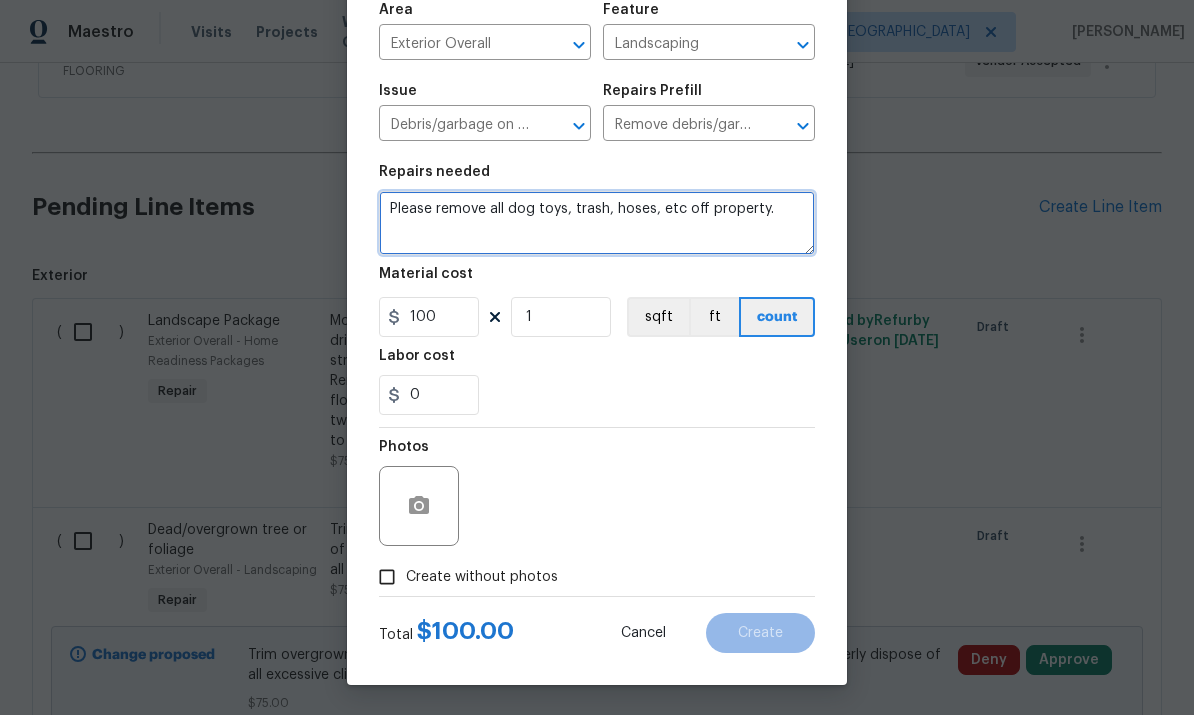 scroll, scrollTop: 150, scrollLeft: 0, axis: vertical 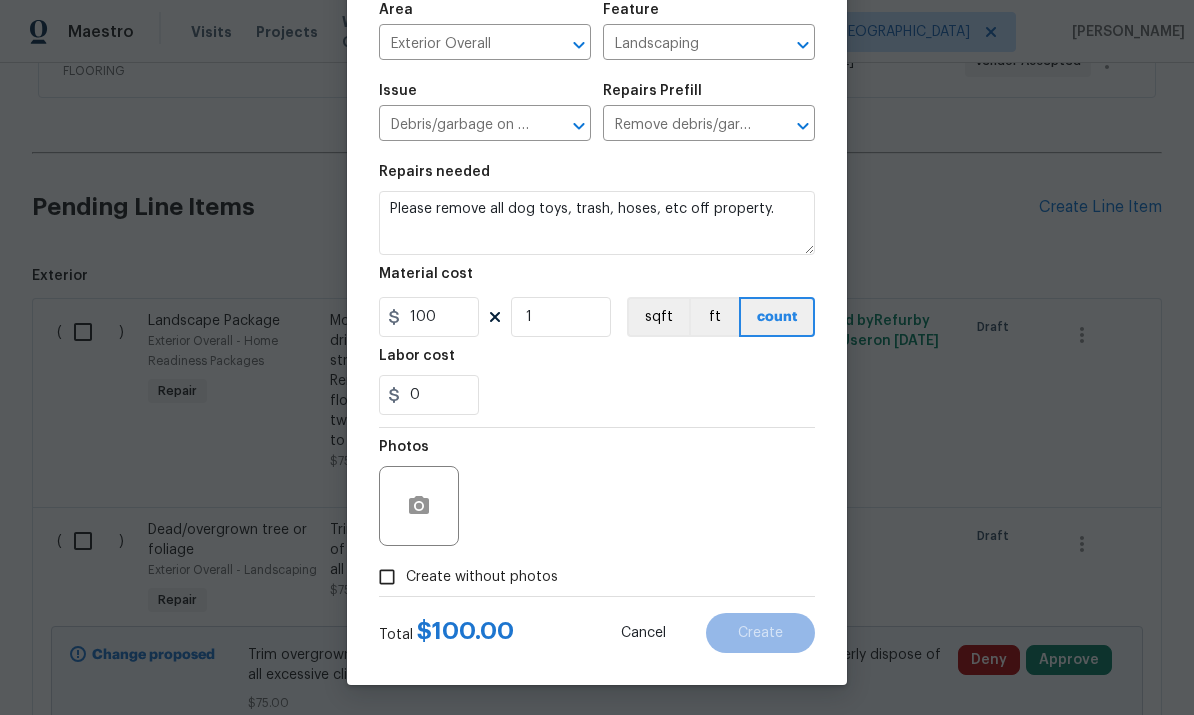 click on "Create without photos" at bounding box center (387, 577) 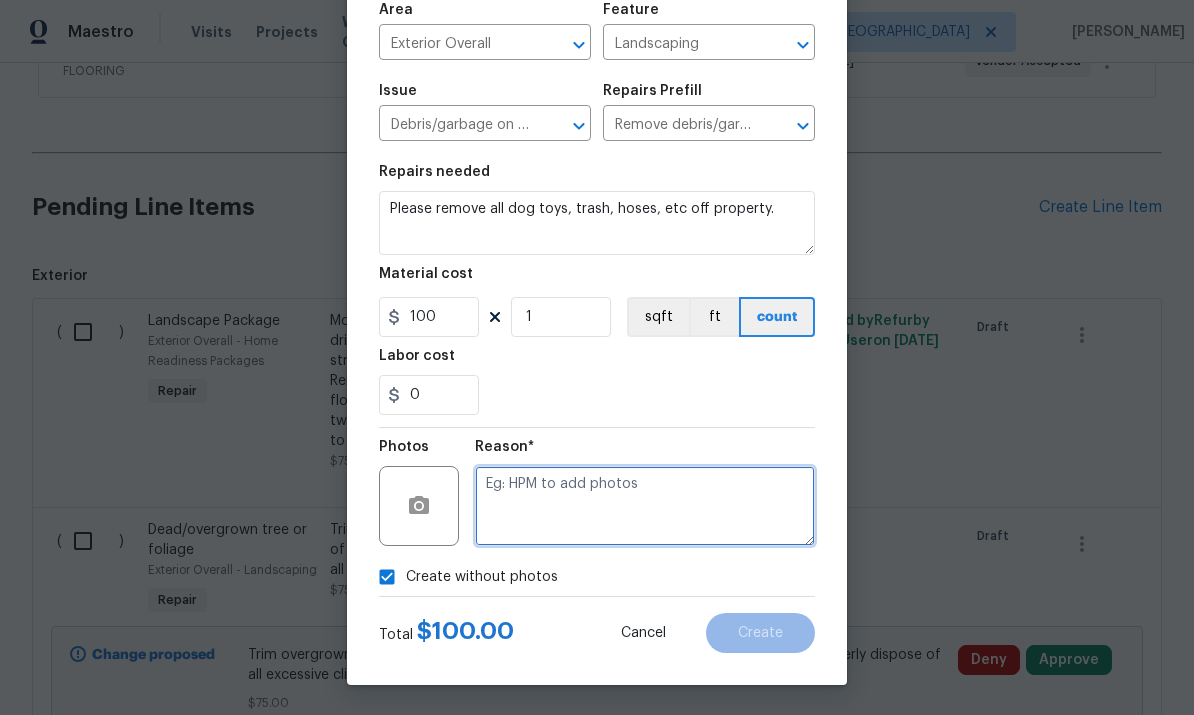 click at bounding box center (645, 506) 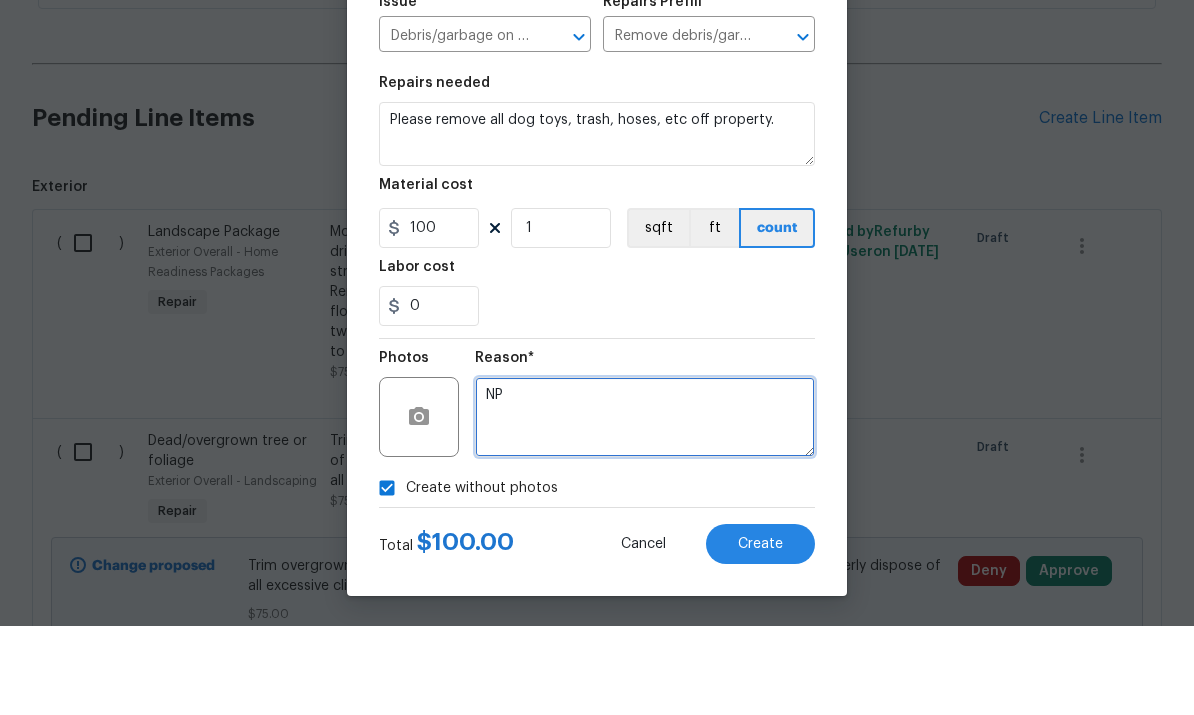 type on "NP" 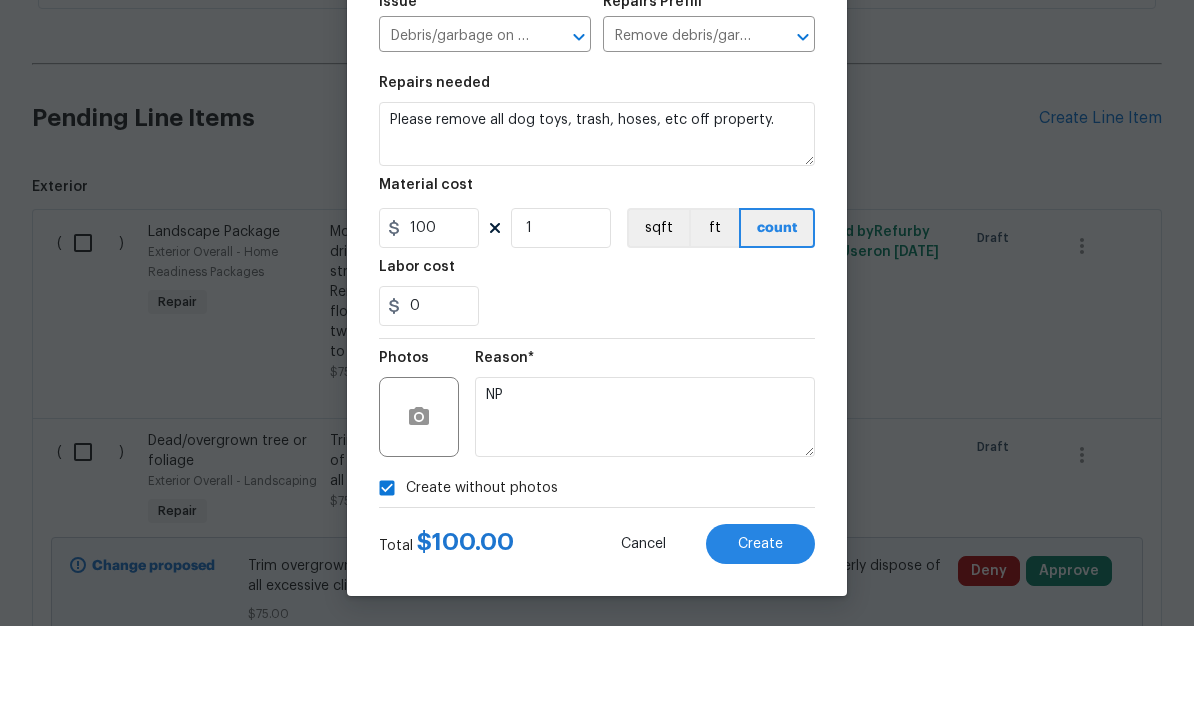 click on "Create" at bounding box center (760, 633) 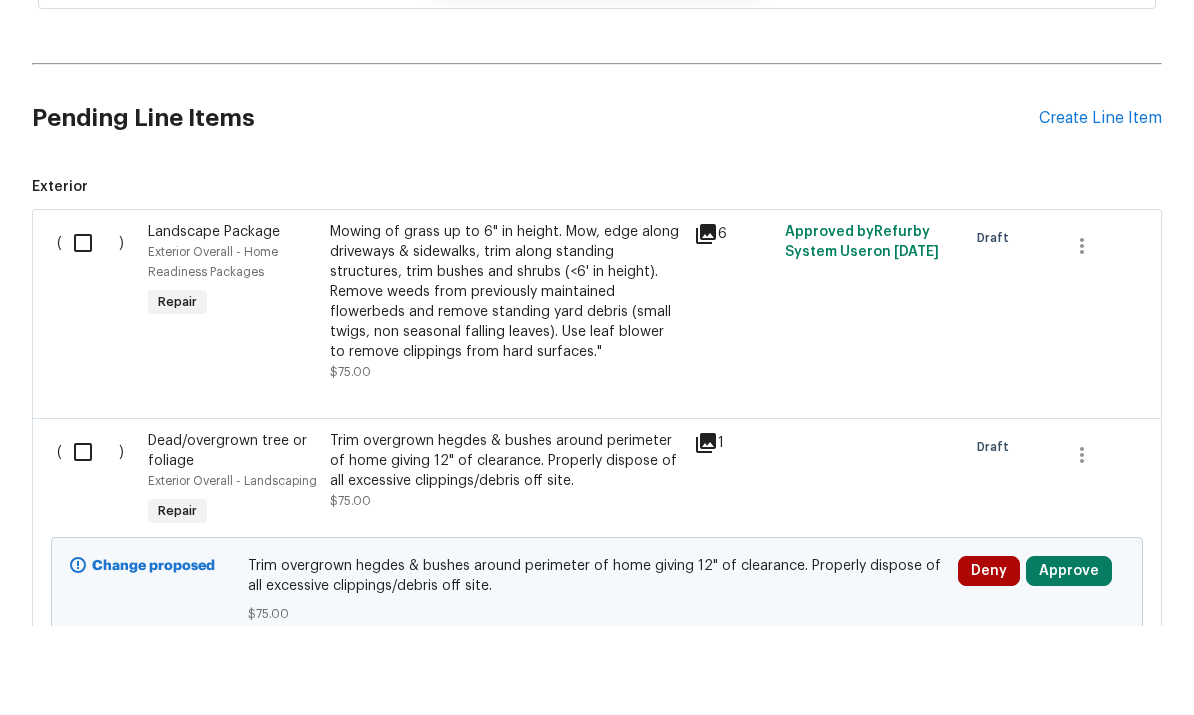 scroll, scrollTop: 75, scrollLeft: 0, axis: vertical 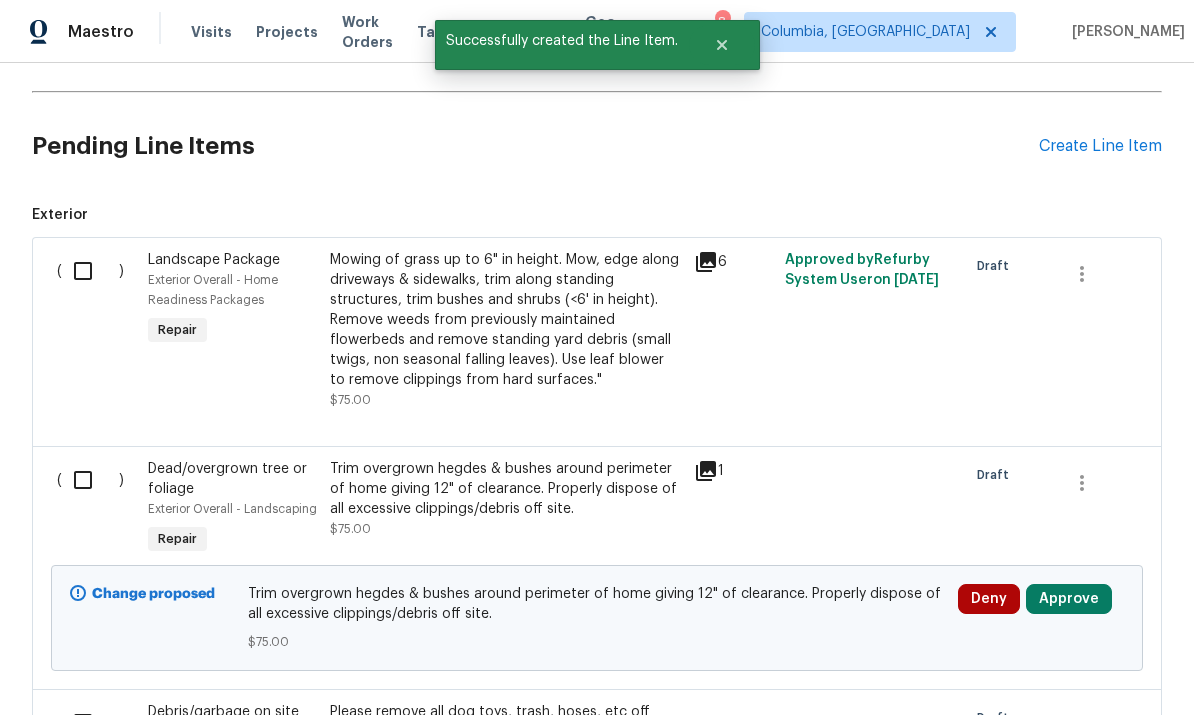 click at bounding box center (90, 271) 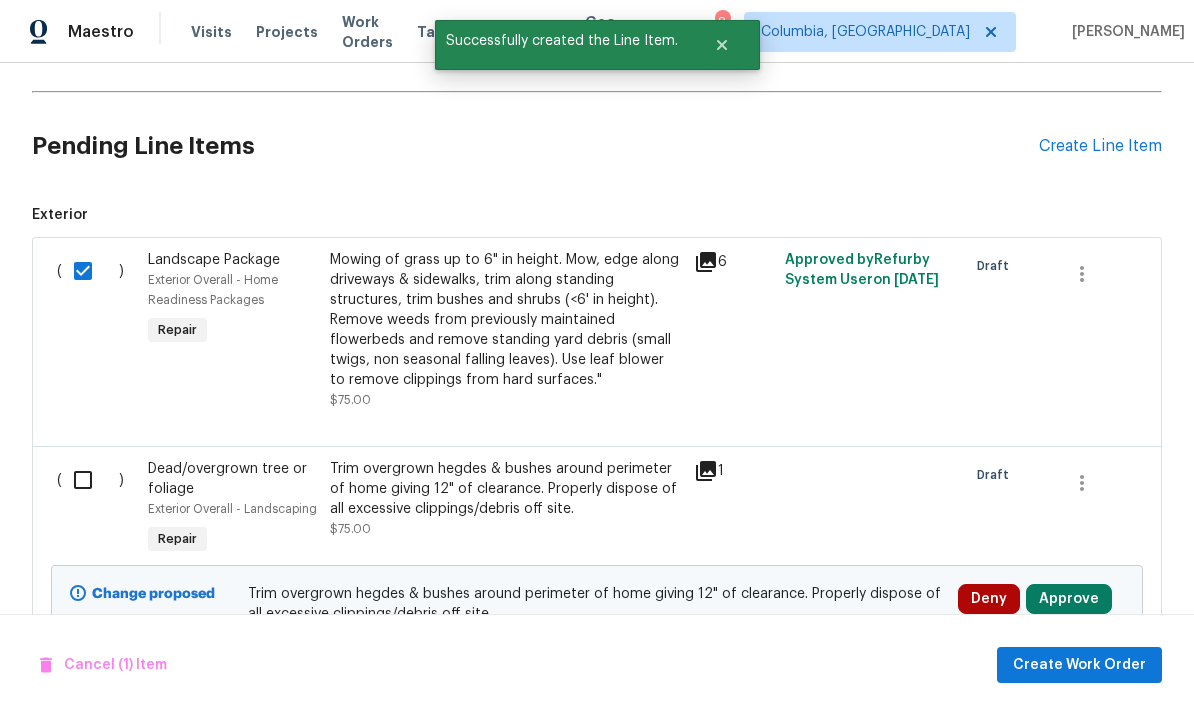 click at bounding box center (90, 480) 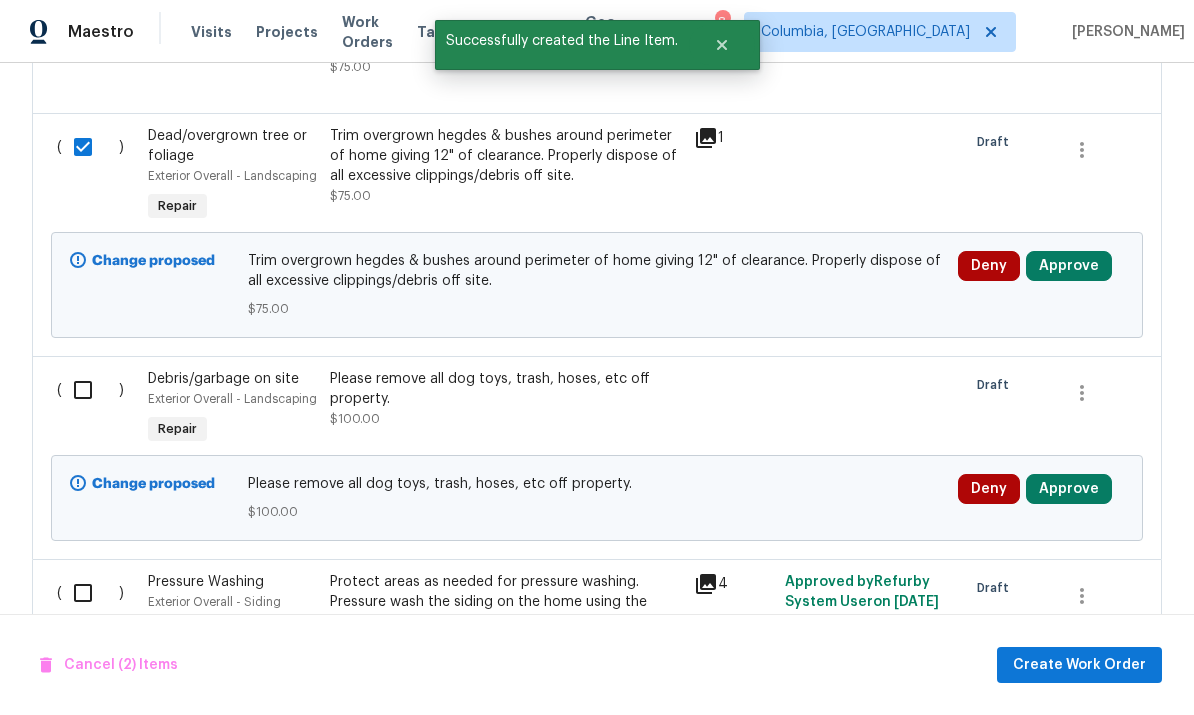 click at bounding box center [90, 390] 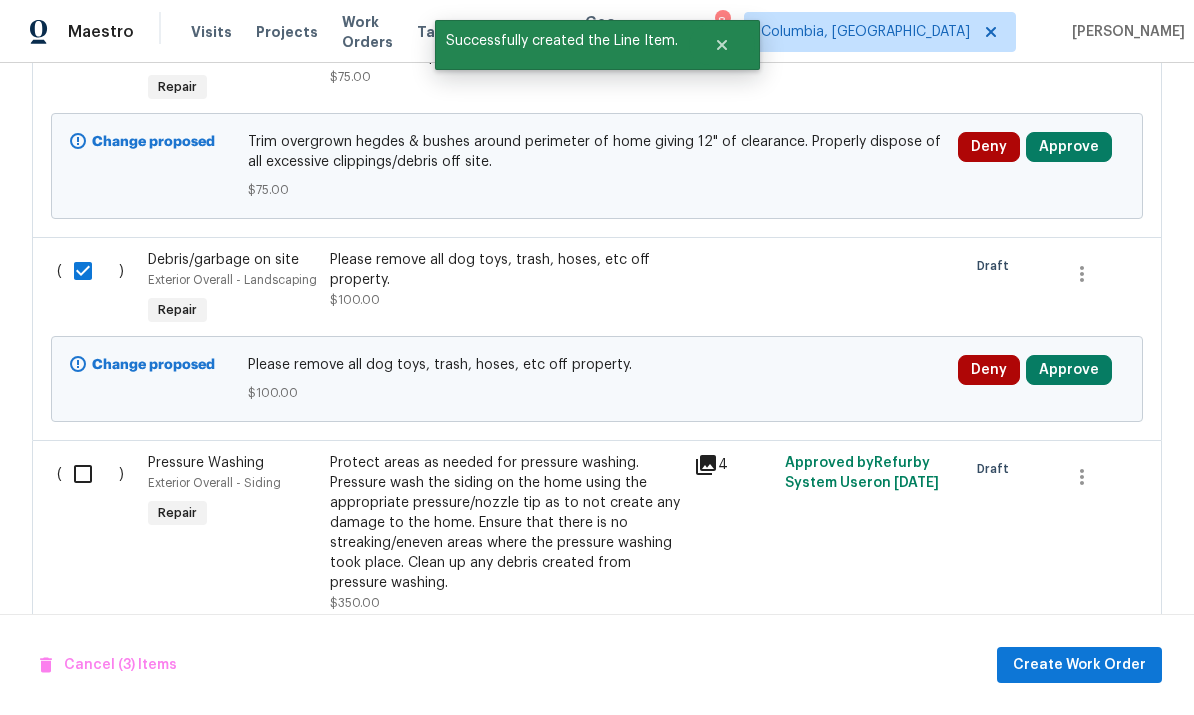 scroll, scrollTop: 1007, scrollLeft: 0, axis: vertical 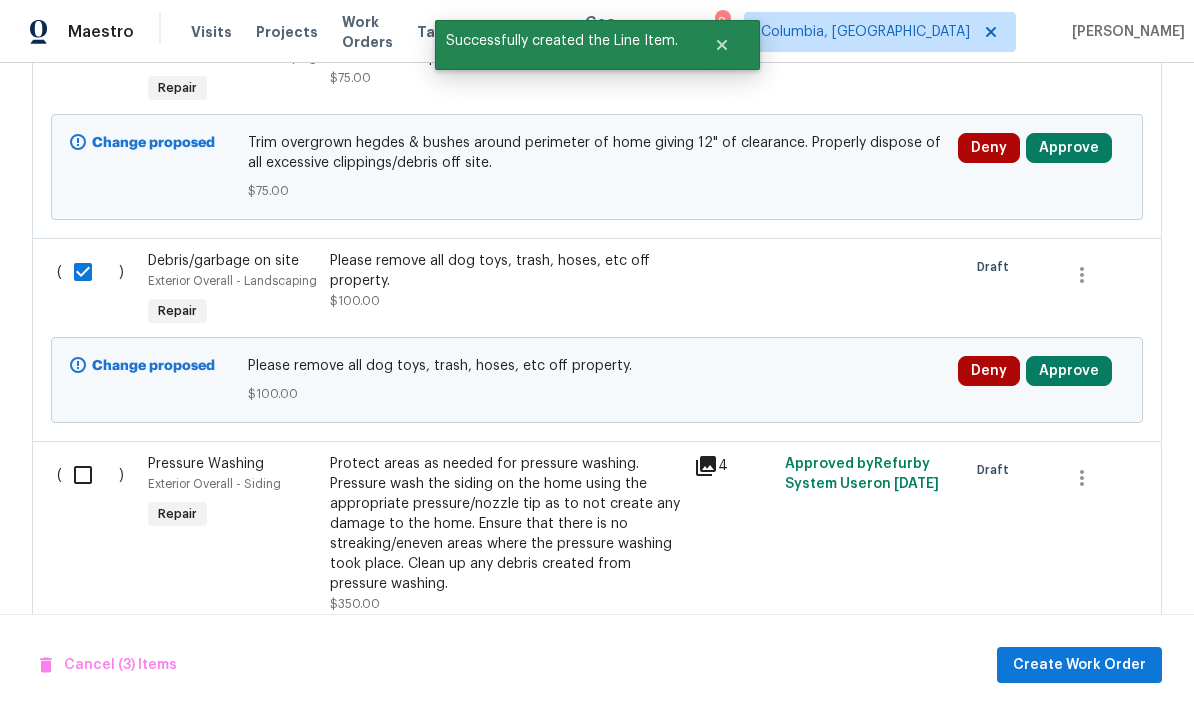 click at bounding box center [90, 475] 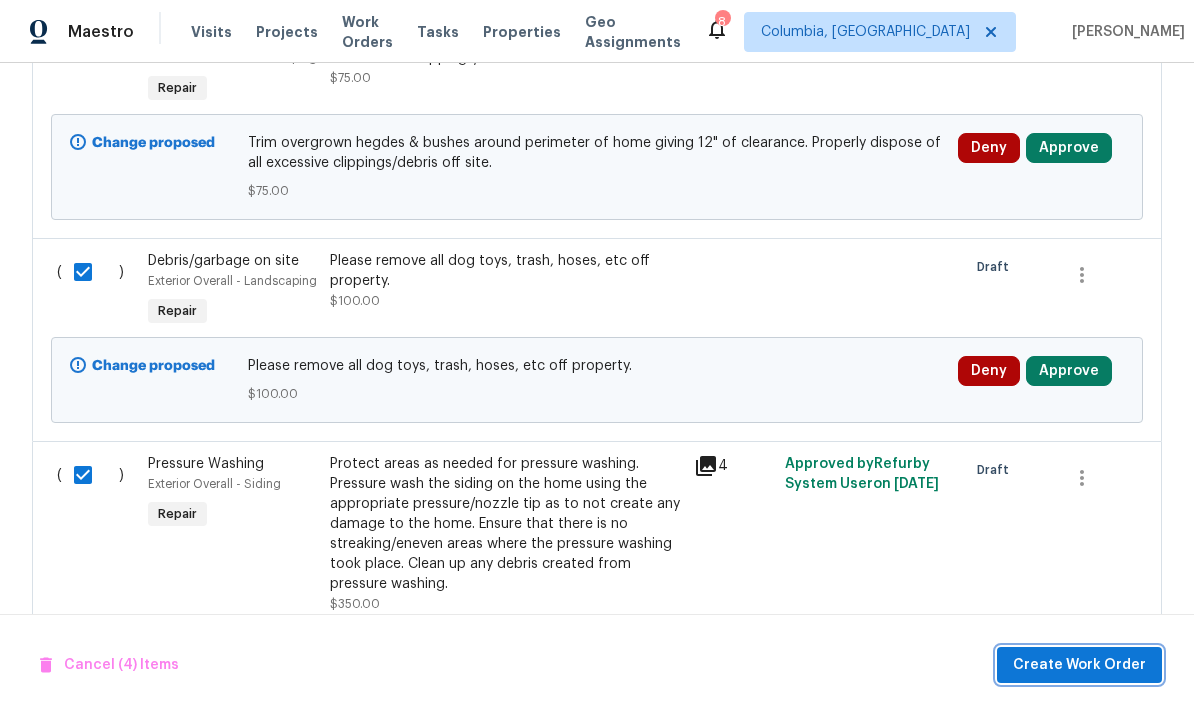 click on "Create Work Order" at bounding box center [1079, 665] 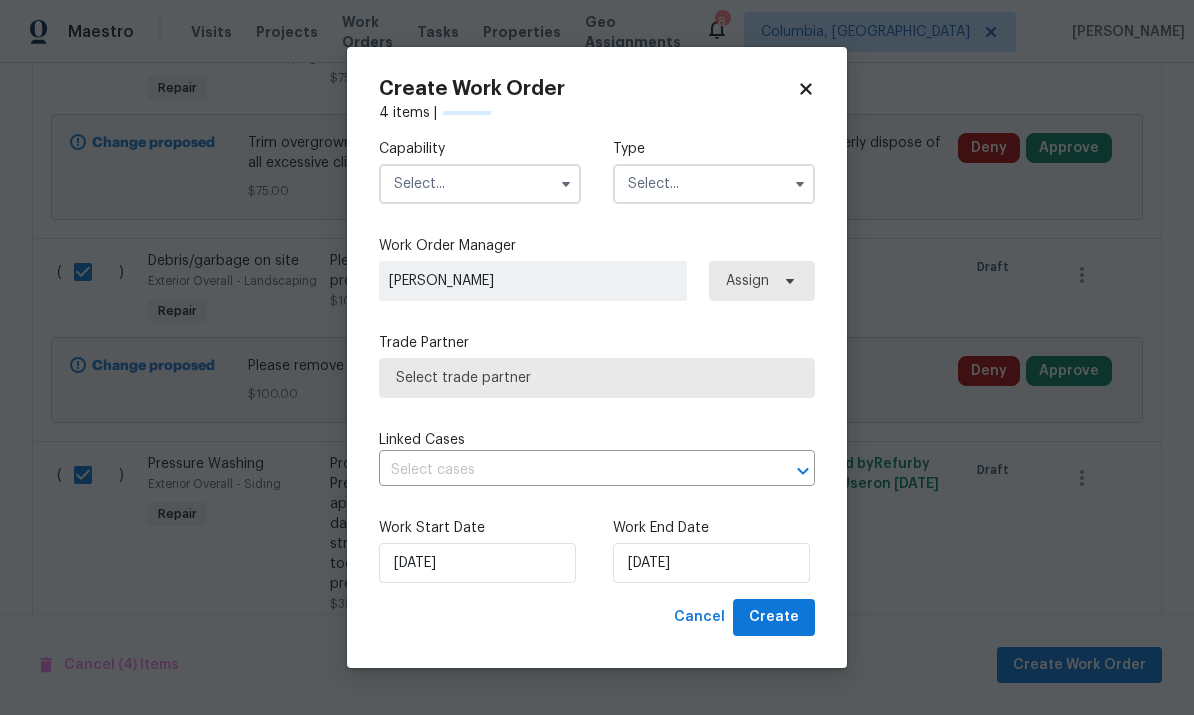 checkbox on "false" 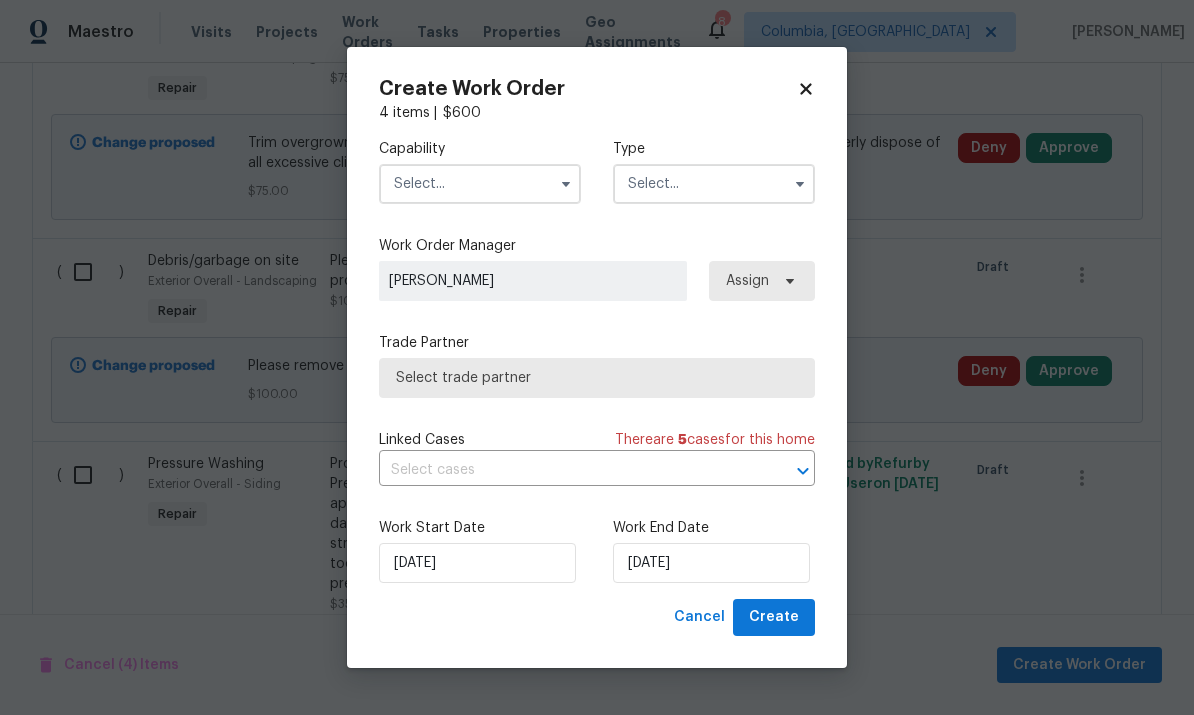 click at bounding box center (480, 184) 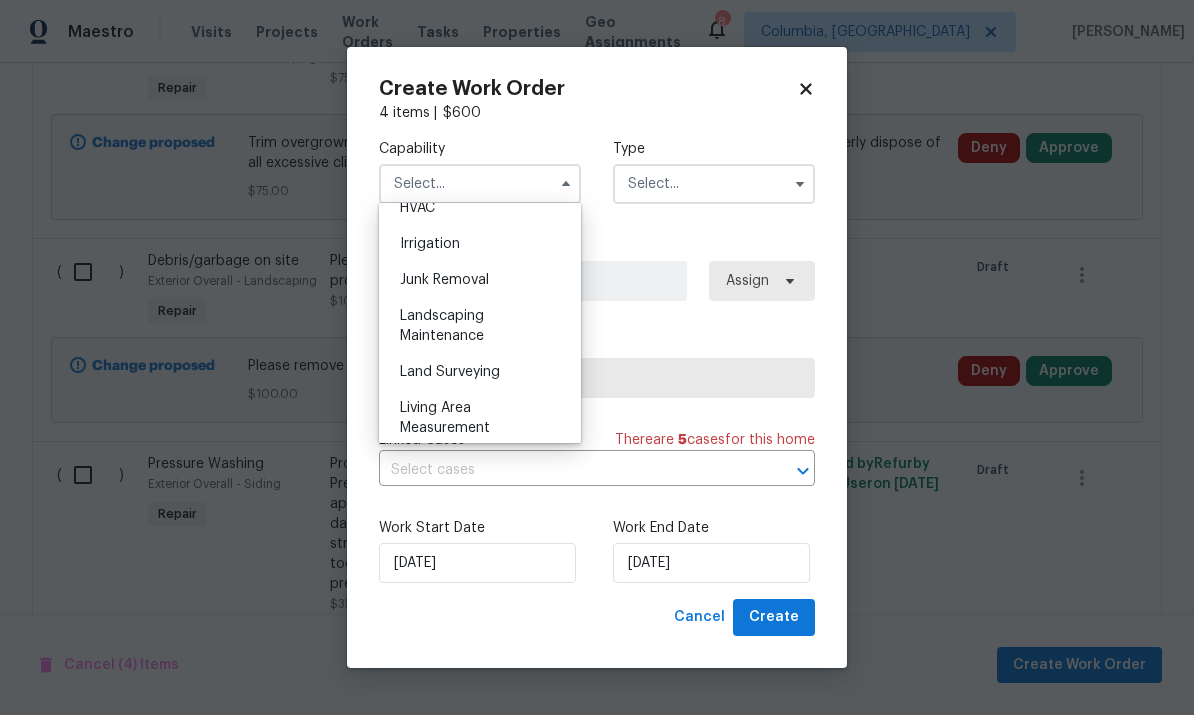 scroll, scrollTop: 1227, scrollLeft: 0, axis: vertical 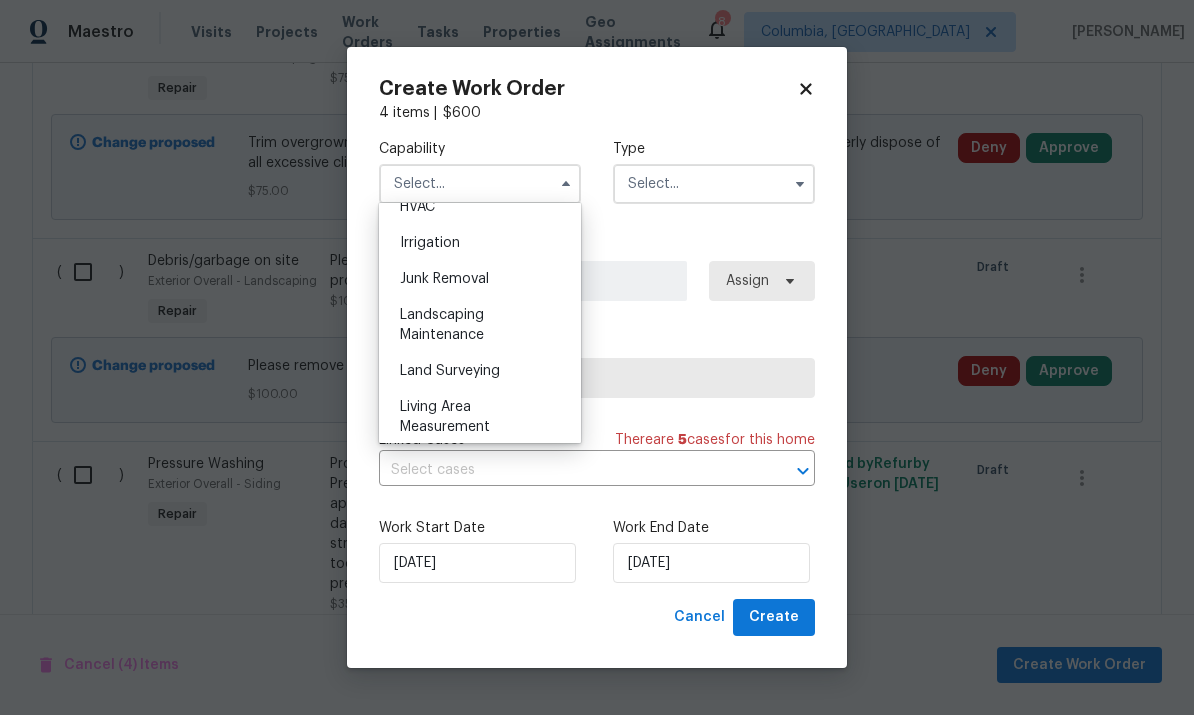 click on "Landscaping Maintenance" at bounding box center (480, 325) 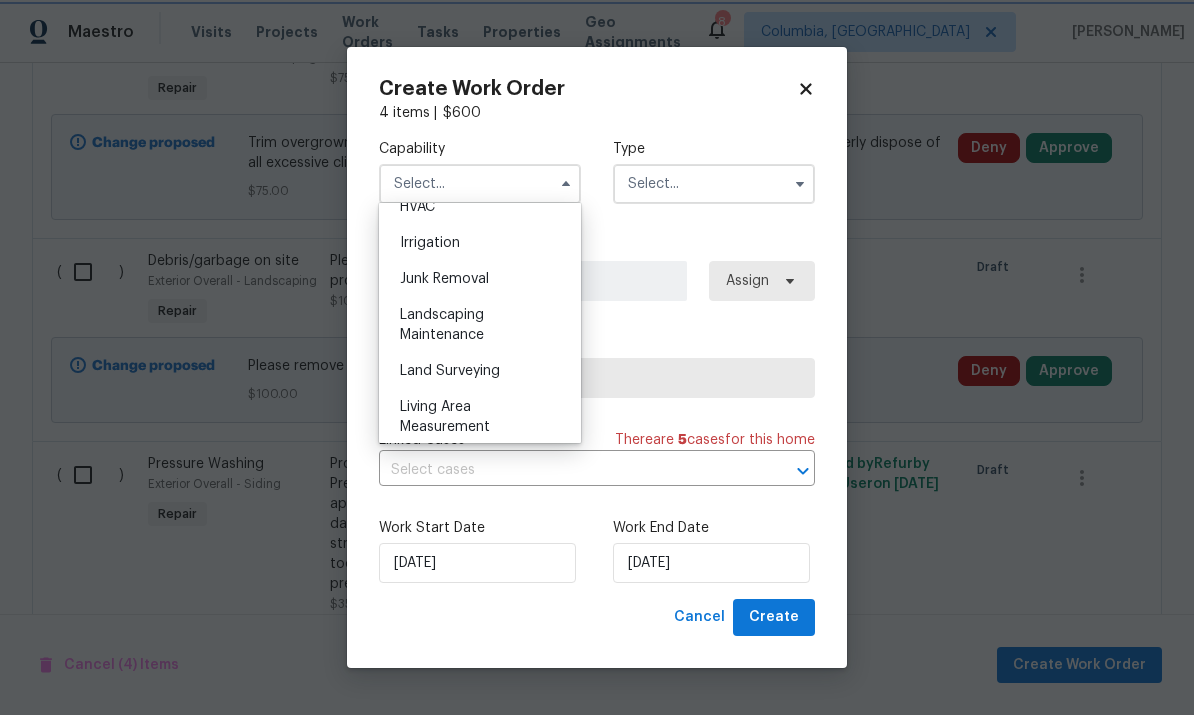 type on "Landscaping Maintenance" 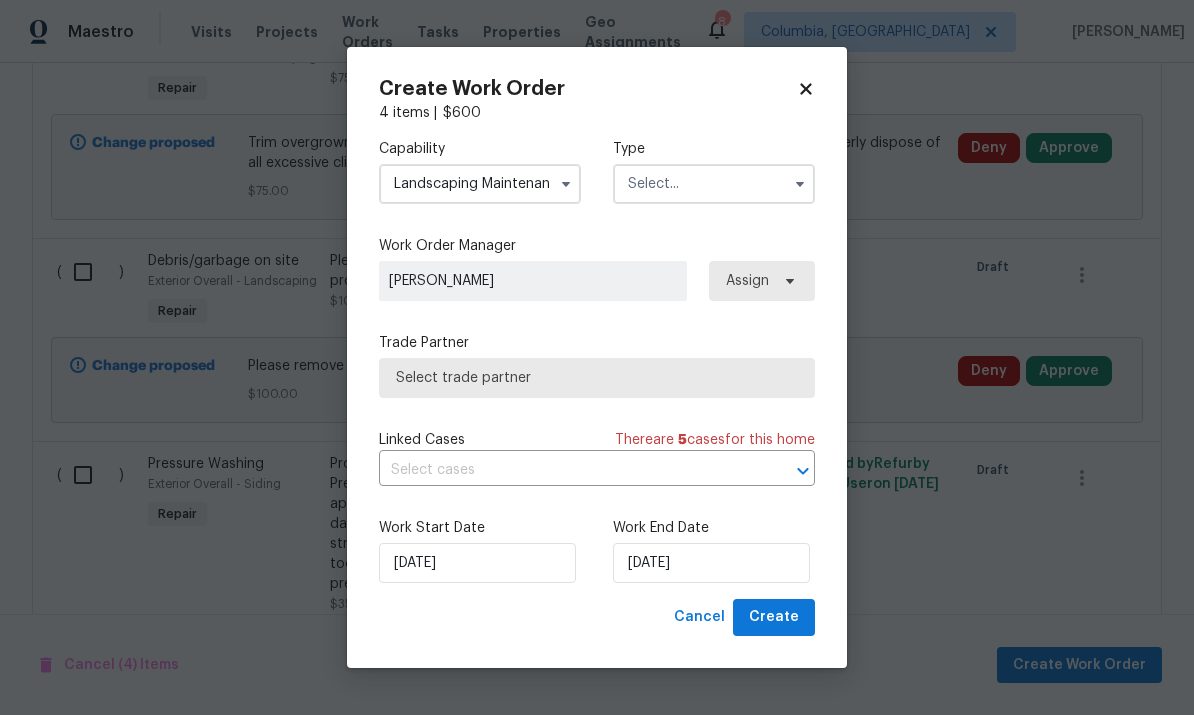 click at bounding box center (714, 184) 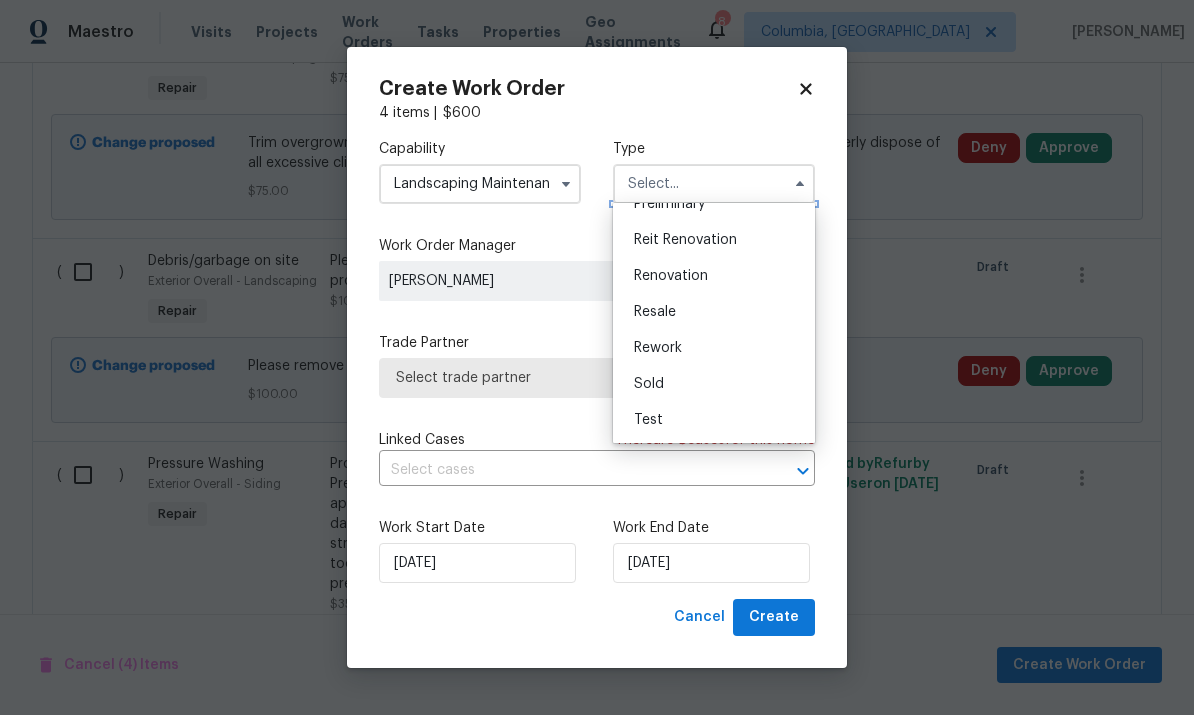 scroll, scrollTop: 454, scrollLeft: 0, axis: vertical 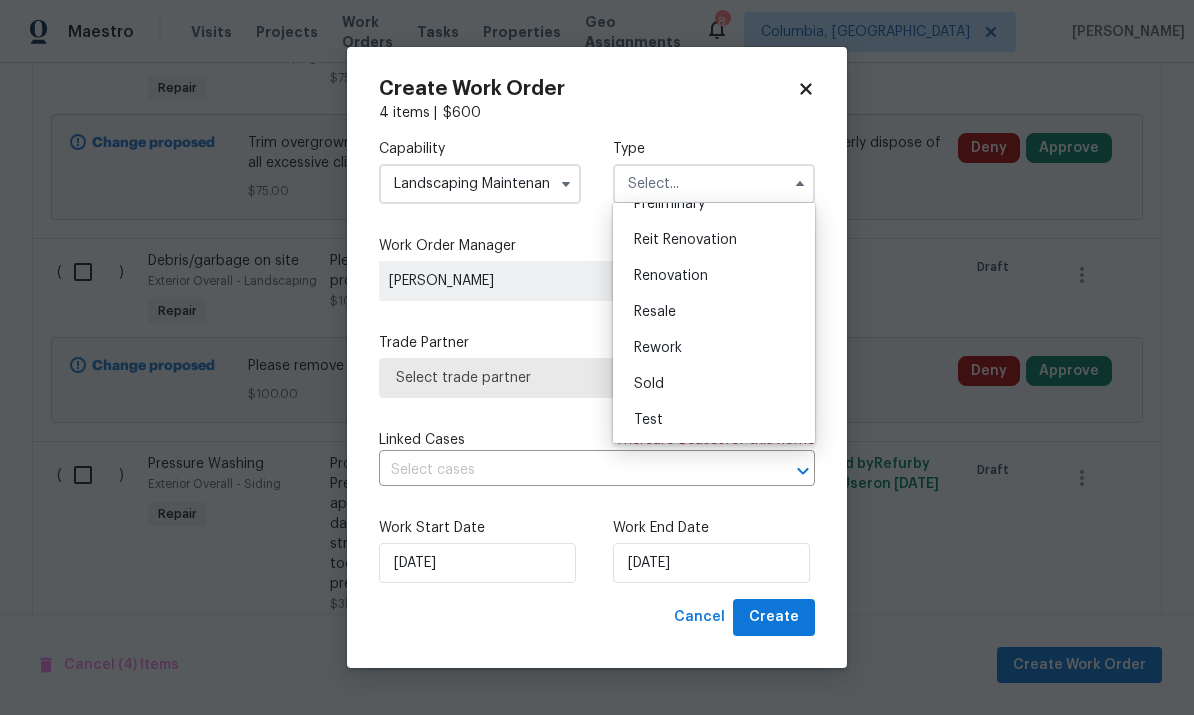 click on "Renovation" at bounding box center (671, 276) 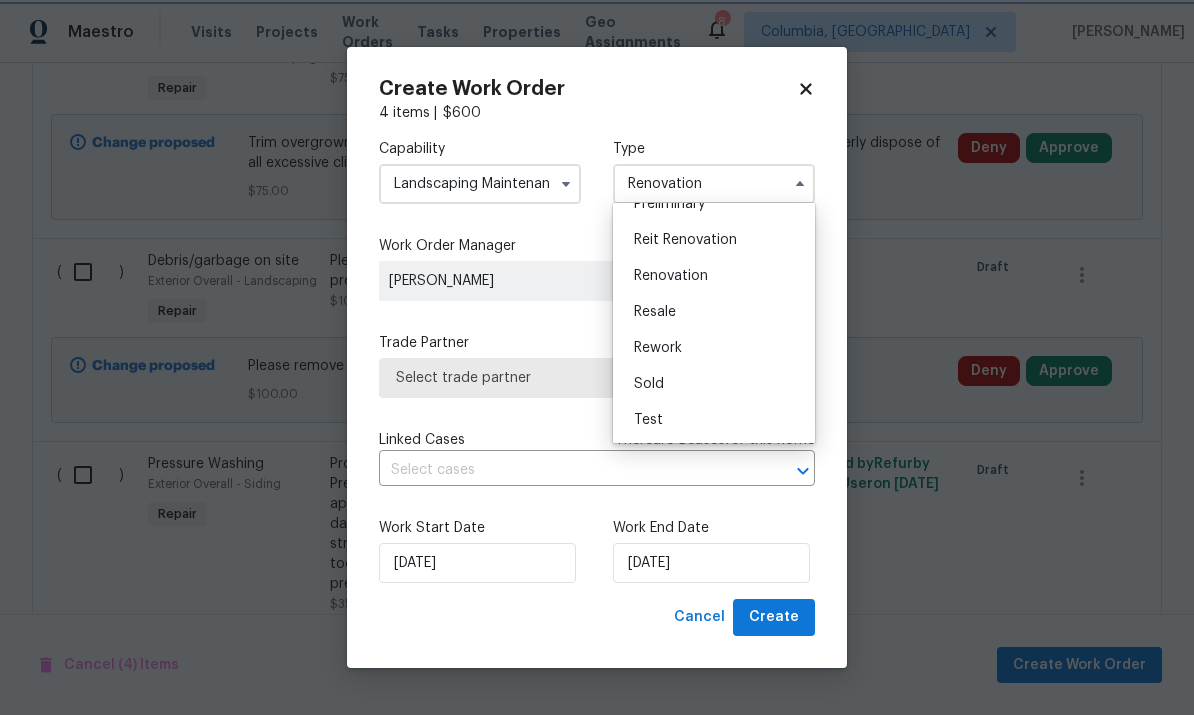 scroll, scrollTop: 0, scrollLeft: 0, axis: both 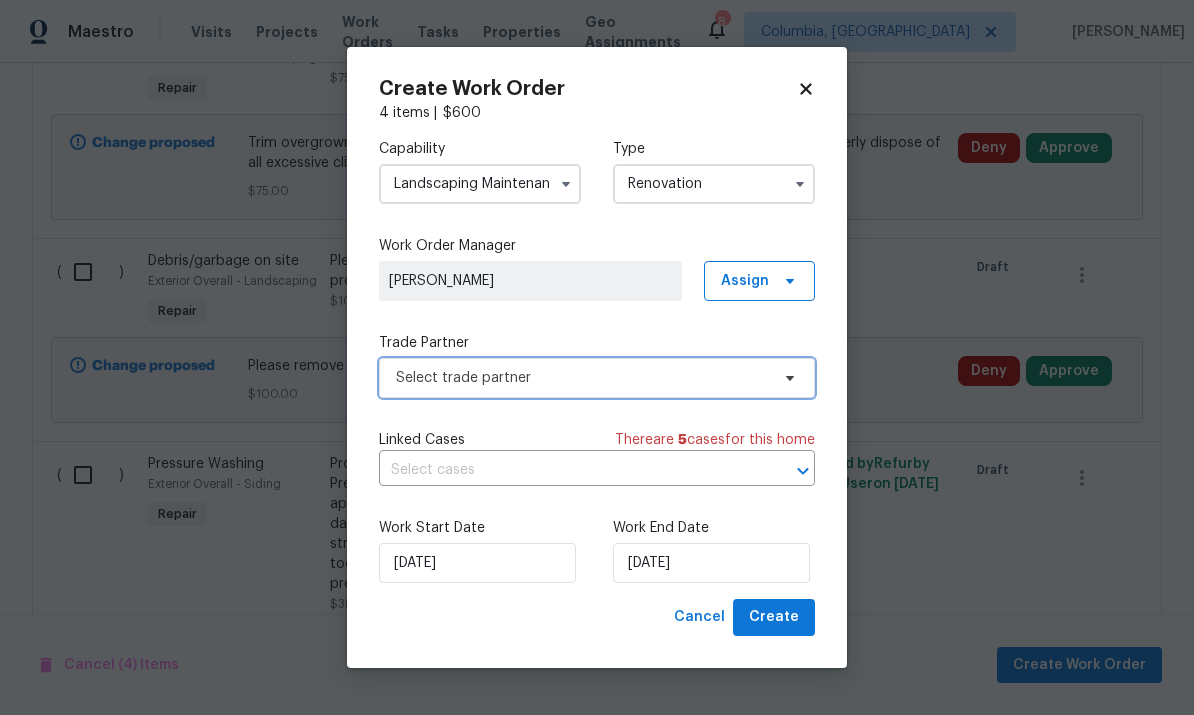 click on "Select trade partner" at bounding box center [582, 378] 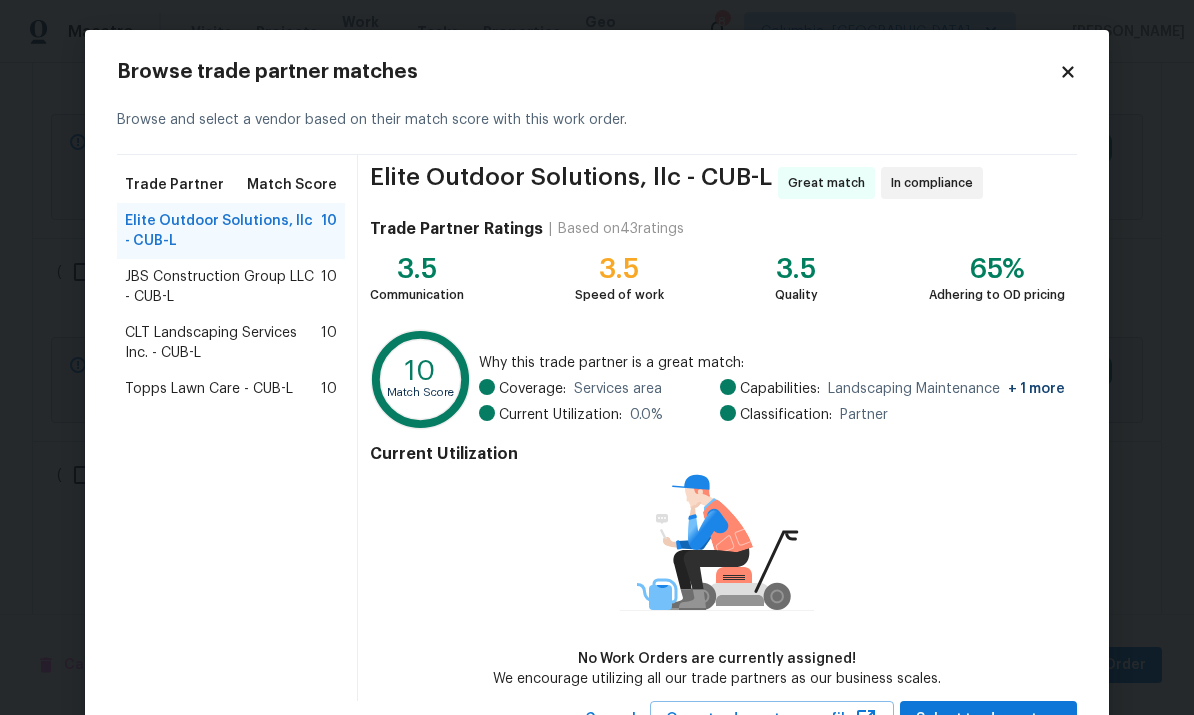 click on "CLT Landscaping Services Inc. - CUB-L" at bounding box center (223, 343) 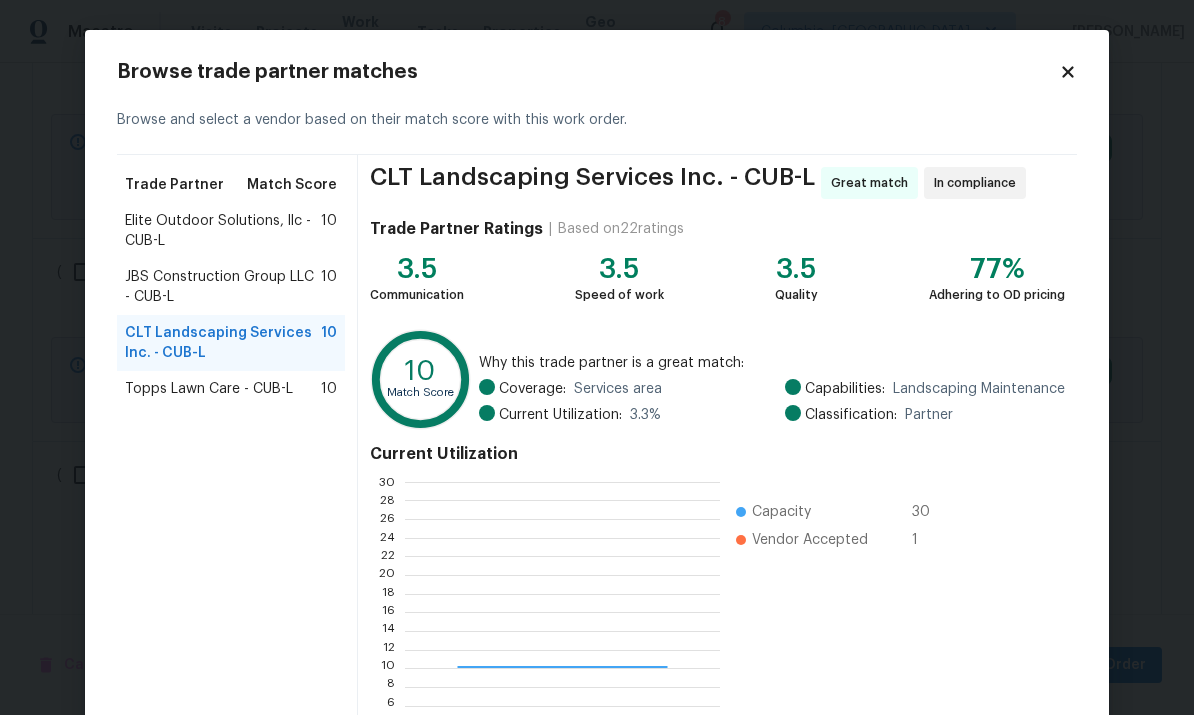 scroll, scrollTop: 118, scrollLeft: 0, axis: vertical 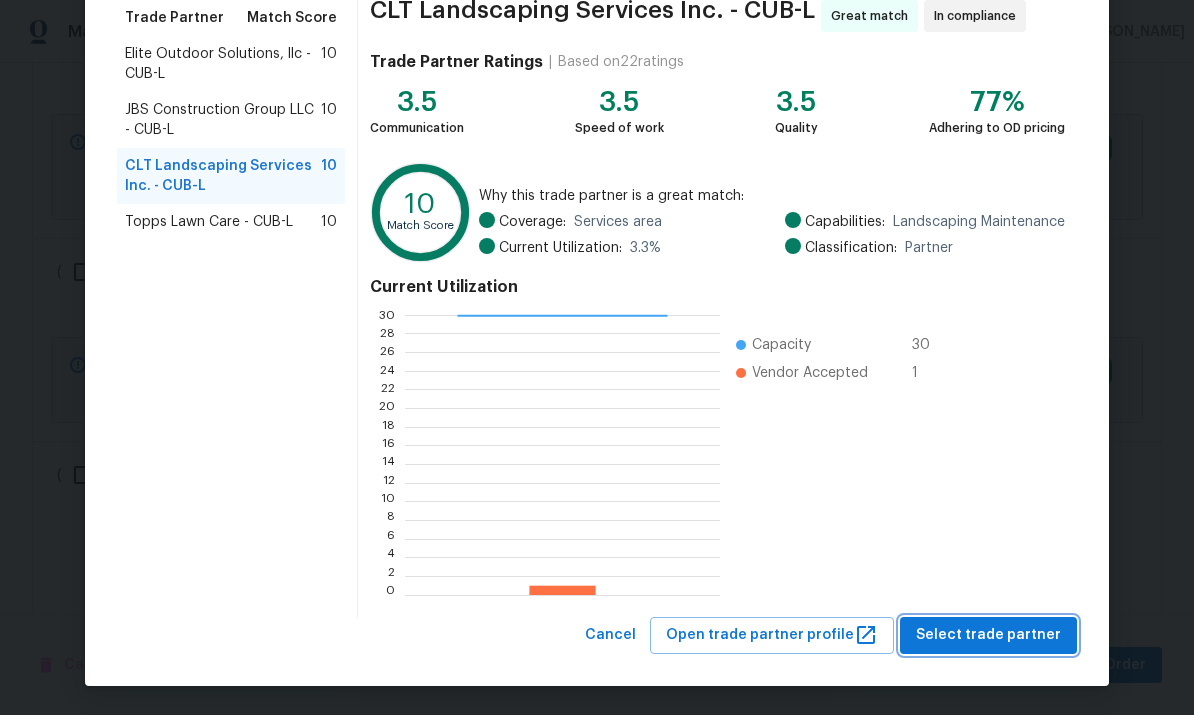 click on "Select trade partner" at bounding box center (988, 635) 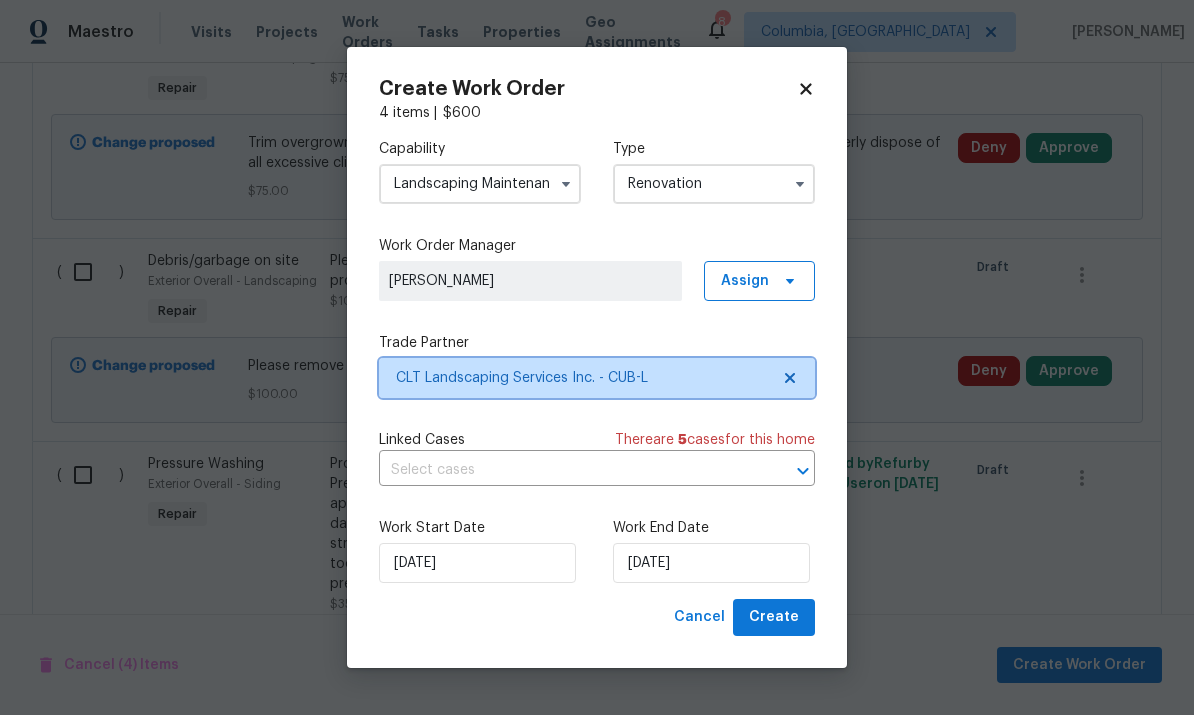 scroll, scrollTop: 0, scrollLeft: 0, axis: both 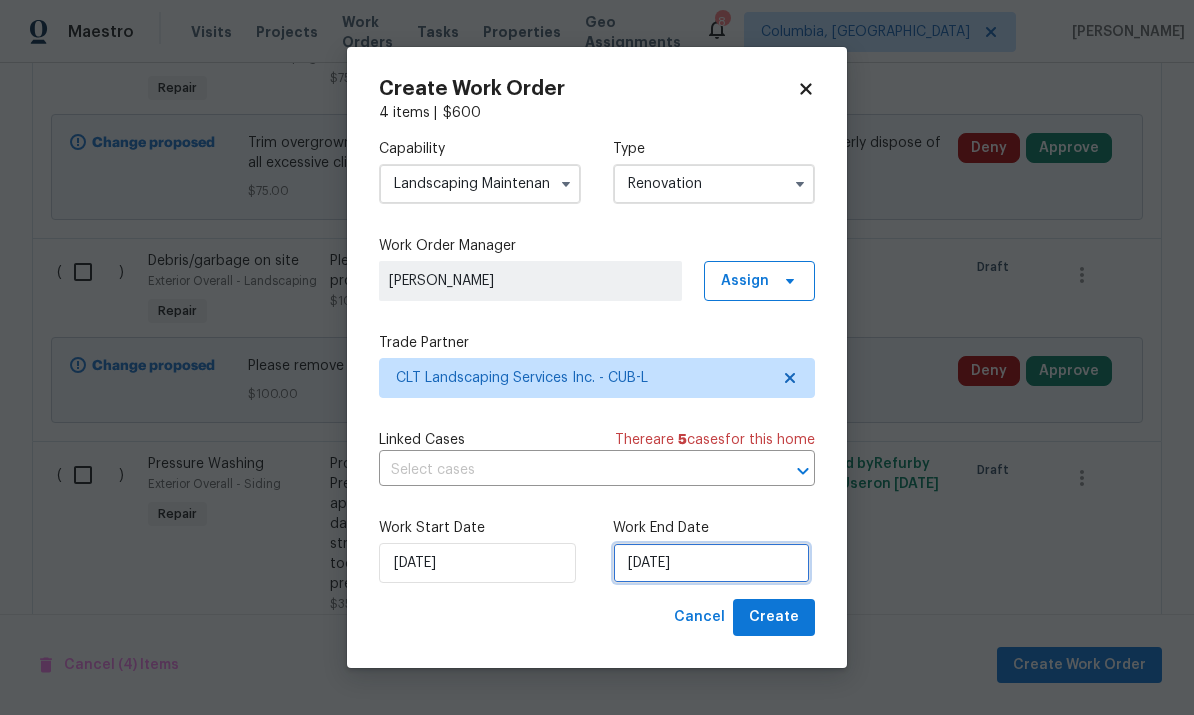click on "[DATE]" at bounding box center [711, 563] 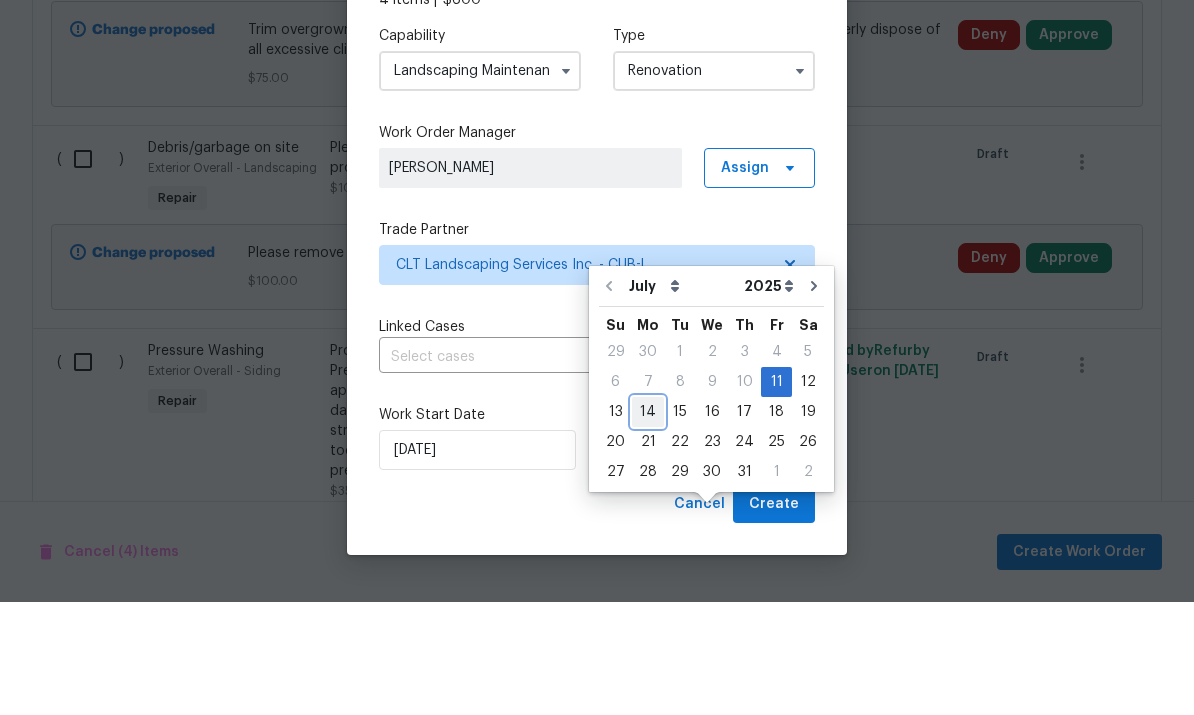 click on "14" at bounding box center [648, 525] 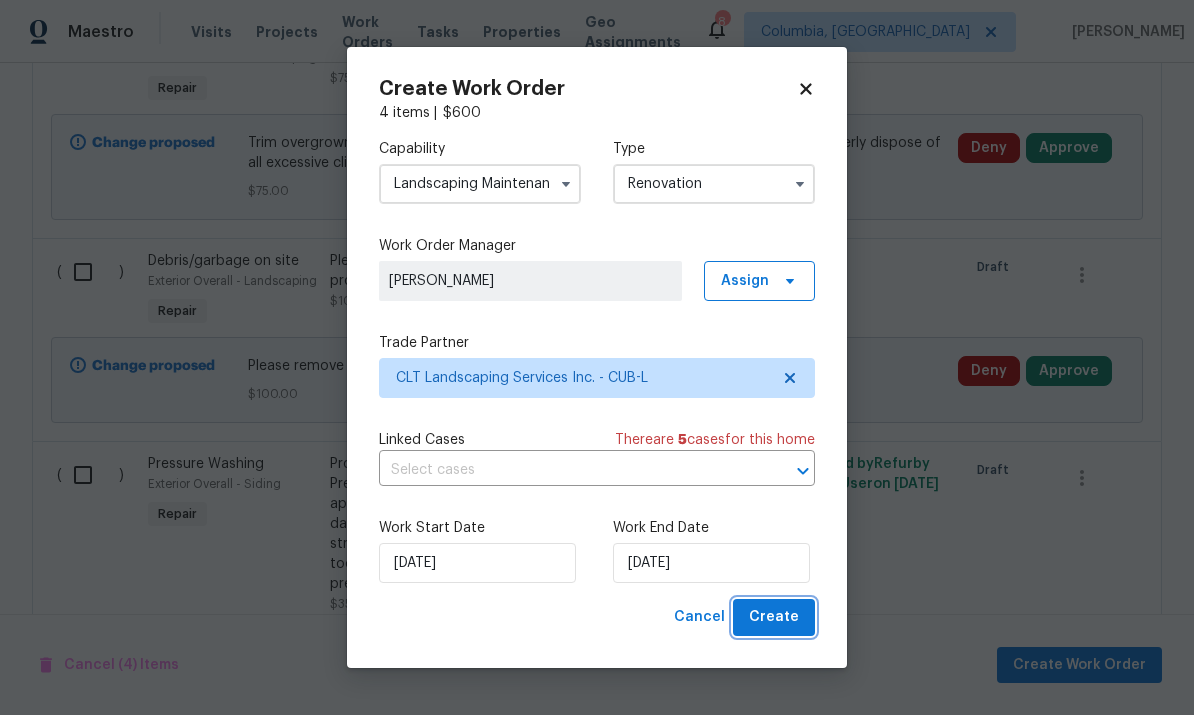 click on "Create" at bounding box center [774, 617] 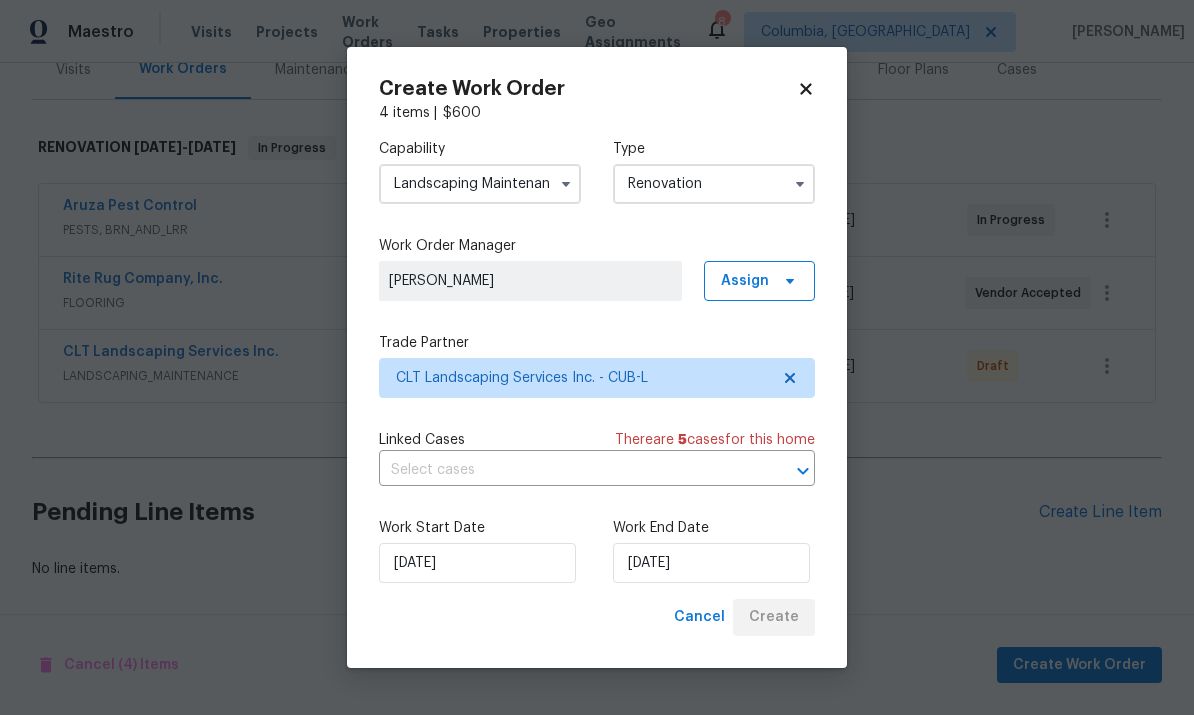 scroll, scrollTop: 187, scrollLeft: 0, axis: vertical 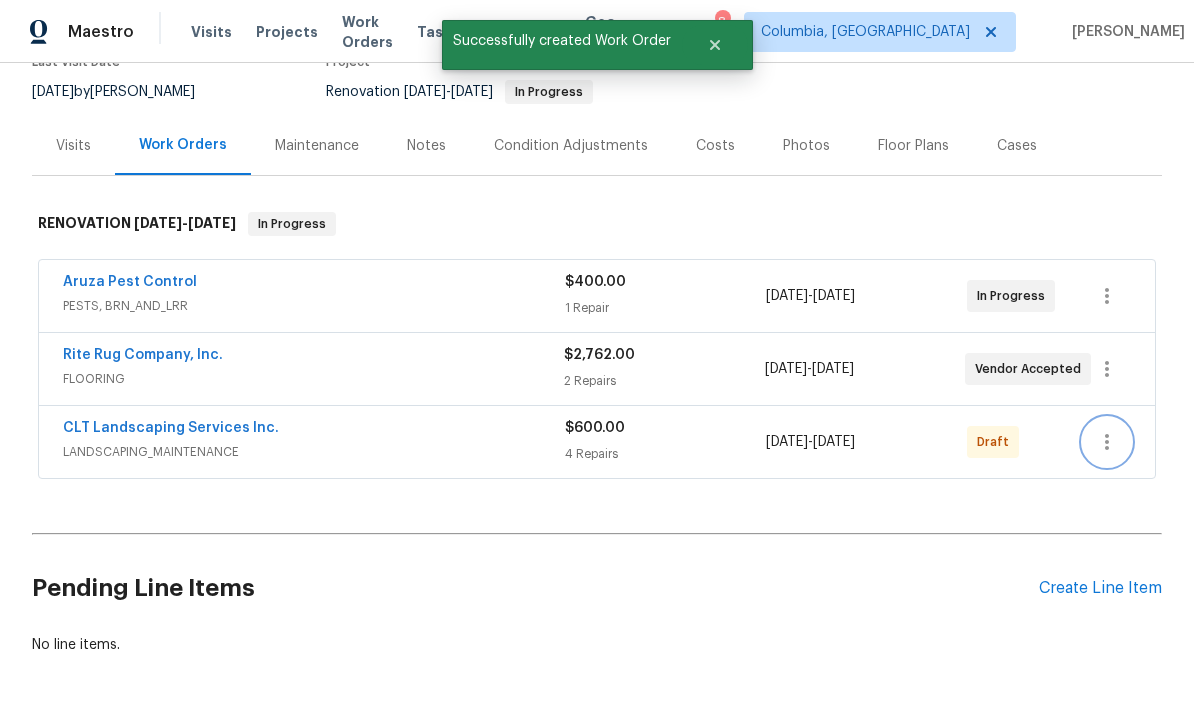 click 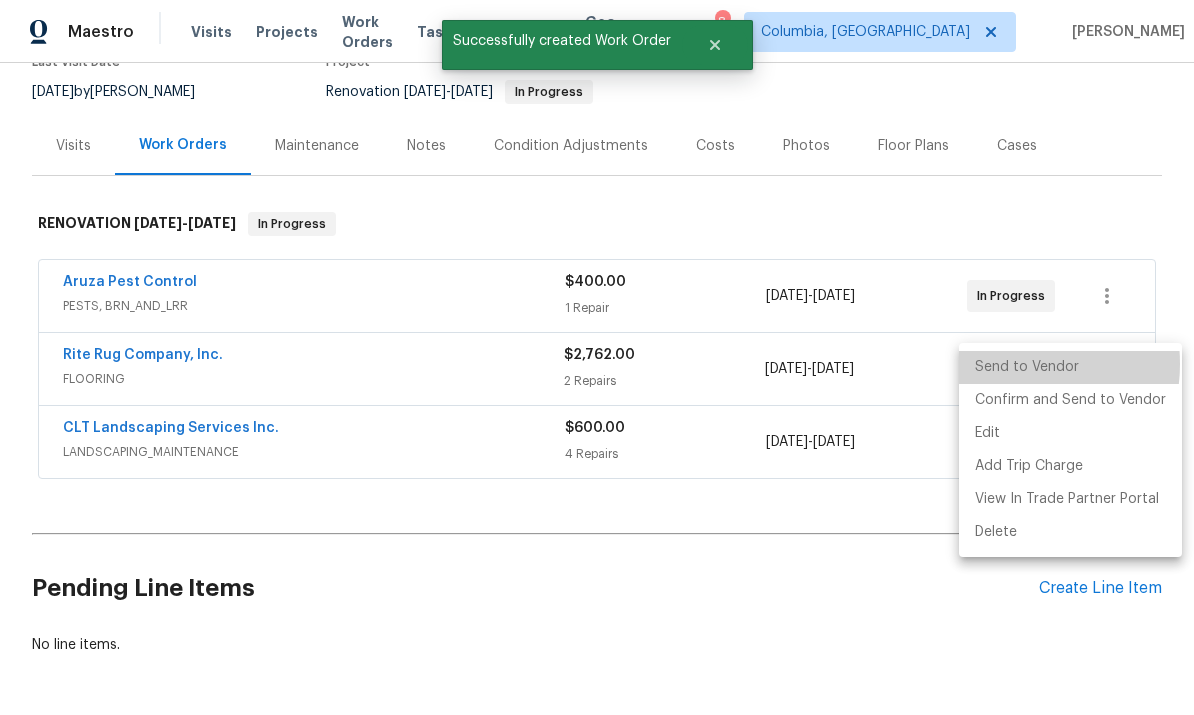 click on "Send to Vendor" at bounding box center (1070, 367) 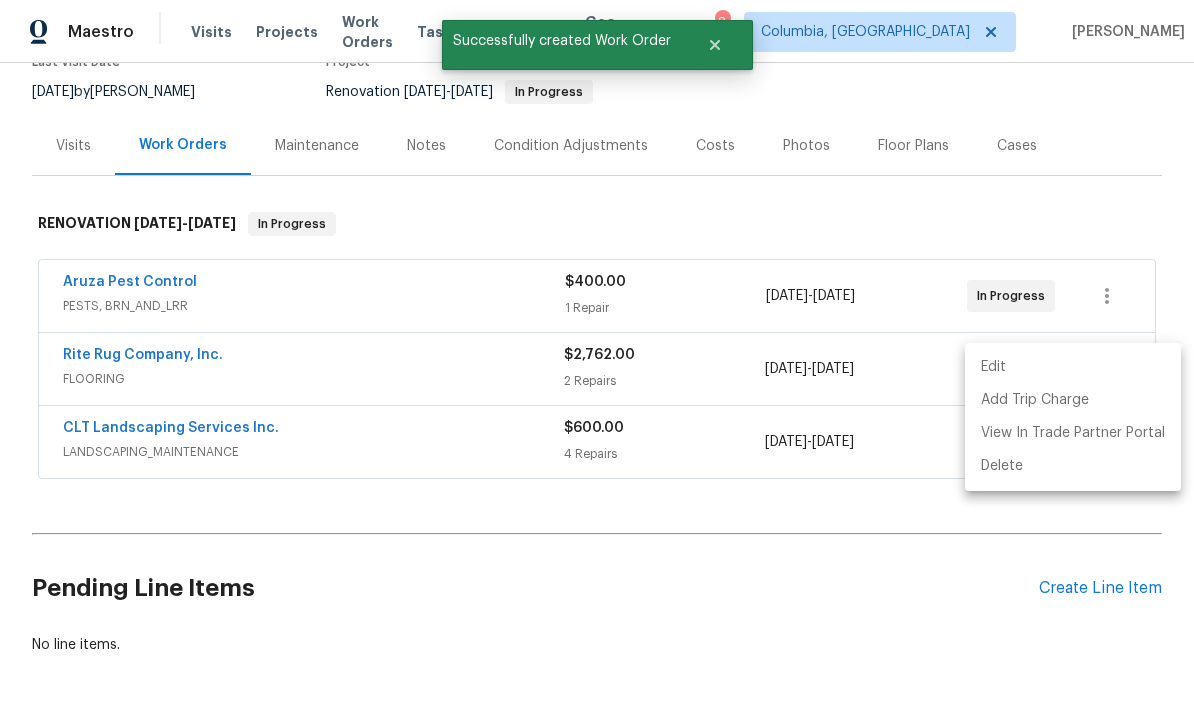 click at bounding box center (597, 357) 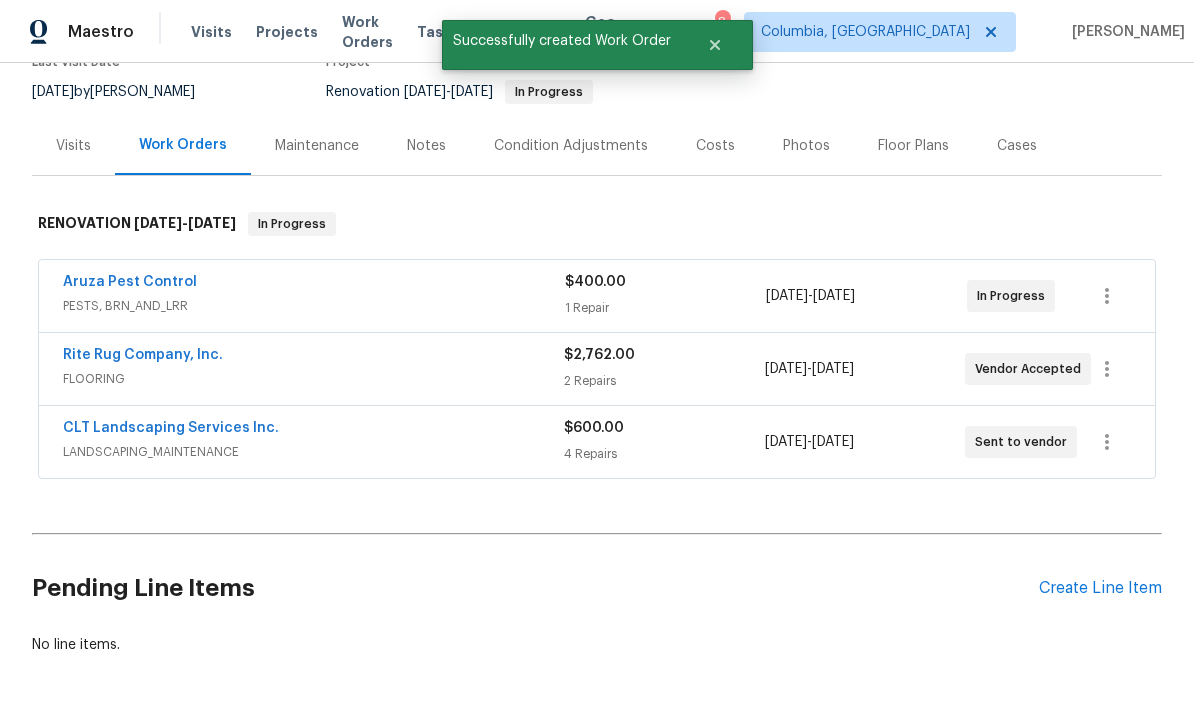 click on "CLT Landscaping Services Inc." at bounding box center [171, 428] 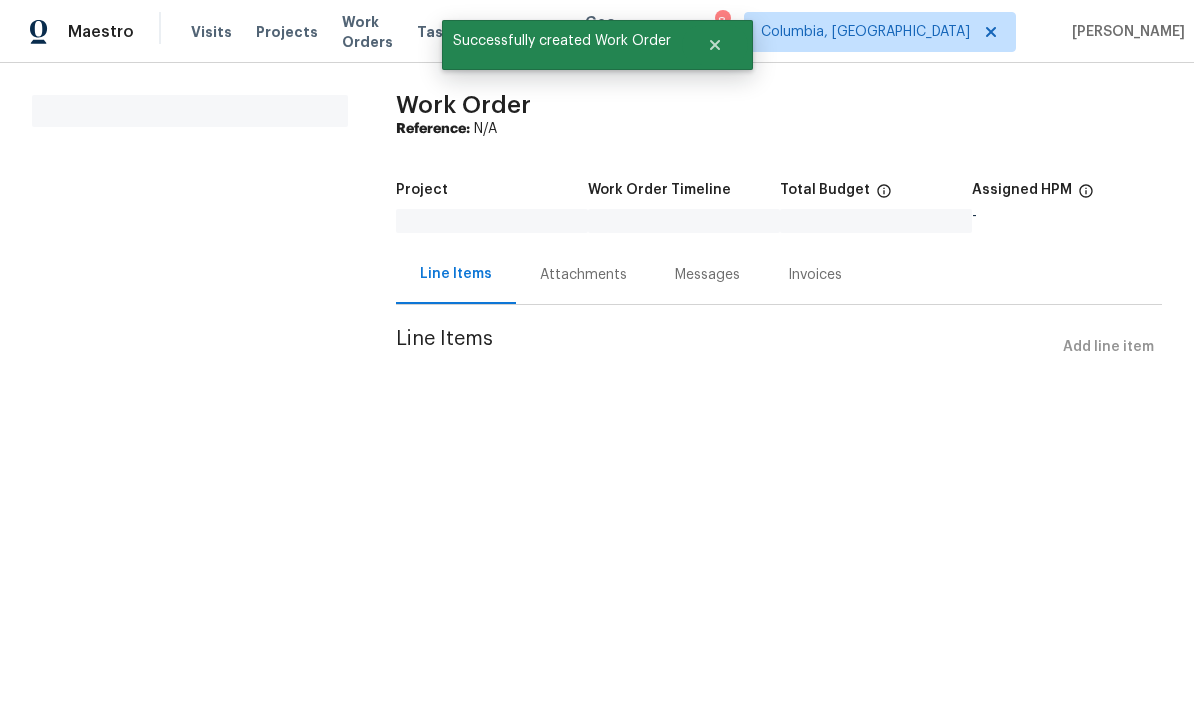 scroll, scrollTop: 0, scrollLeft: 0, axis: both 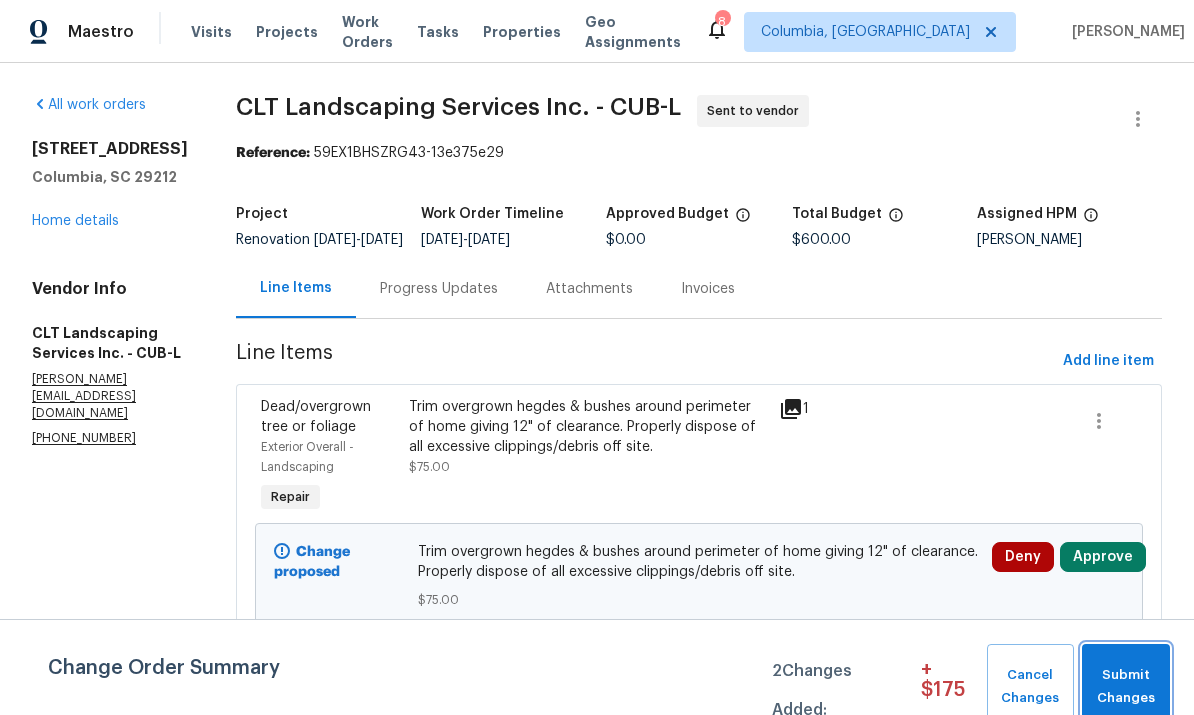 click on "Submit Changes" at bounding box center (1126, 687) 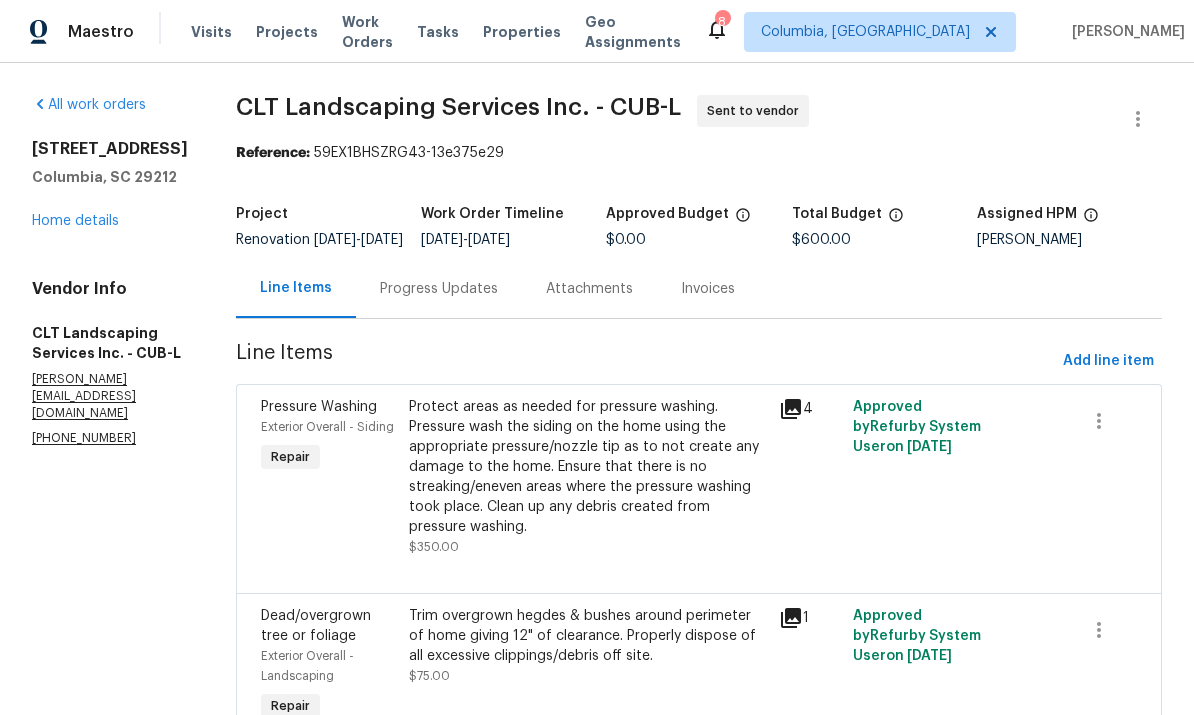 click on "Progress Updates" at bounding box center [439, 289] 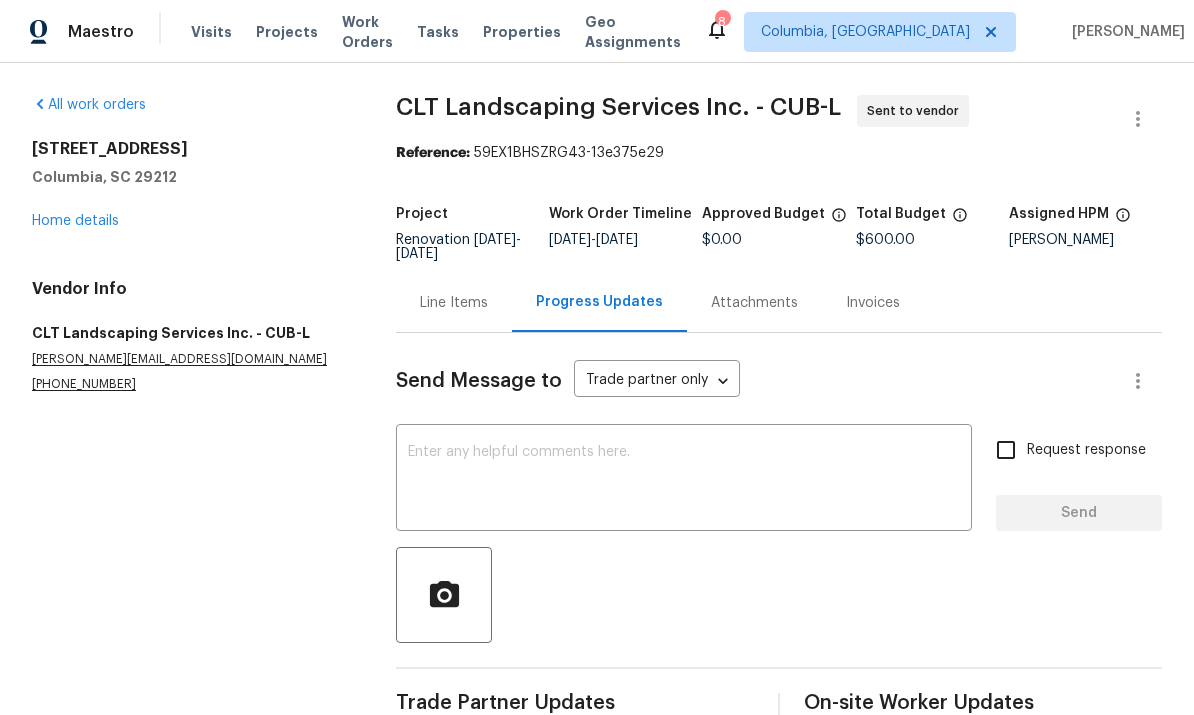 click at bounding box center [684, 480] 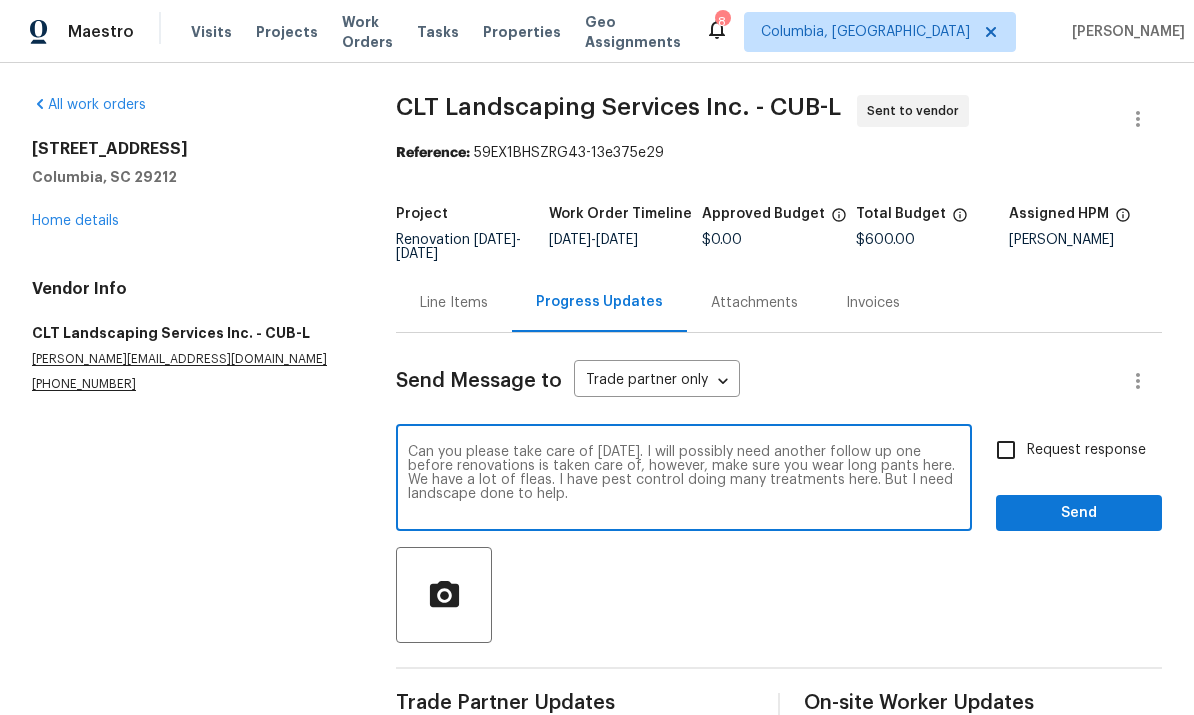 type on "Can you please take care of [DATE]. I will possibly need another follow up one before renovations is taken care of, however, make sure you wear long pants here. We have a lot of fleas. I have pest control doing many treatments here. But I need landscape done to help." 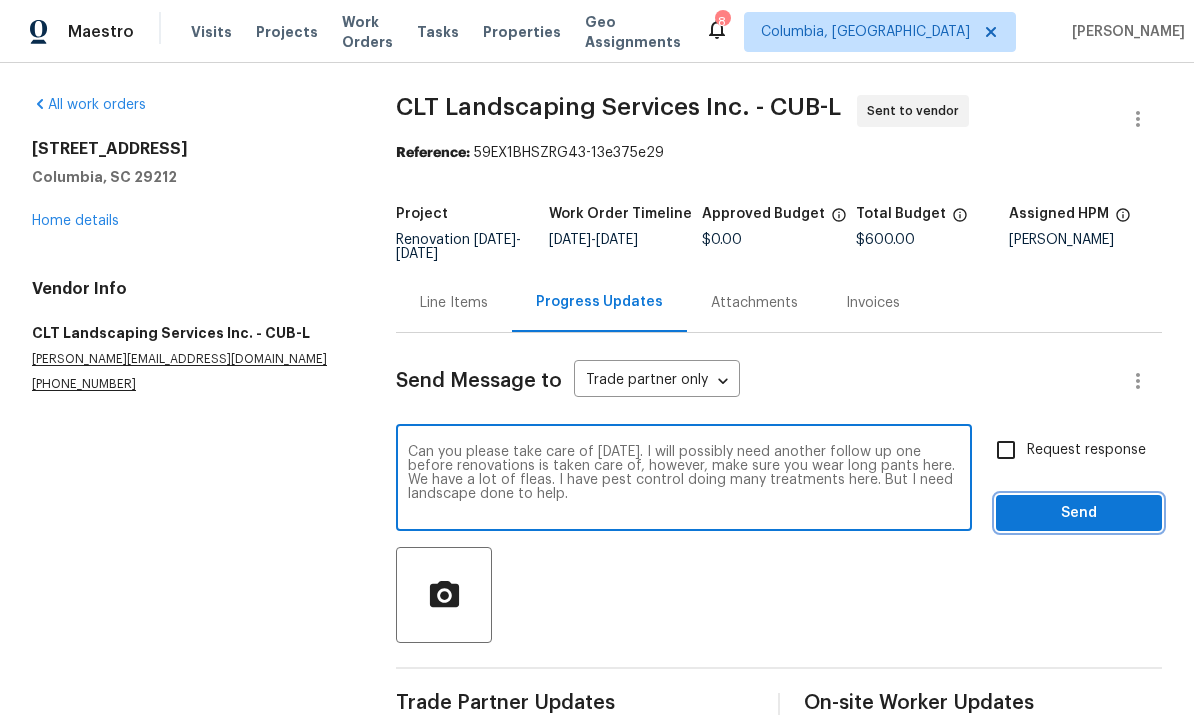 click on "Send" at bounding box center (1079, 513) 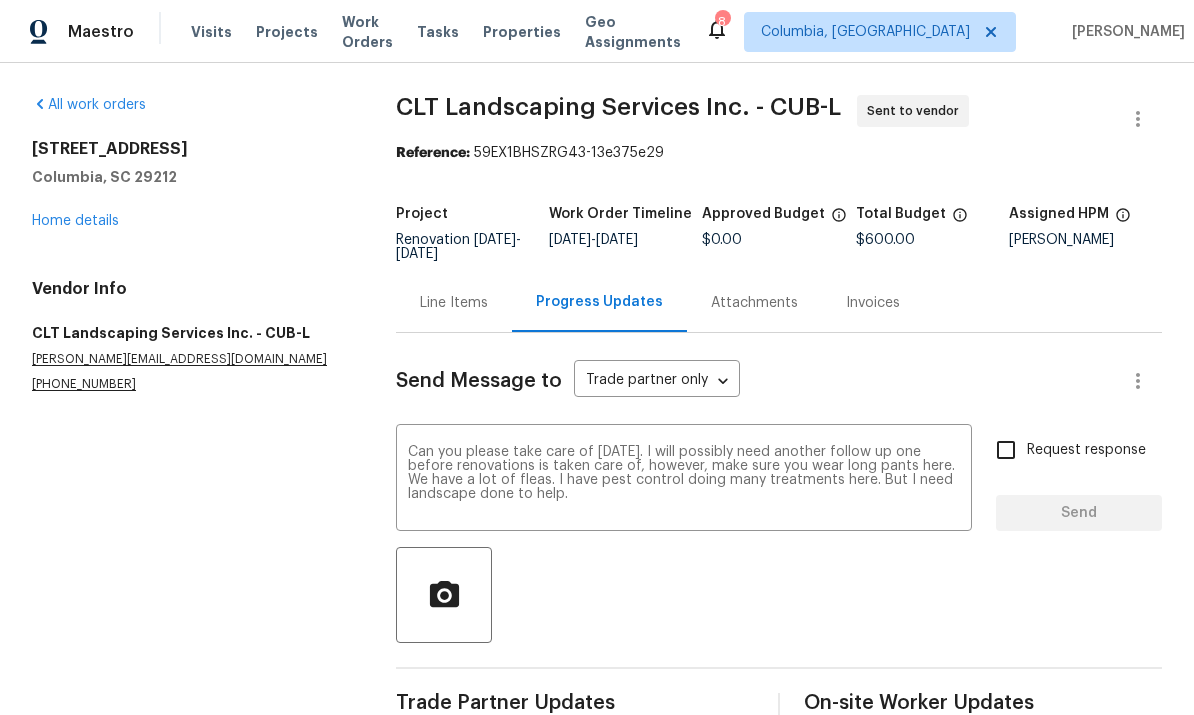 type 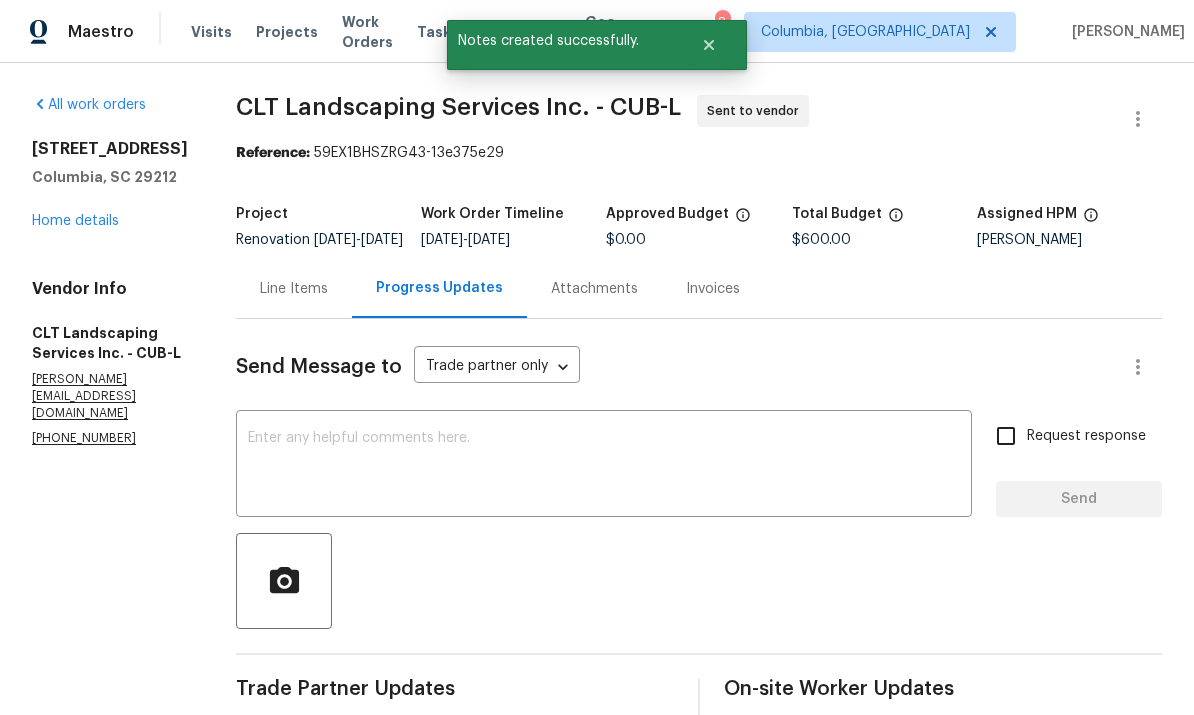 click on "Home details" at bounding box center [75, 221] 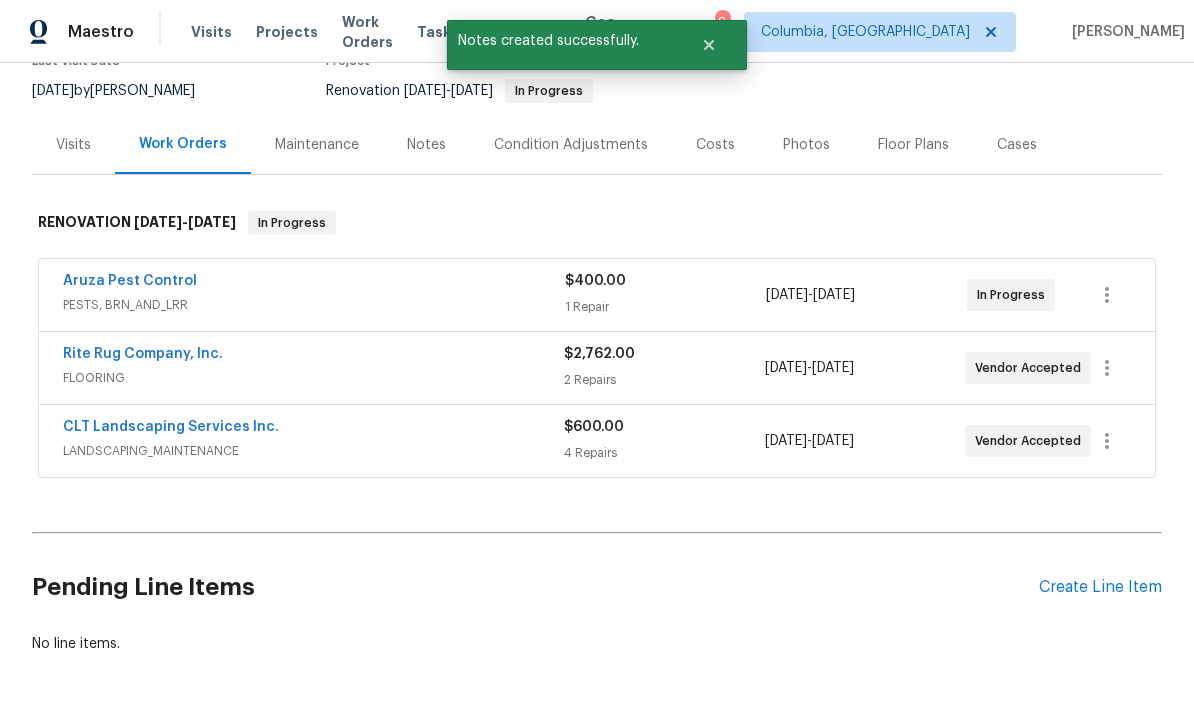 scroll, scrollTop: 187, scrollLeft: 0, axis: vertical 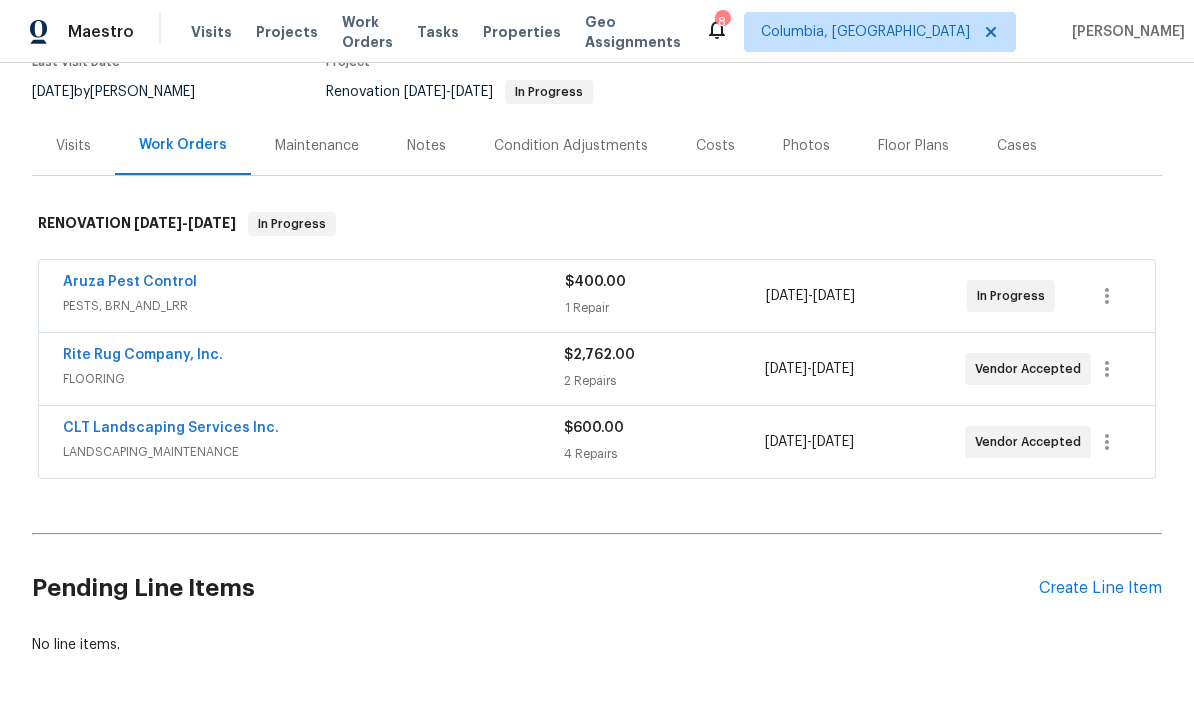 click on "Create Line Item" at bounding box center (1100, 588) 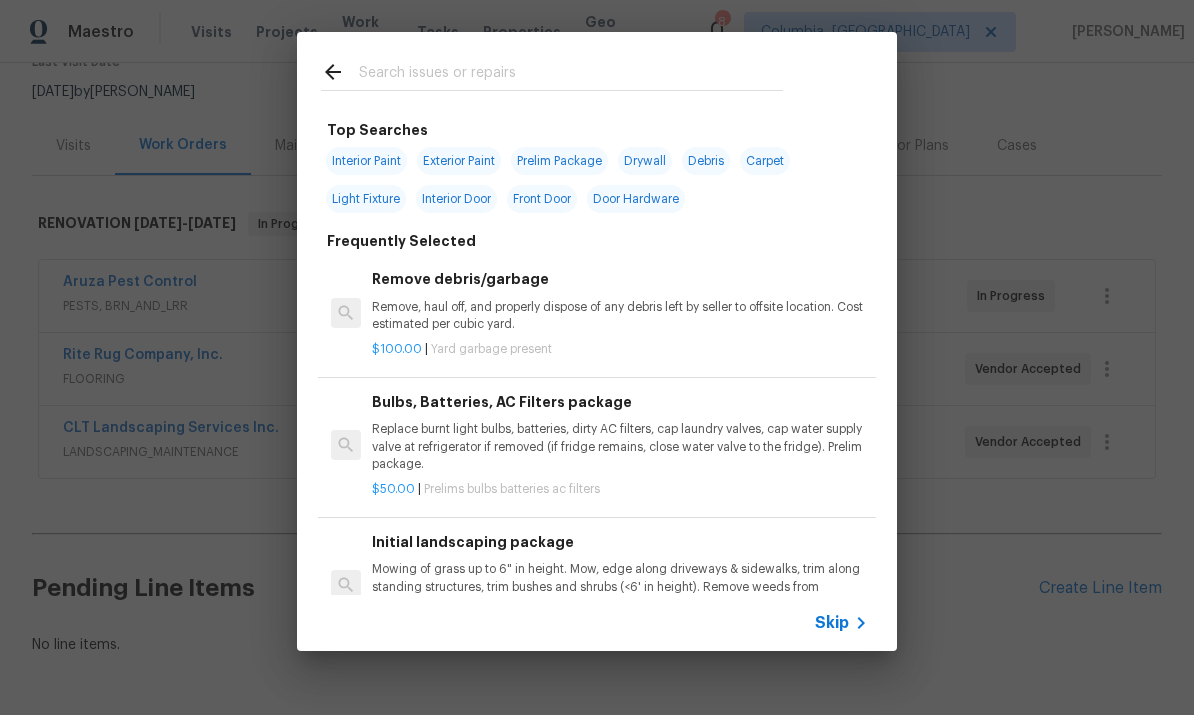click at bounding box center [571, 75] 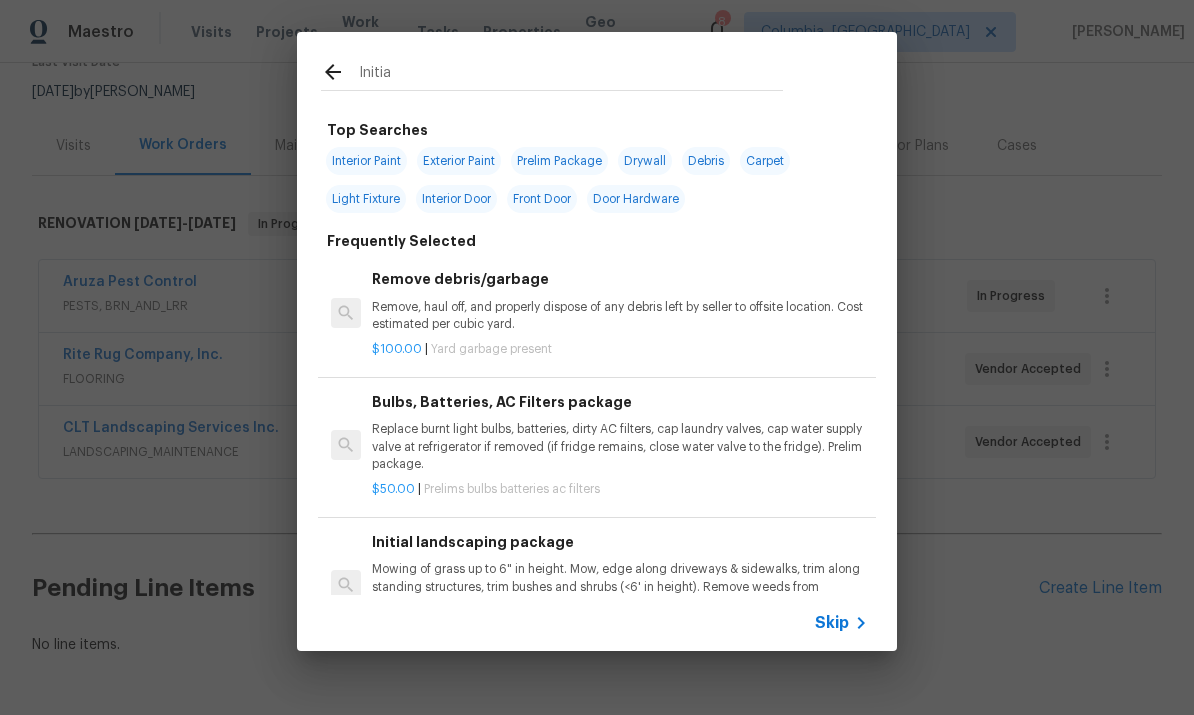 type on "Initial" 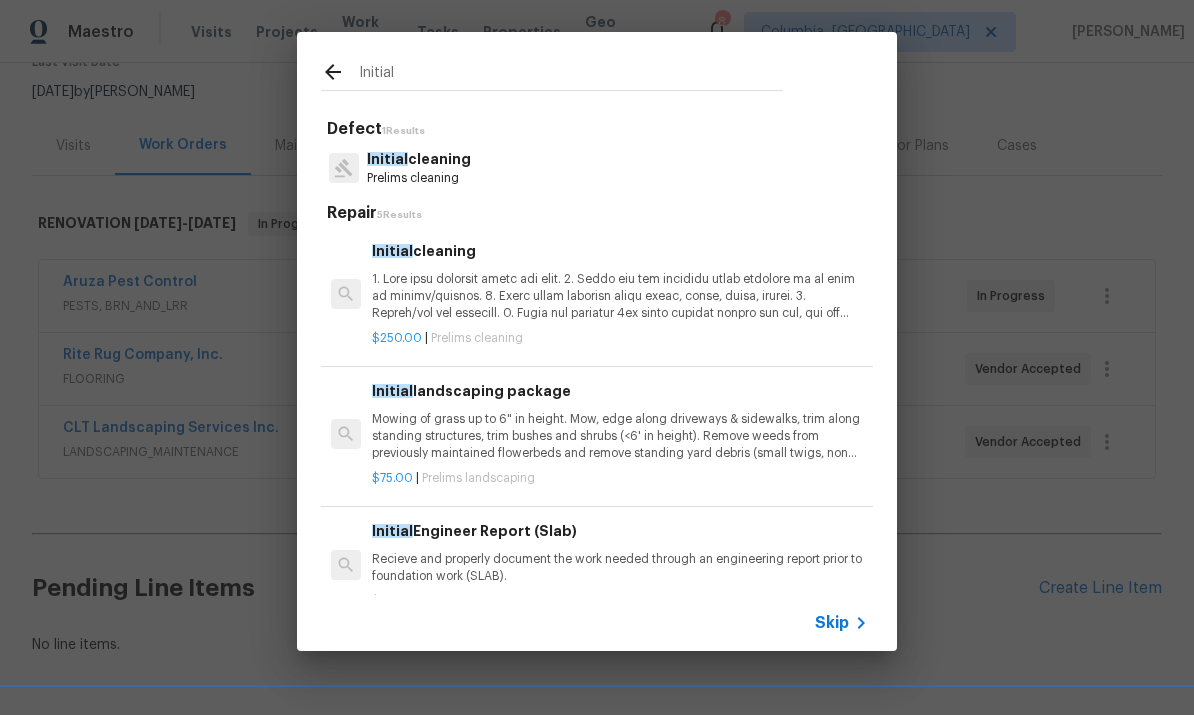 click at bounding box center (620, 296) 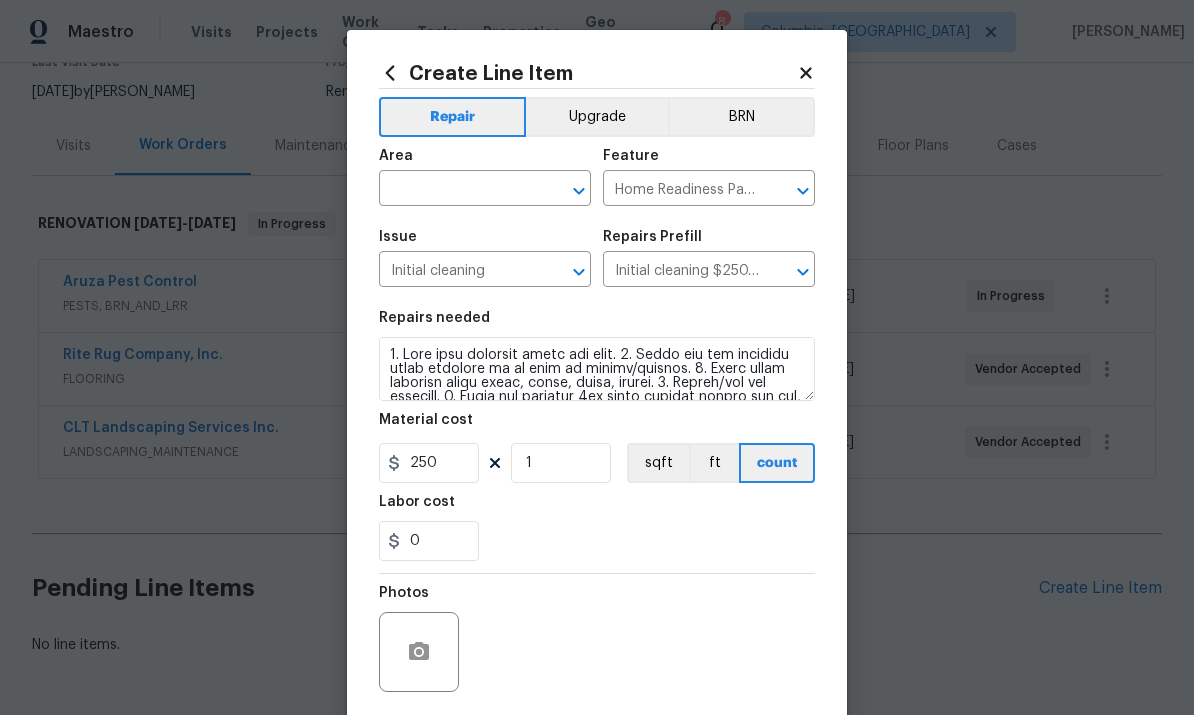 click at bounding box center [457, 190] 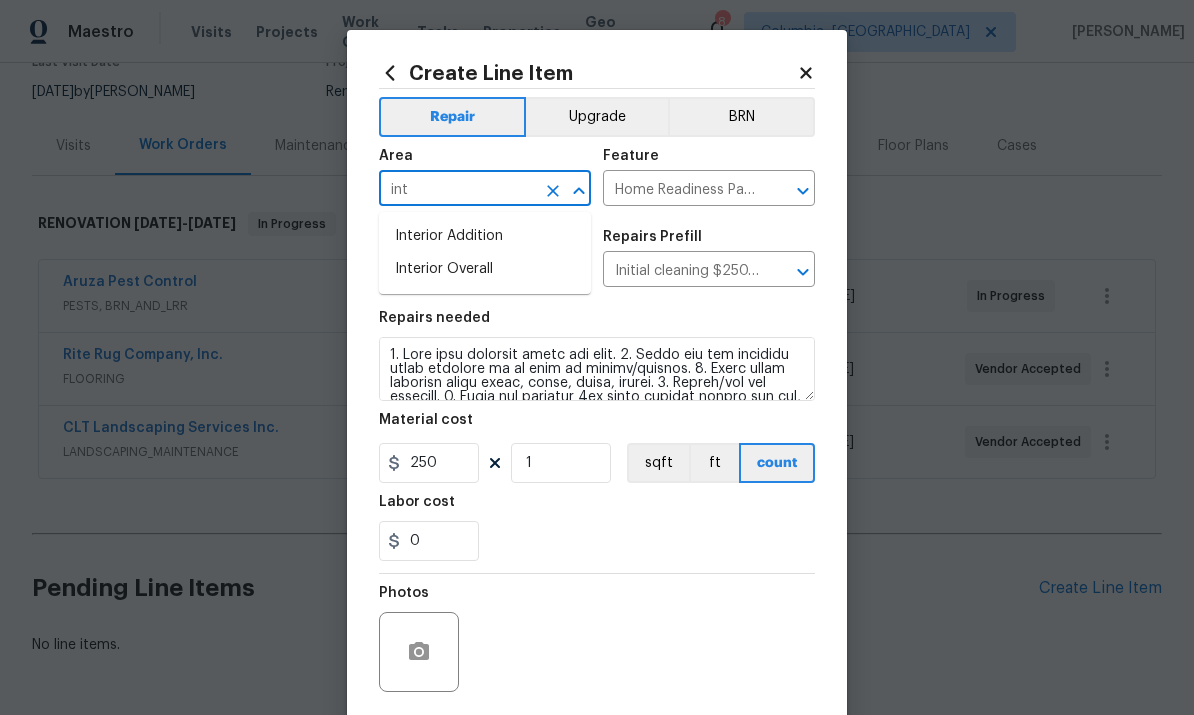 click on "Interior Overall" at bounding box center (485, 269) 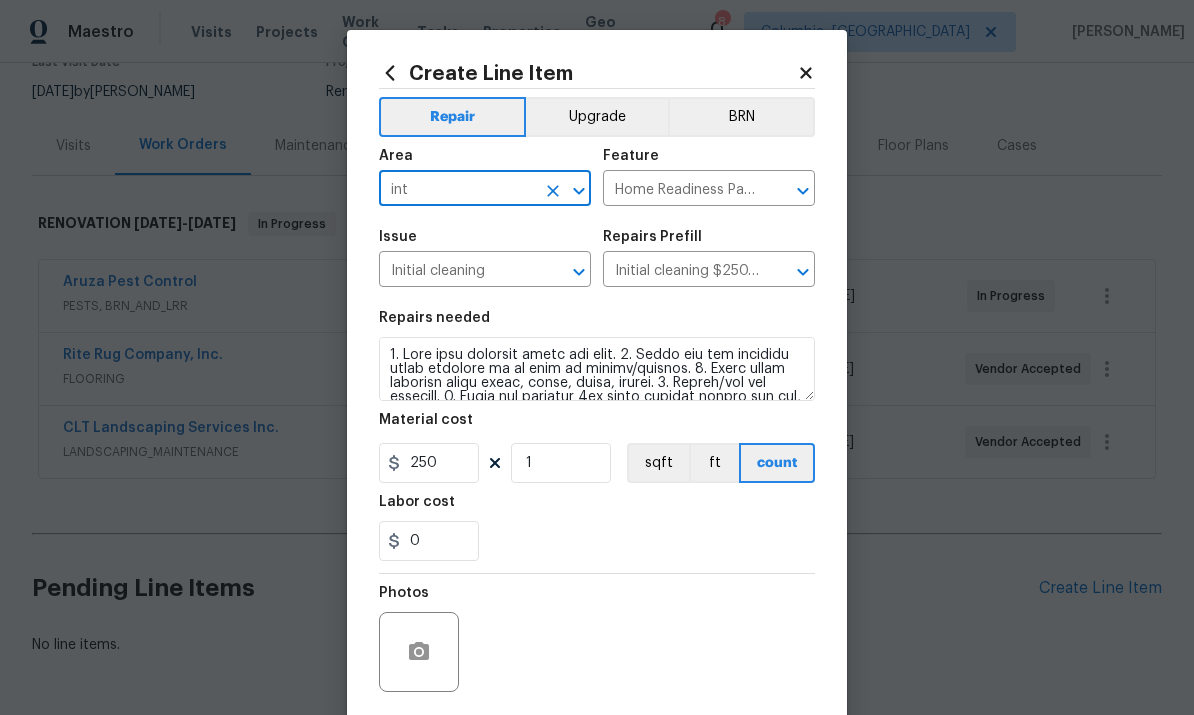 type on "Interior Overall" 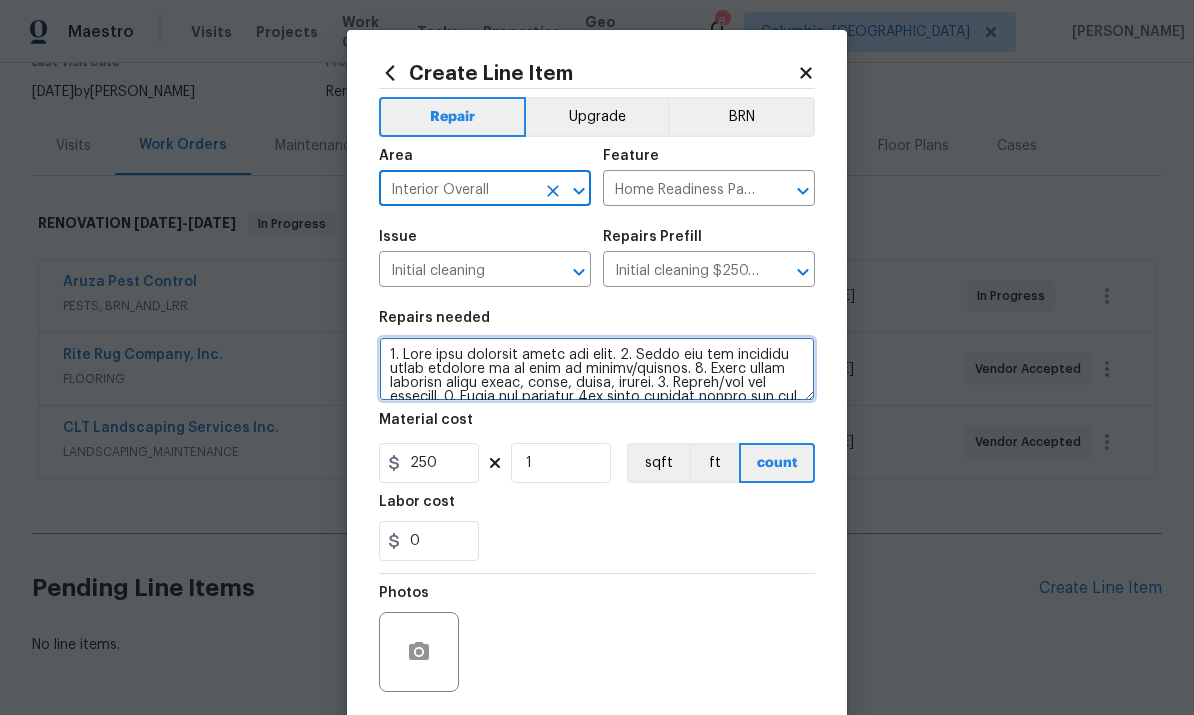 click at bounding box center (597, 369) 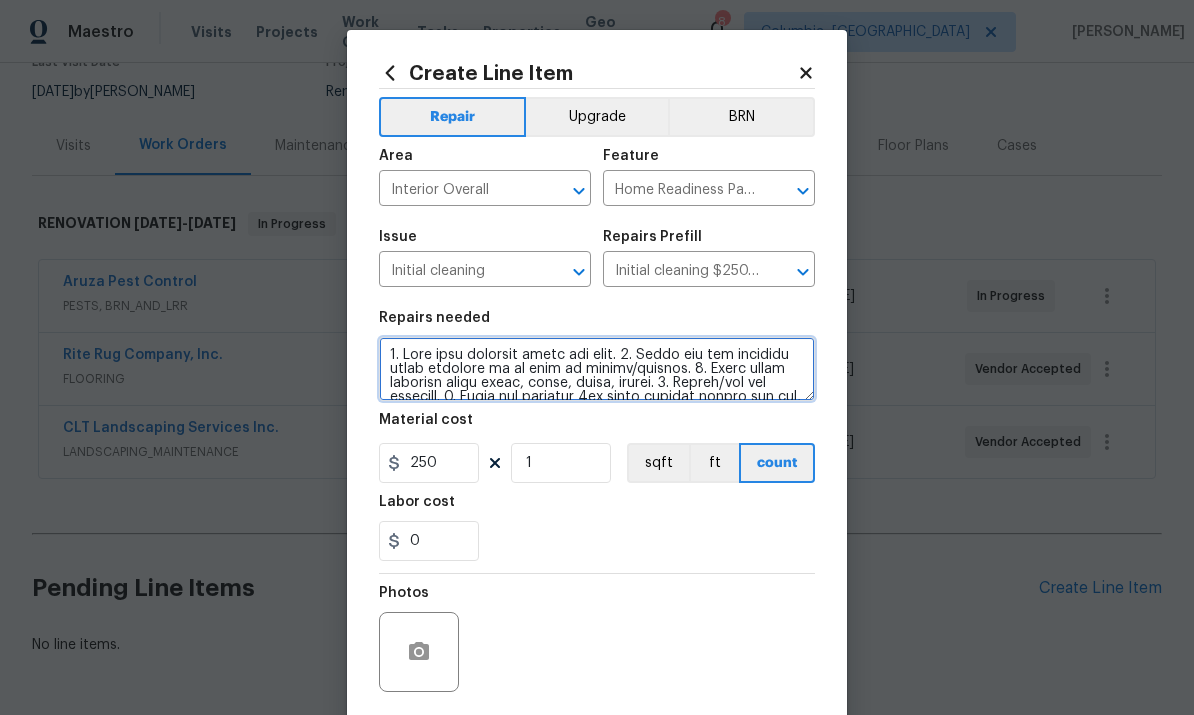click at bounding box center (597, 369) 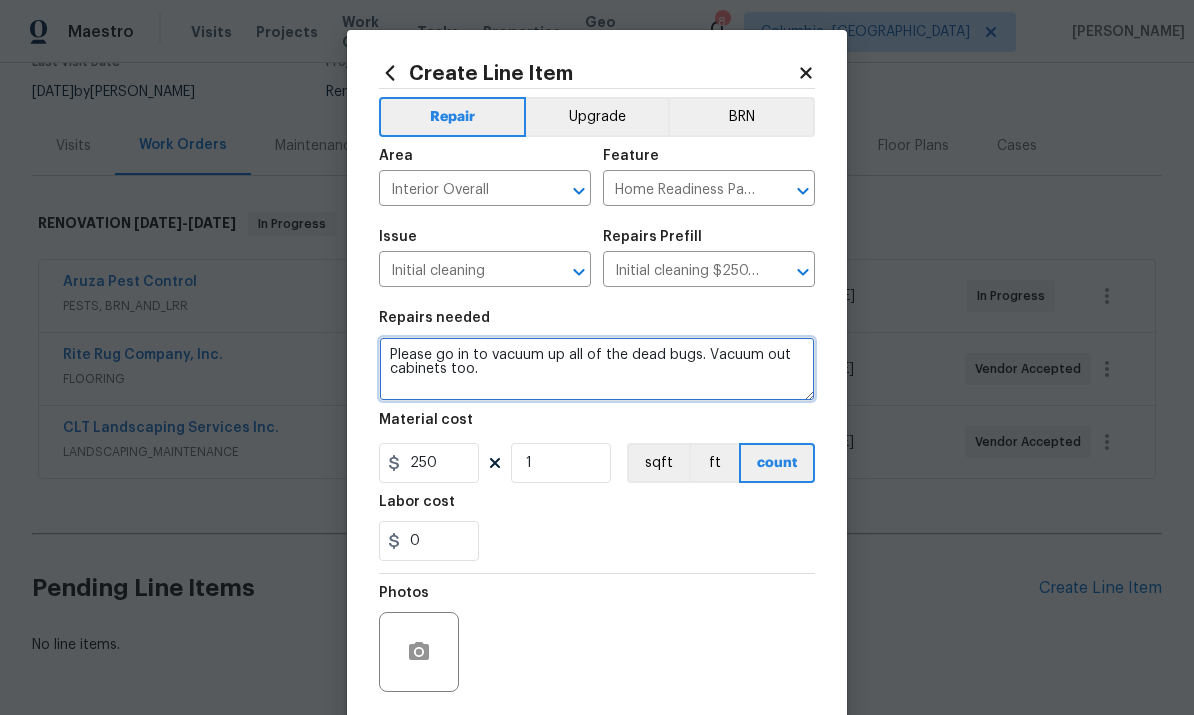 type on "Please go in to vacuum up all of the dead bugs. Vacuum out cabinets too." 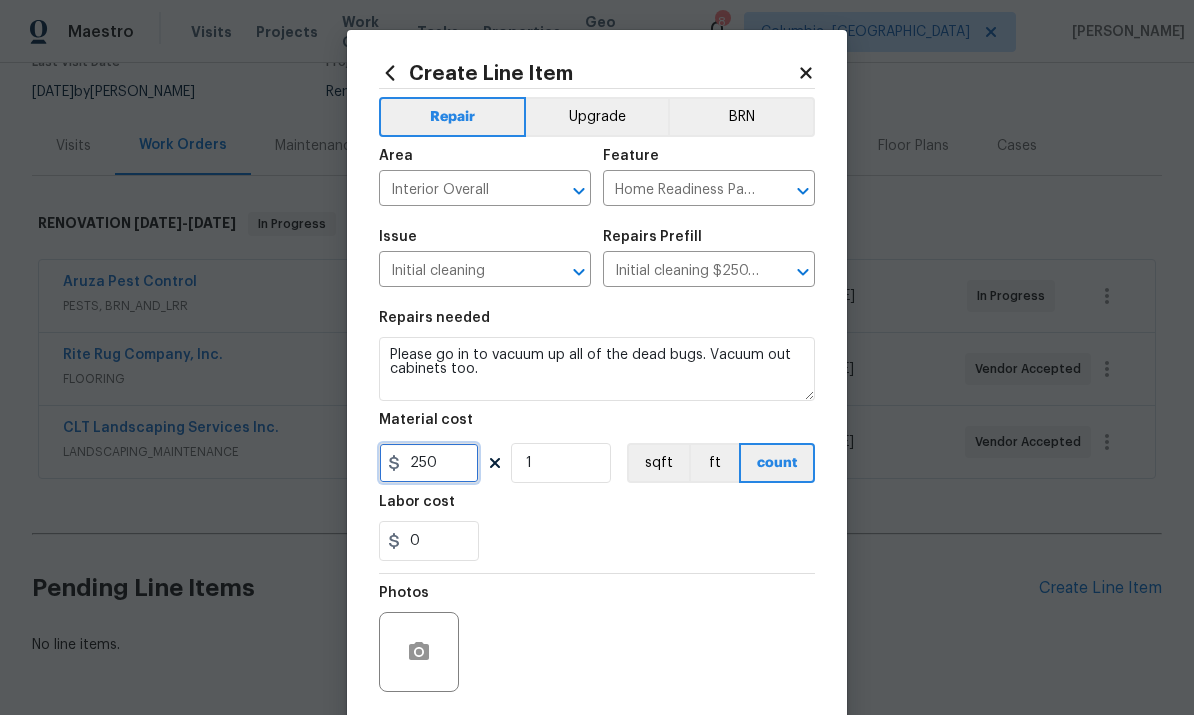 click on "250" at bounding box center (429, 463) 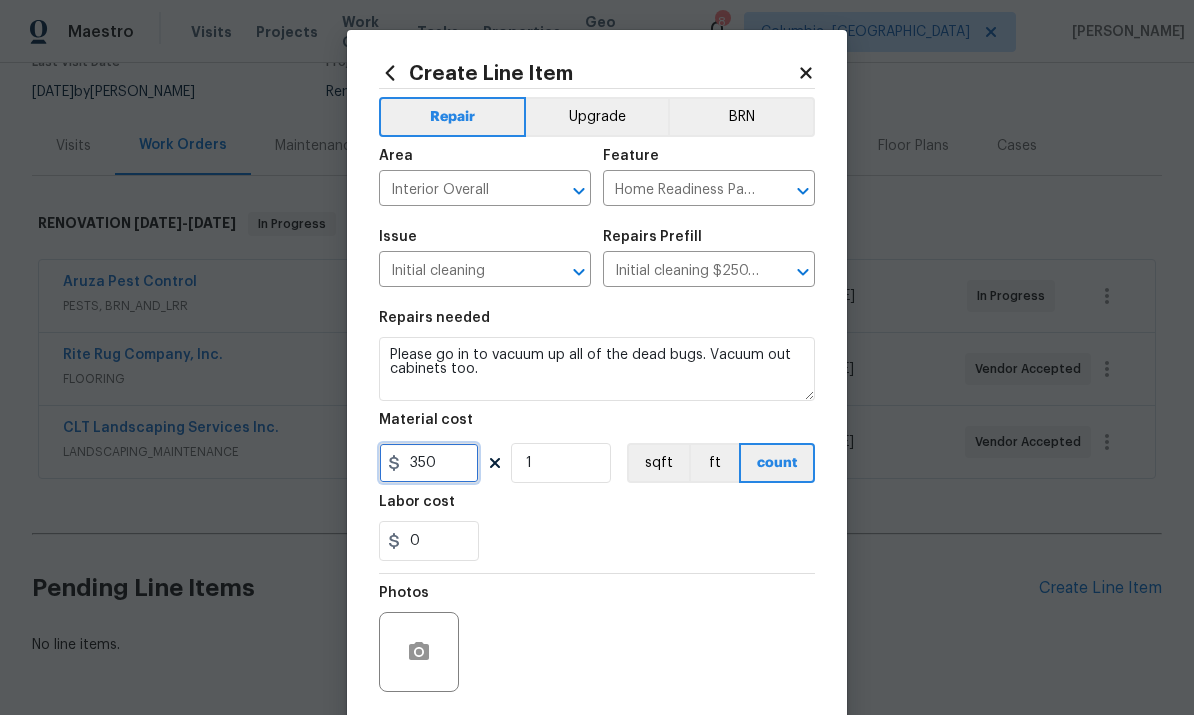 type on "350" 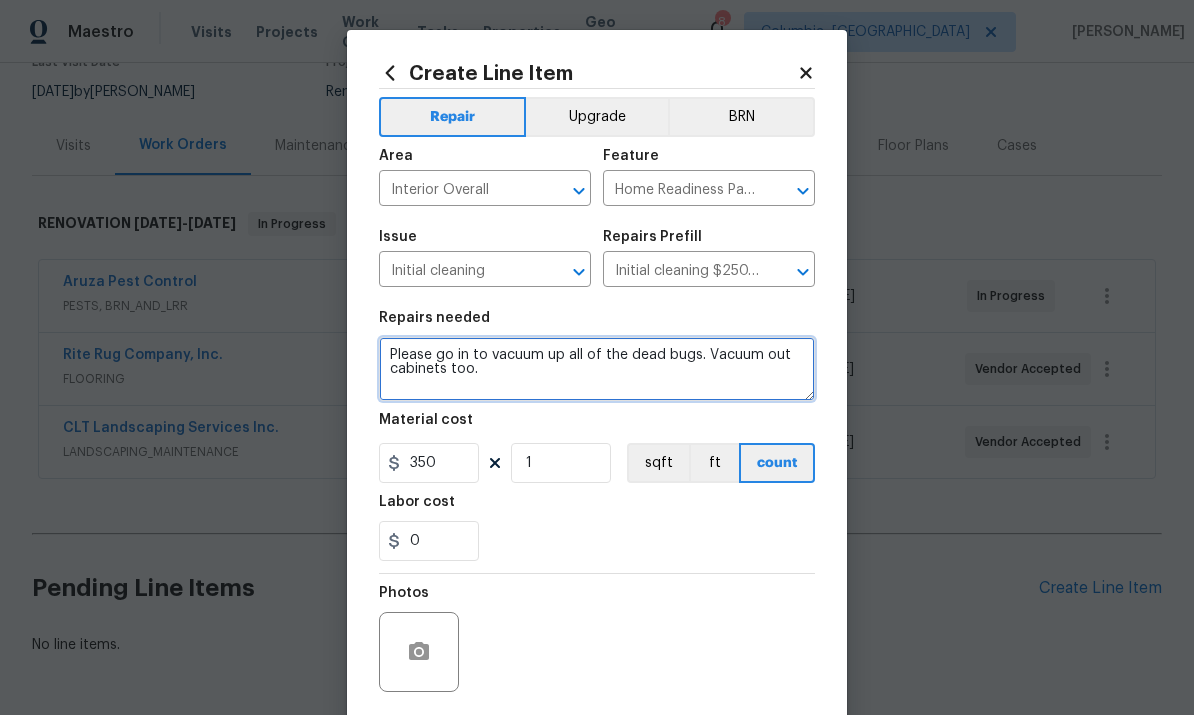 click on "Please go in to vacuum up all of the dead bugs. Vacuum out cabinets too." at bounding box center [597, 369] 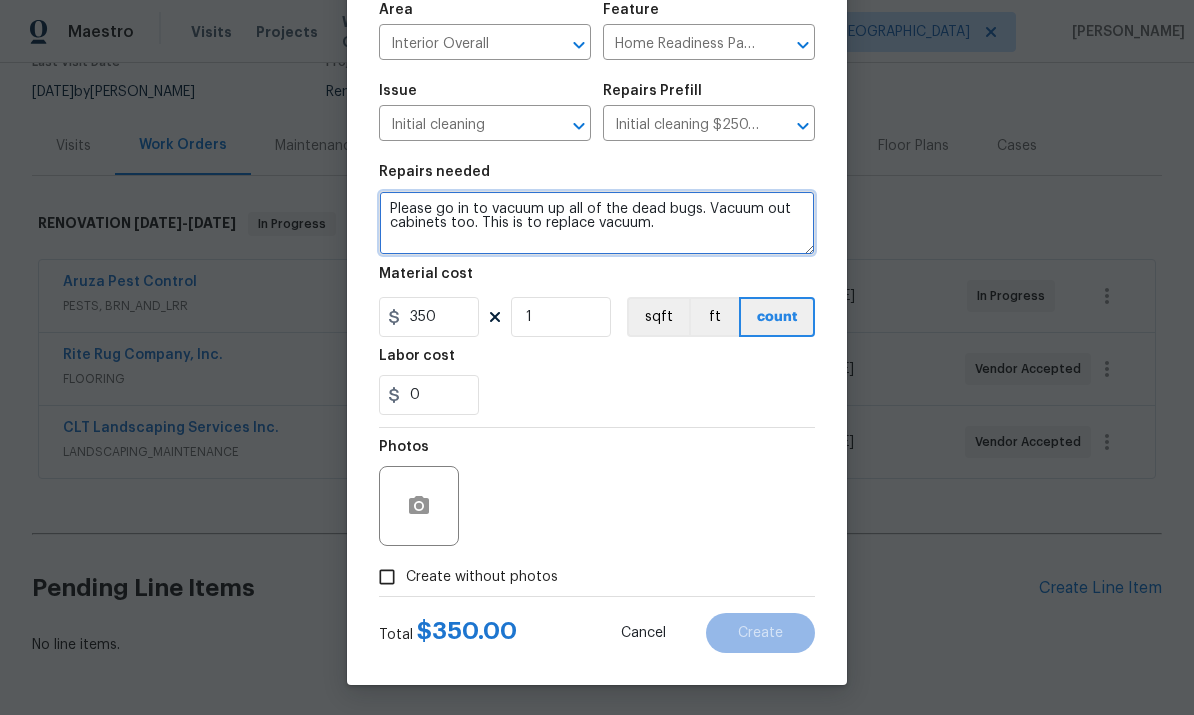 scroll, scrollTop: 150, scrollLeft: 0, axis: vertical 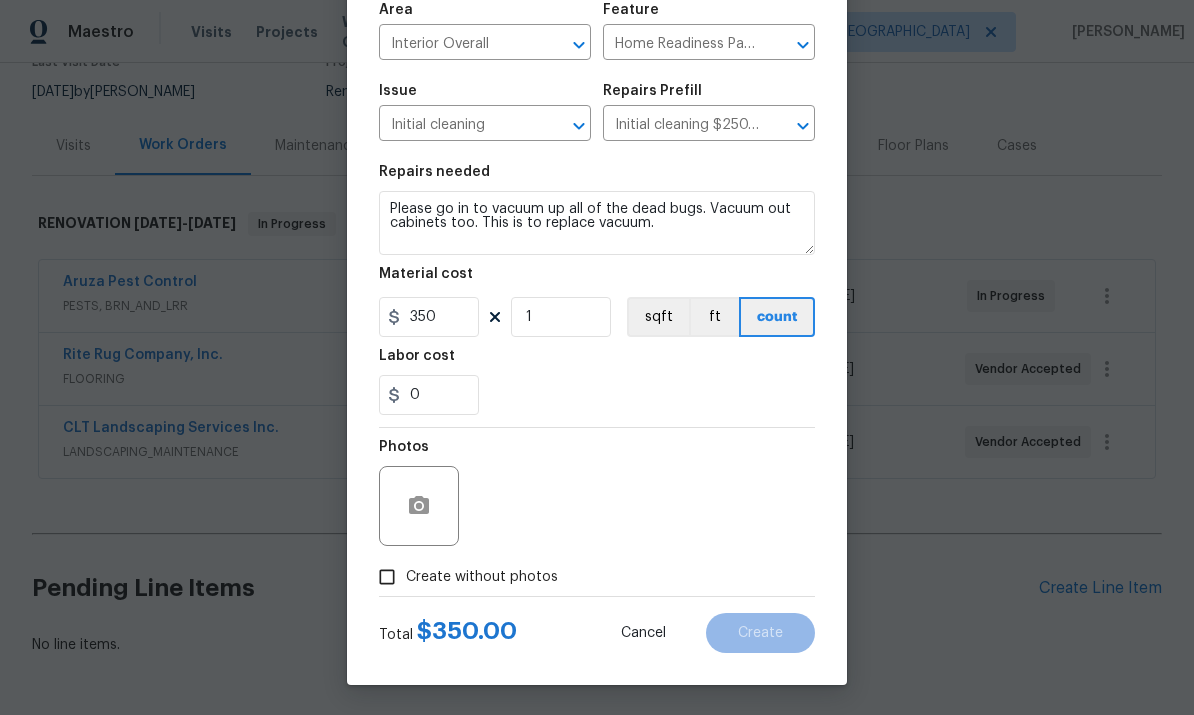 click on "Create without photos" at bounding box center [387, 577] 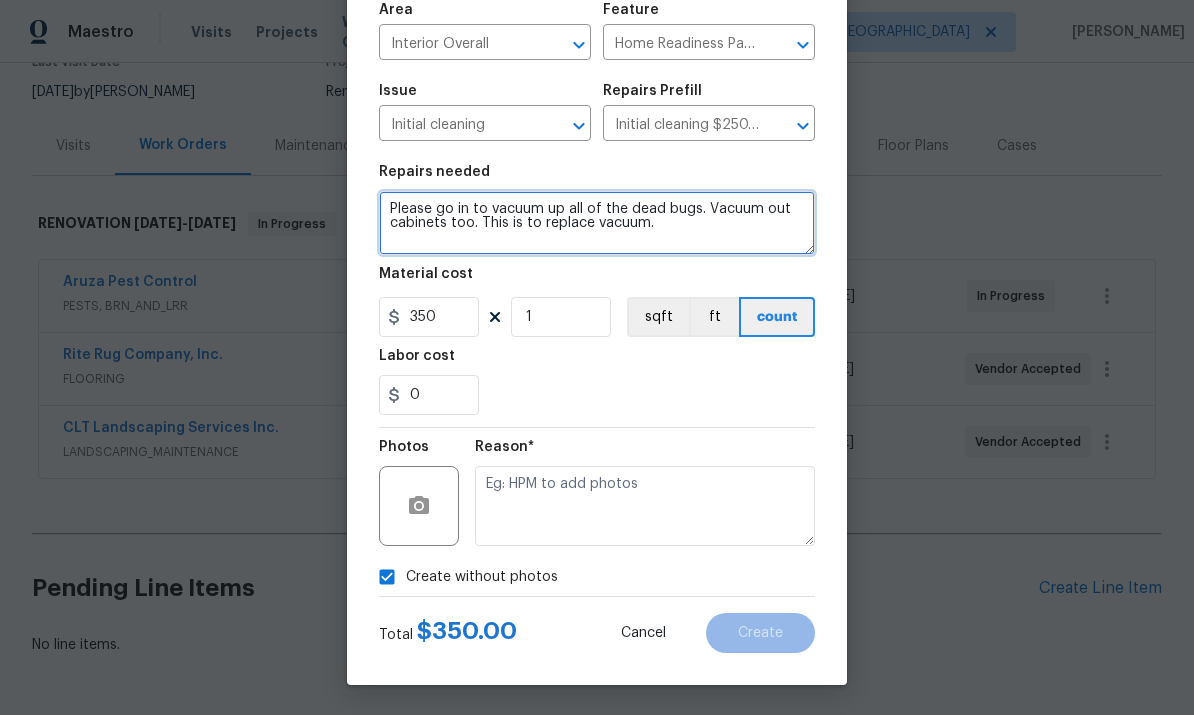 click on "Please go in to vacuum up all of the dead bugs. Vacuum out cabinets too. This is to replace vacuum." at bounding box center (597, 223) 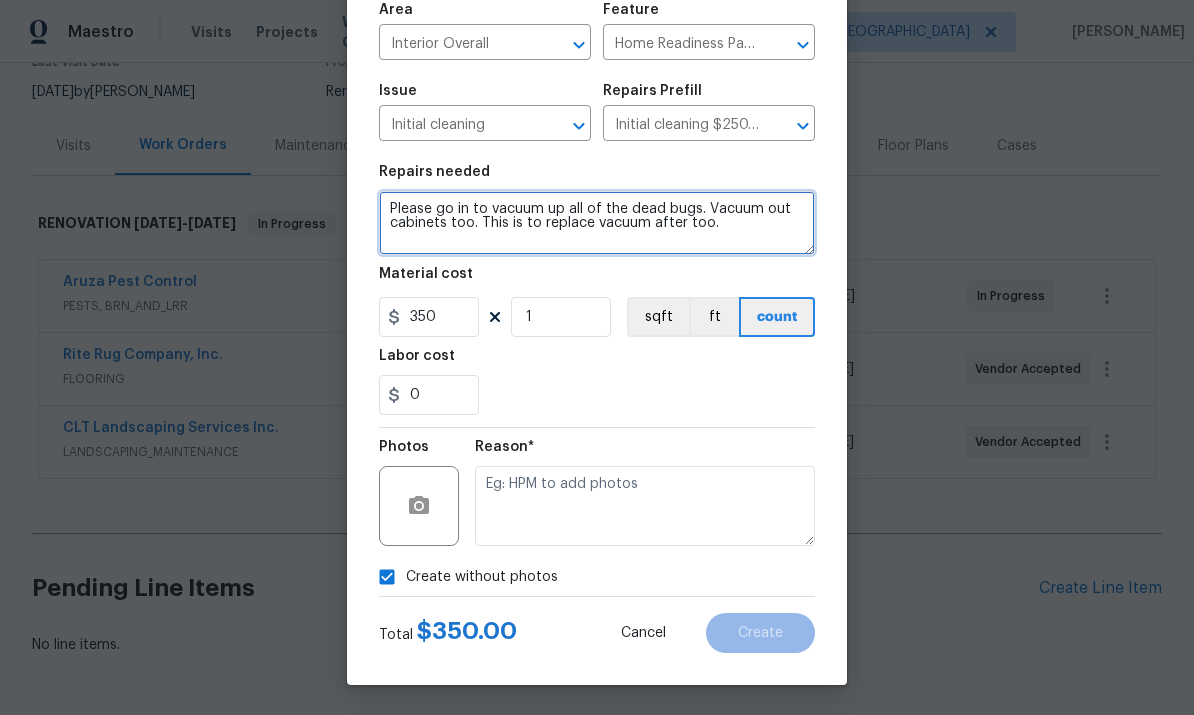 type on "Please go in to vacuum up all of the dead bugs. Vacuum out cabinets too. This is to replace vacuum after too." 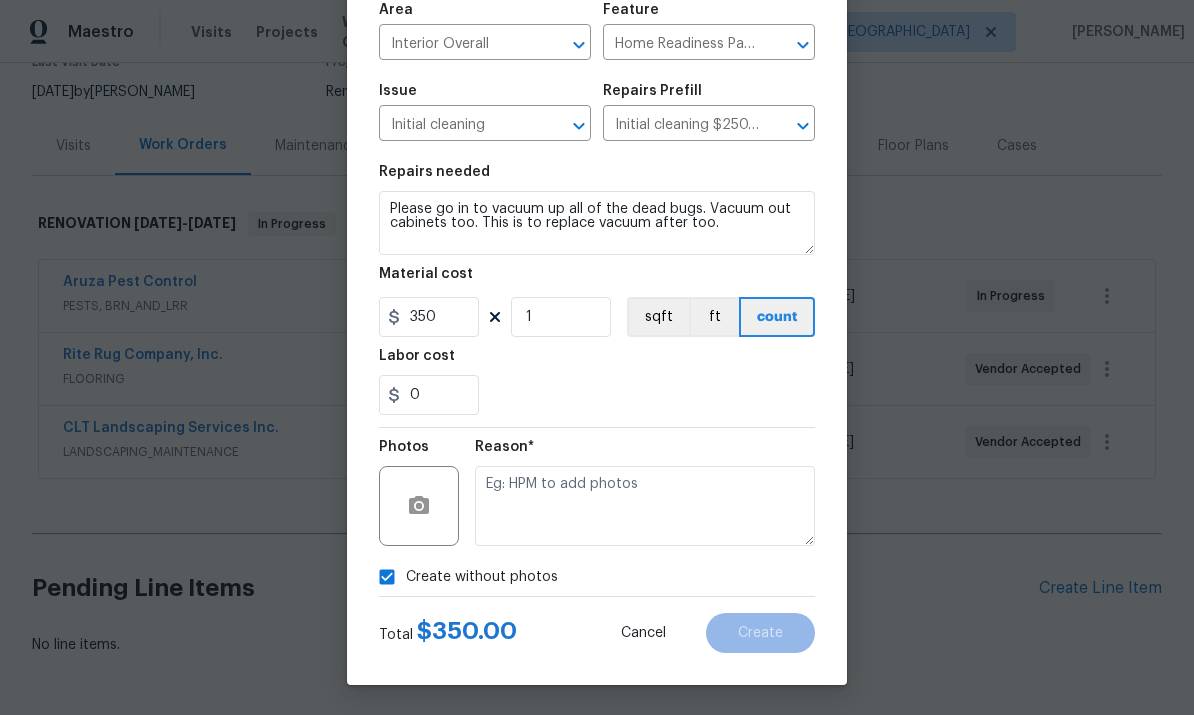 click at bounding box center (645, 506) 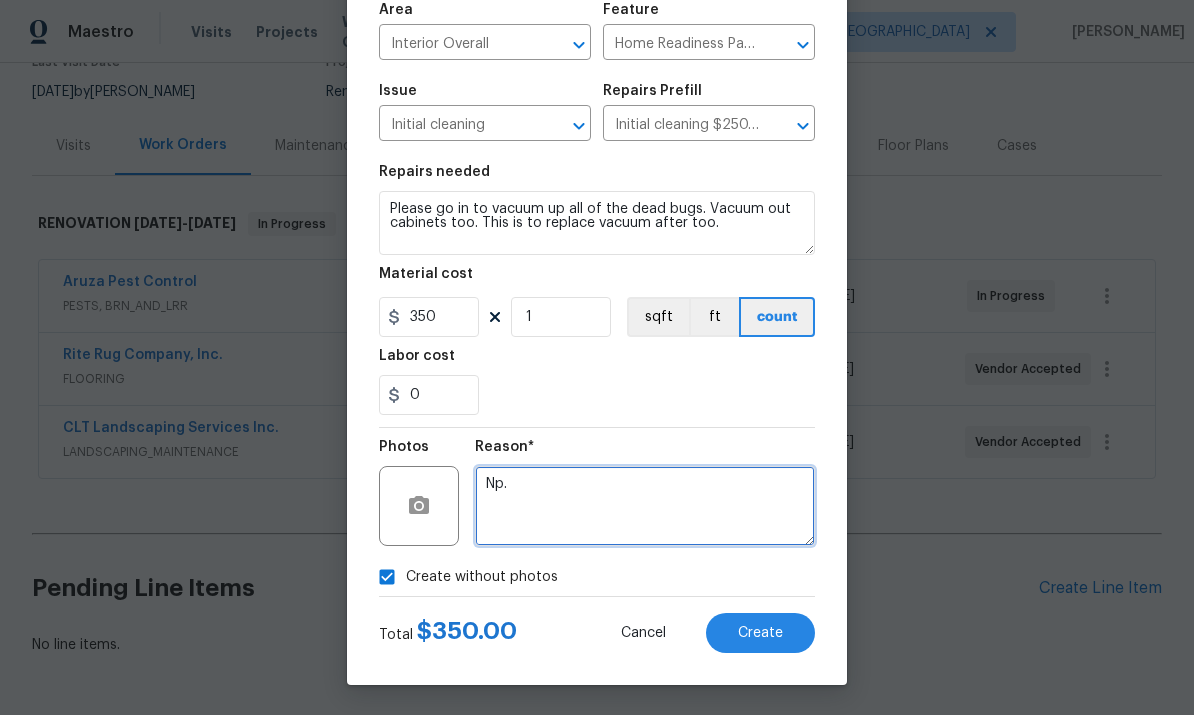 type on "Np." 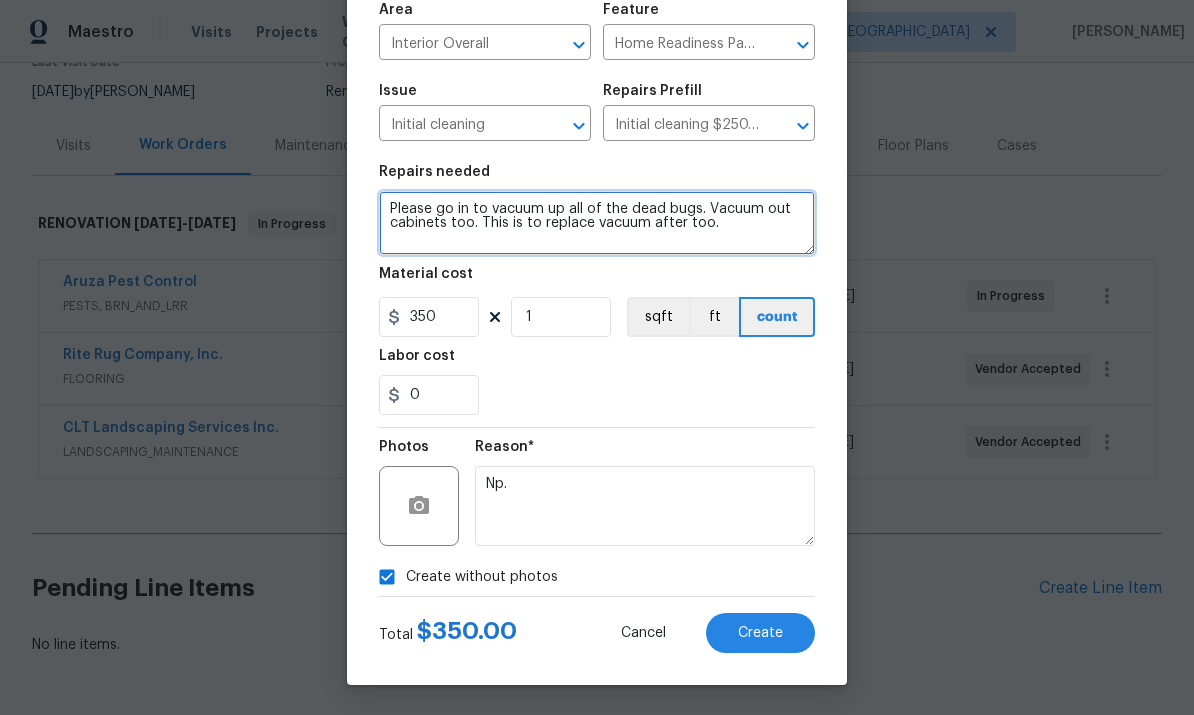 click on "Please go in to vacuum up all of the dead bugs. Vacuum out cabinets too. This is to replace vacuum after too." at bounding box center [597, 223] 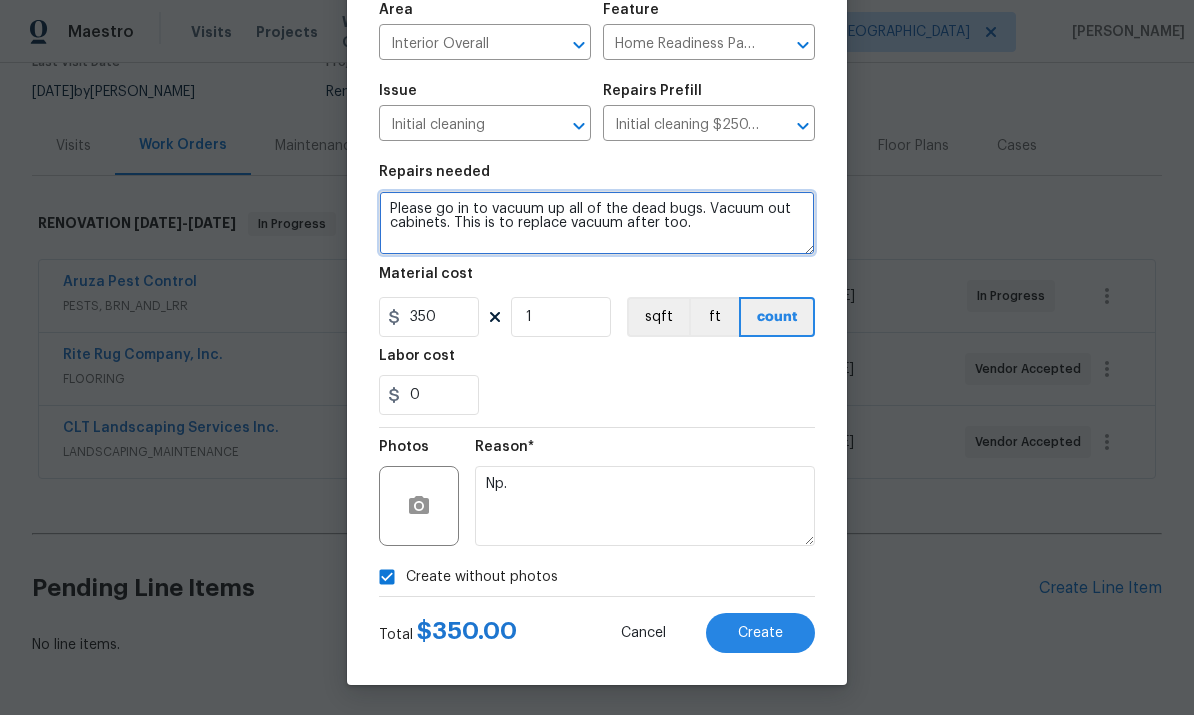 click on "Please go in to vacuum up all of the dead bugs. Vacuum out cabinets. This is to replace vacuum after too." at bounding box center [597, 223] 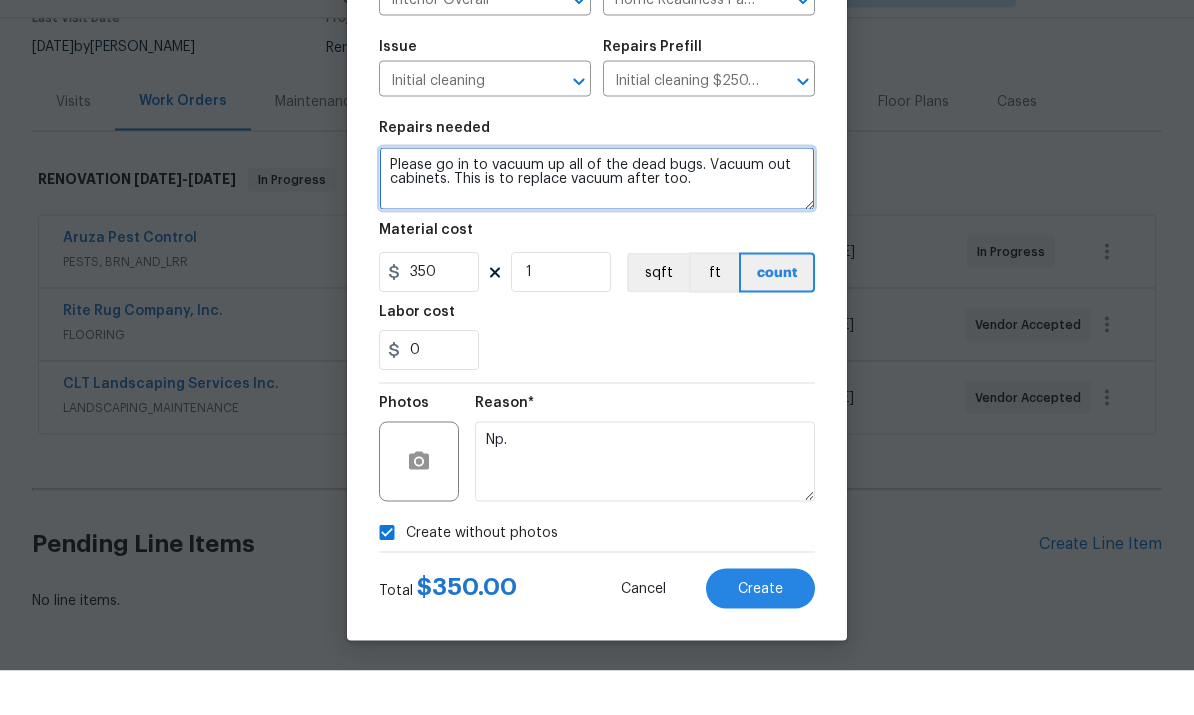 scroll, scrollTop: 44, scrollLeft: 0, axis: vertical 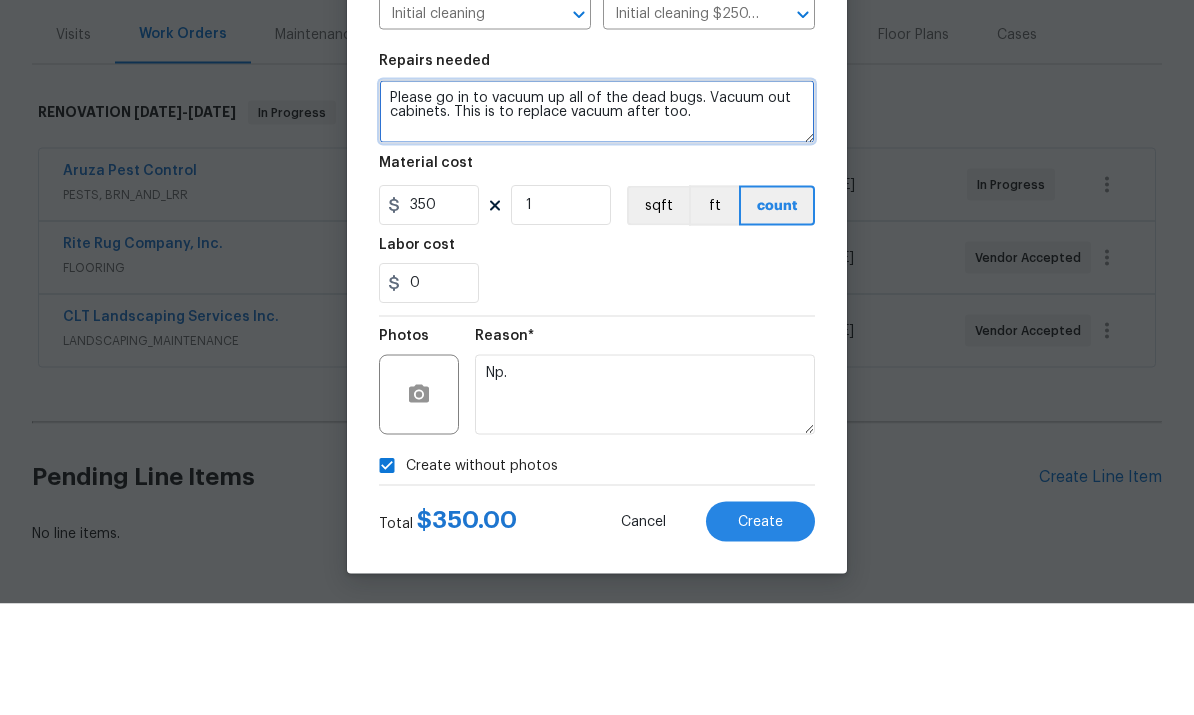 type on "Please go in to vacuum up all of the dead bugs. Vacuum out cabinets. This is to replace vacuum after too." 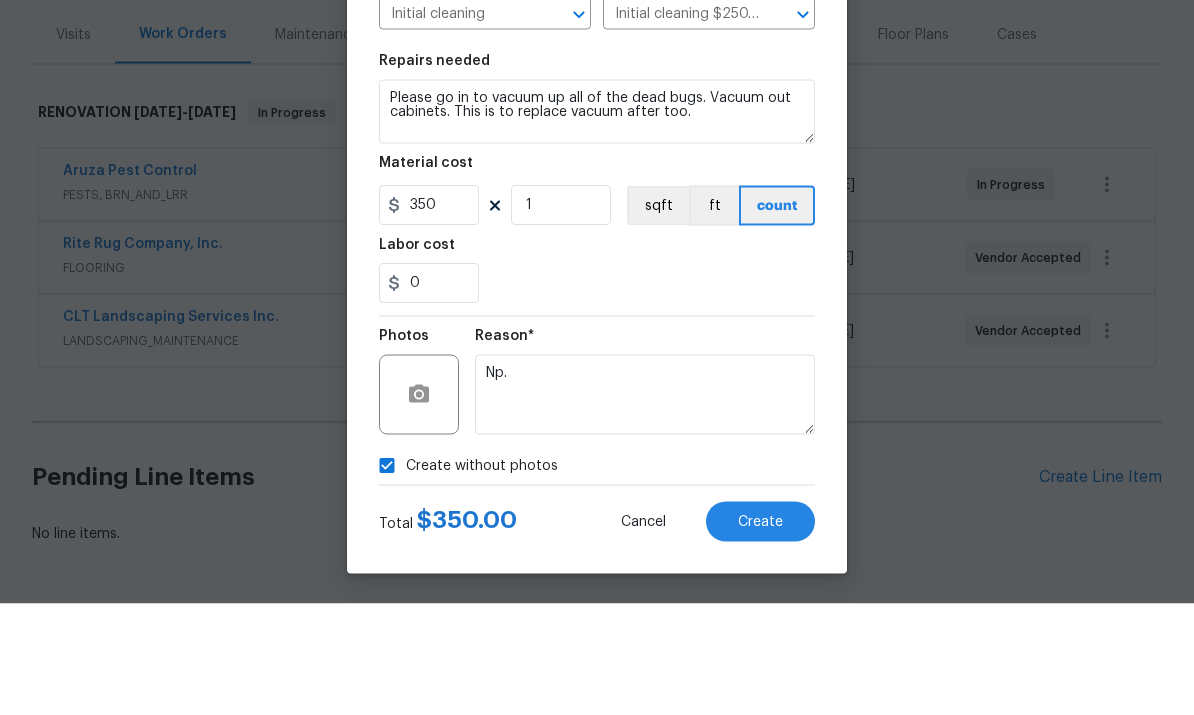 click on "Create" at bounding box center (760, 633) 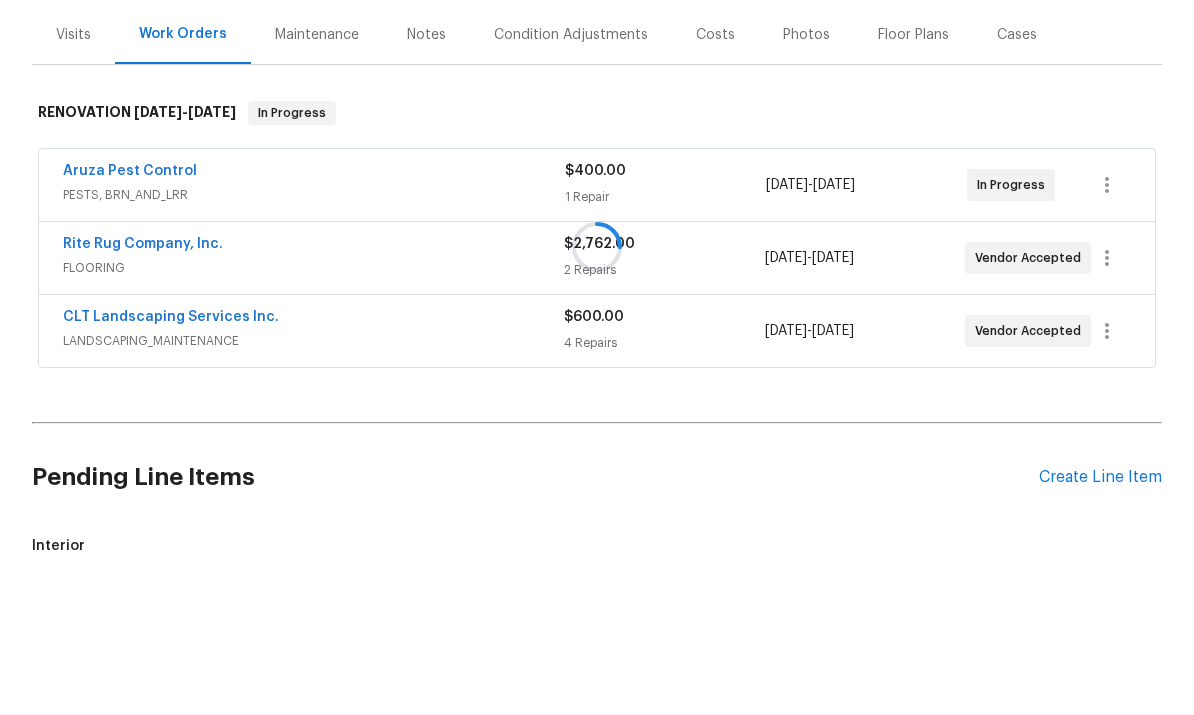scroll, scrollTop: 75, scrollLeft: 0, axis: vertical 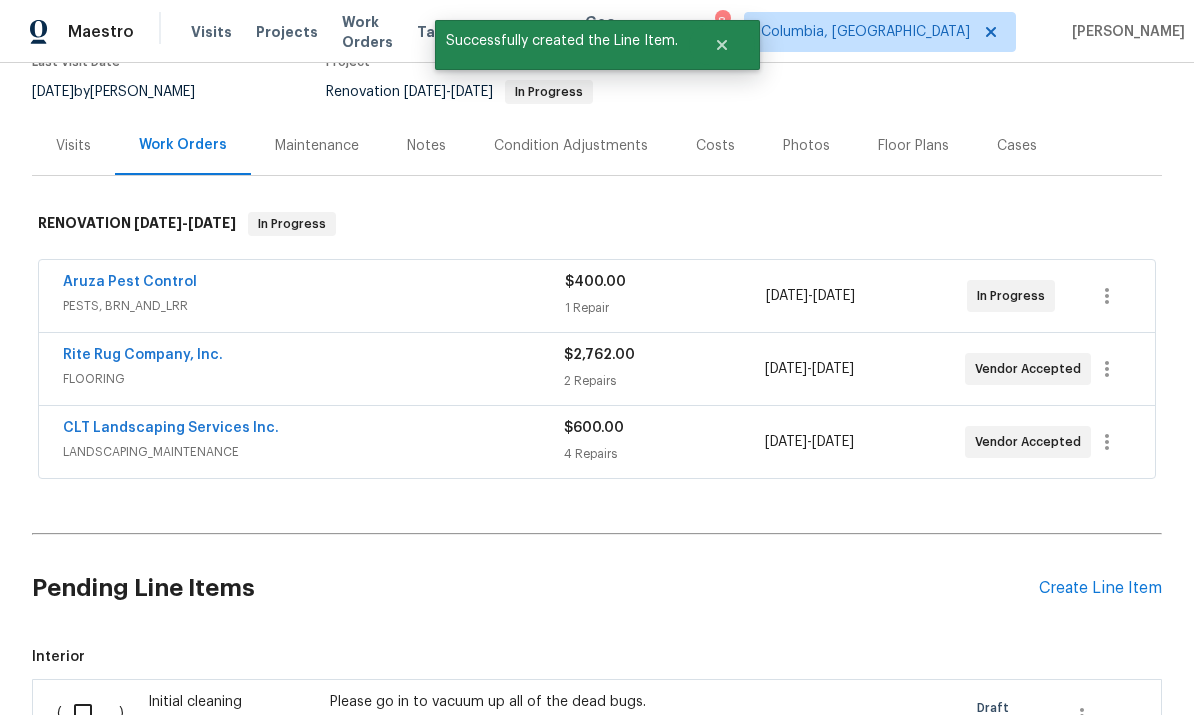 click at bounding box center (90, 713) 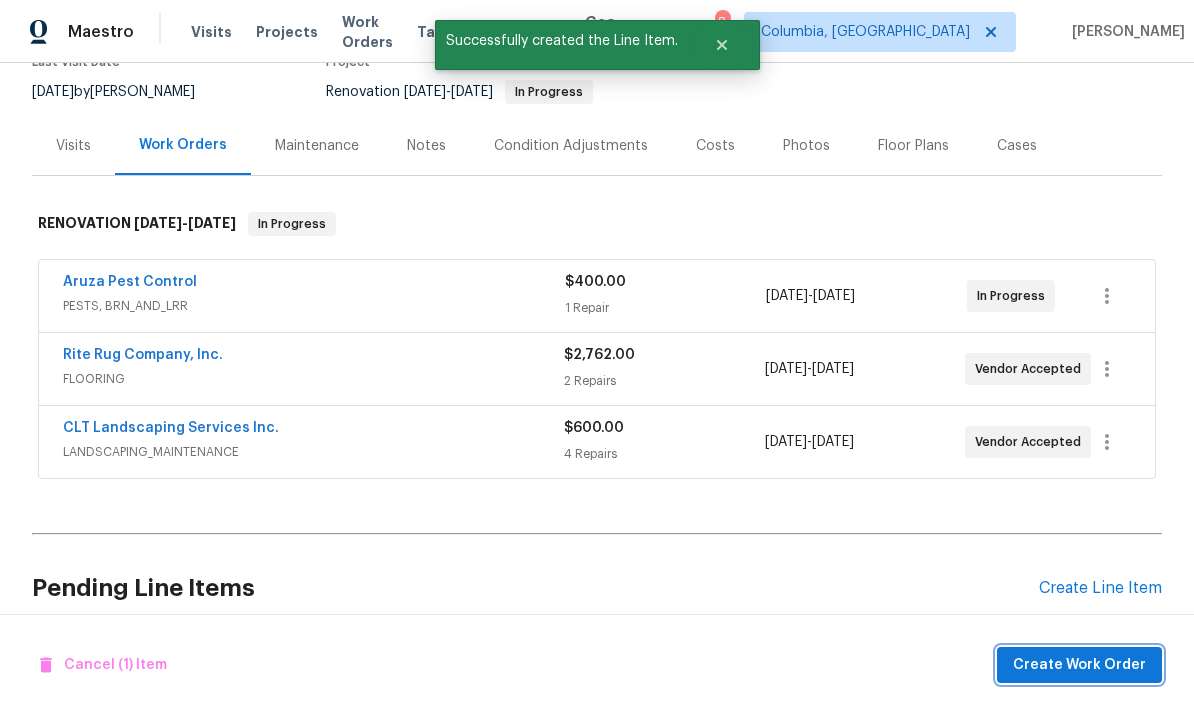 click on "Create Work Order" at bounding box center (1079, 665) 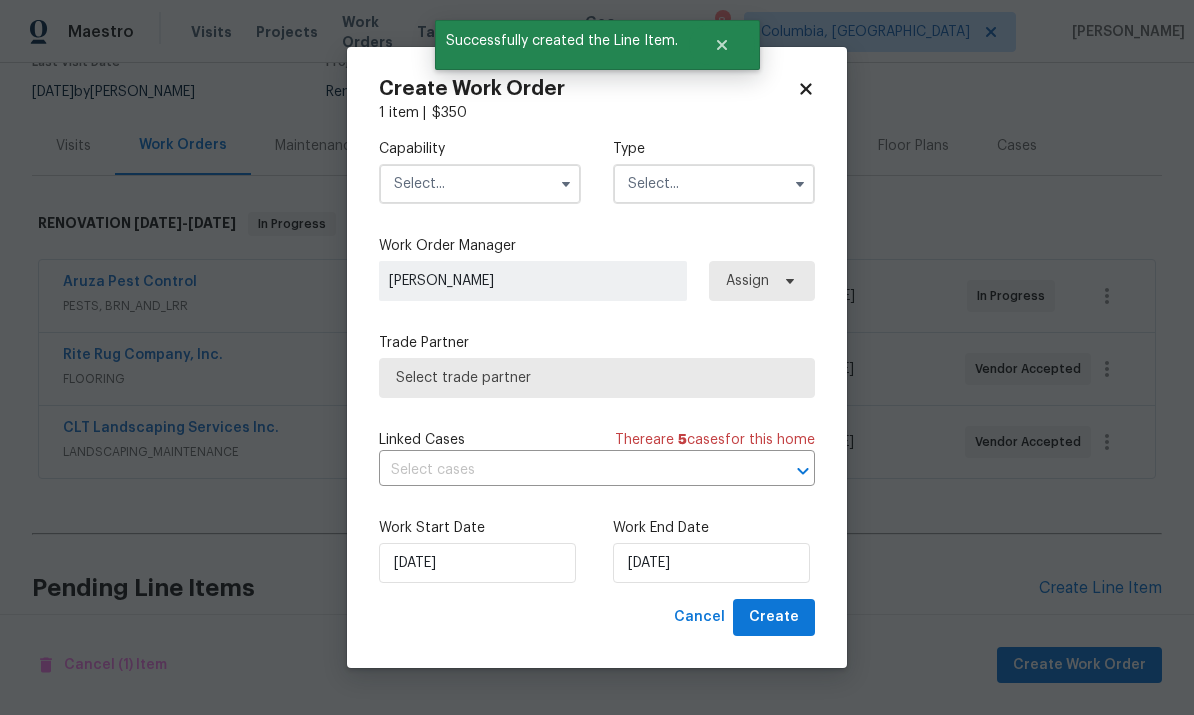 click at bounding box center [480, 184] 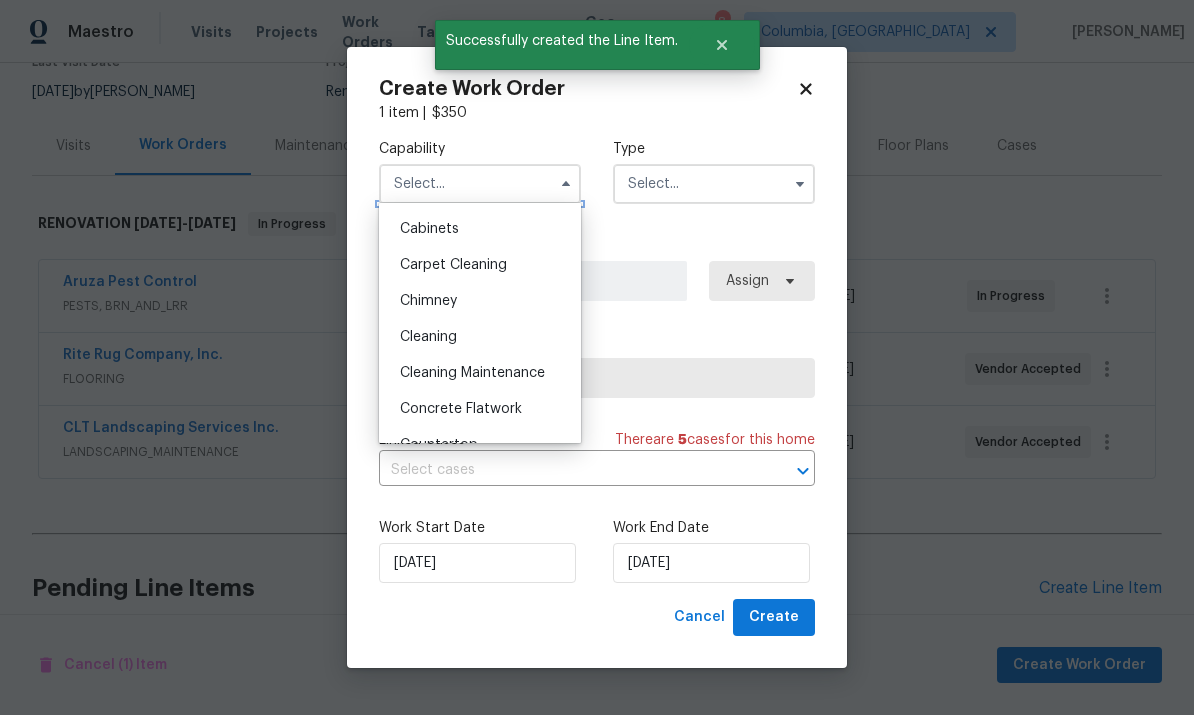 scroll, scrollTop: 180, scrollLeft: 0, axis: vertical 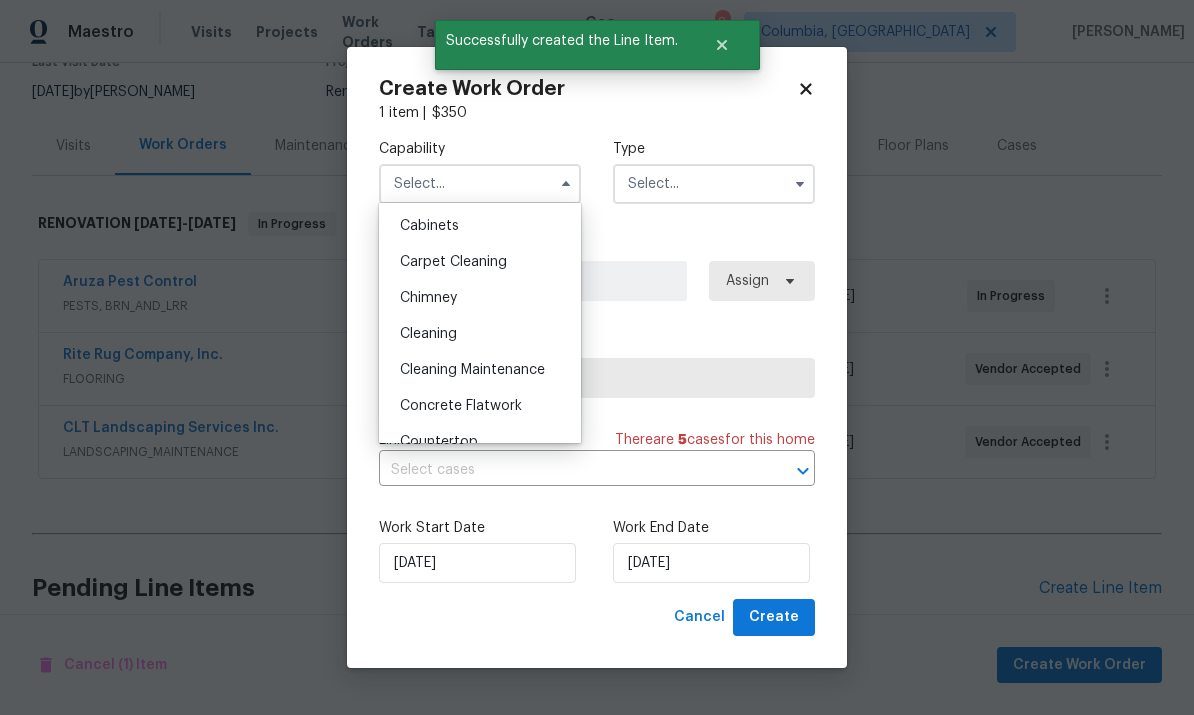 click on "Cleaning" at bounding box center [480, 334] 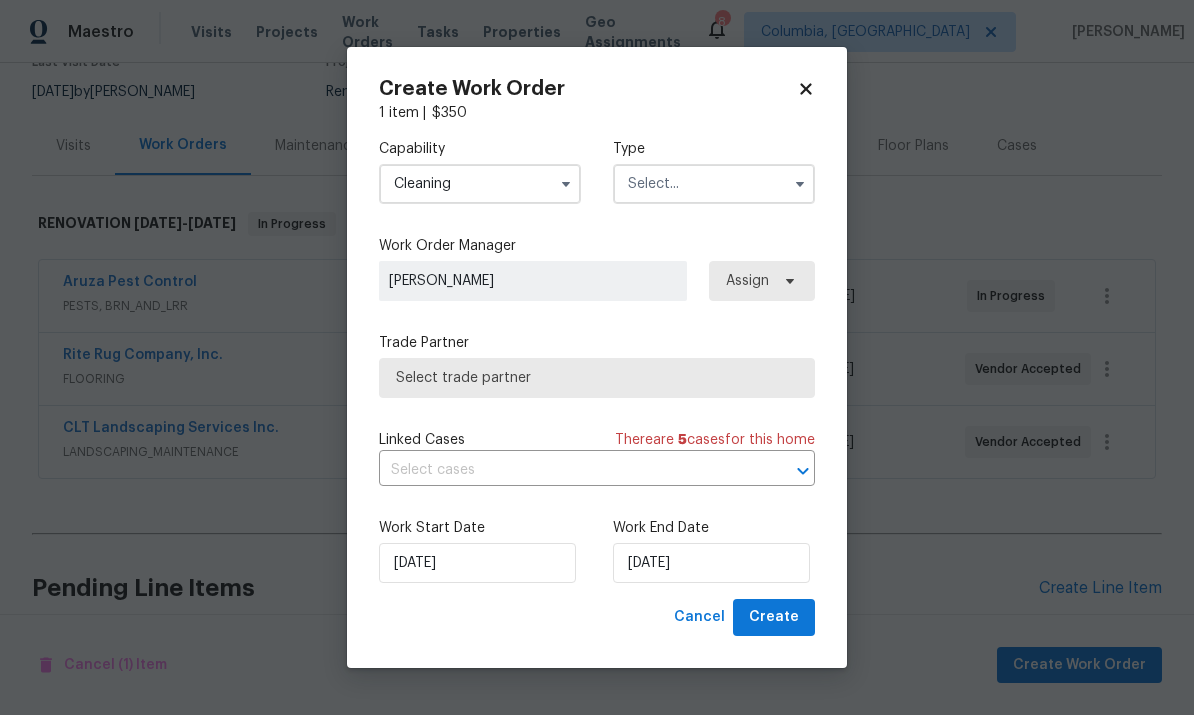 click at bounding box center [714, 184] 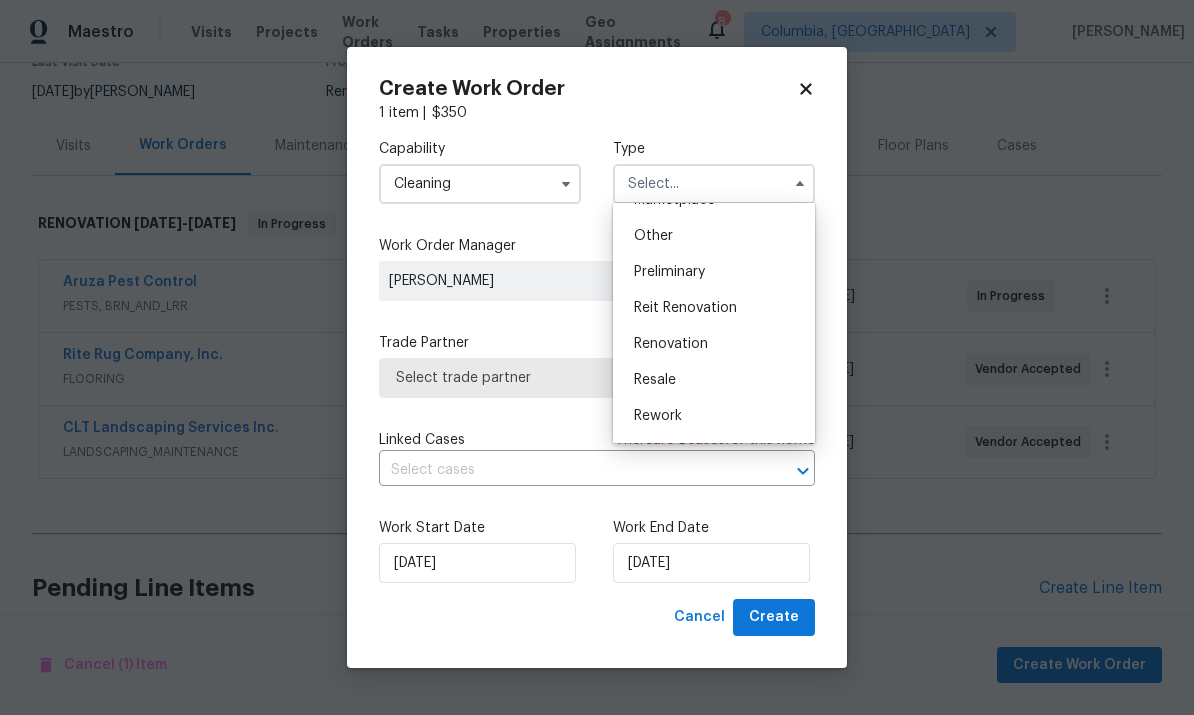 scroll, scrollTop: 394, scrollLeft: 0, axis: vertical 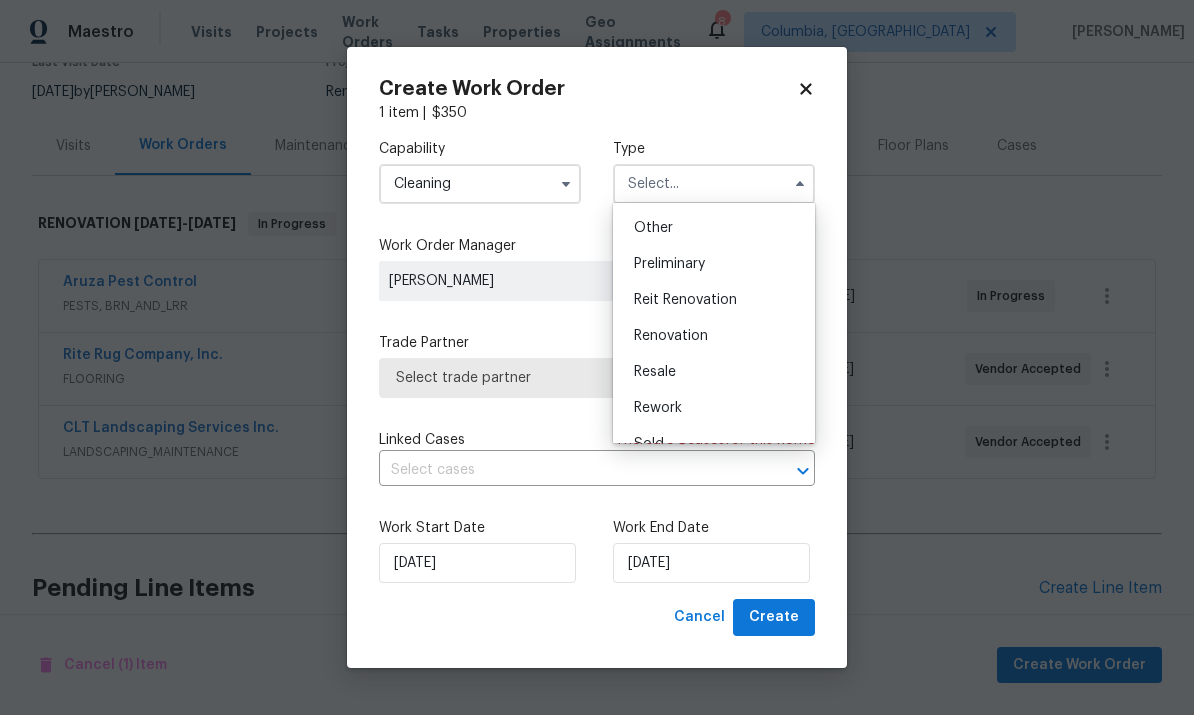 click on "Renovation" at bounding box center [714, 336] 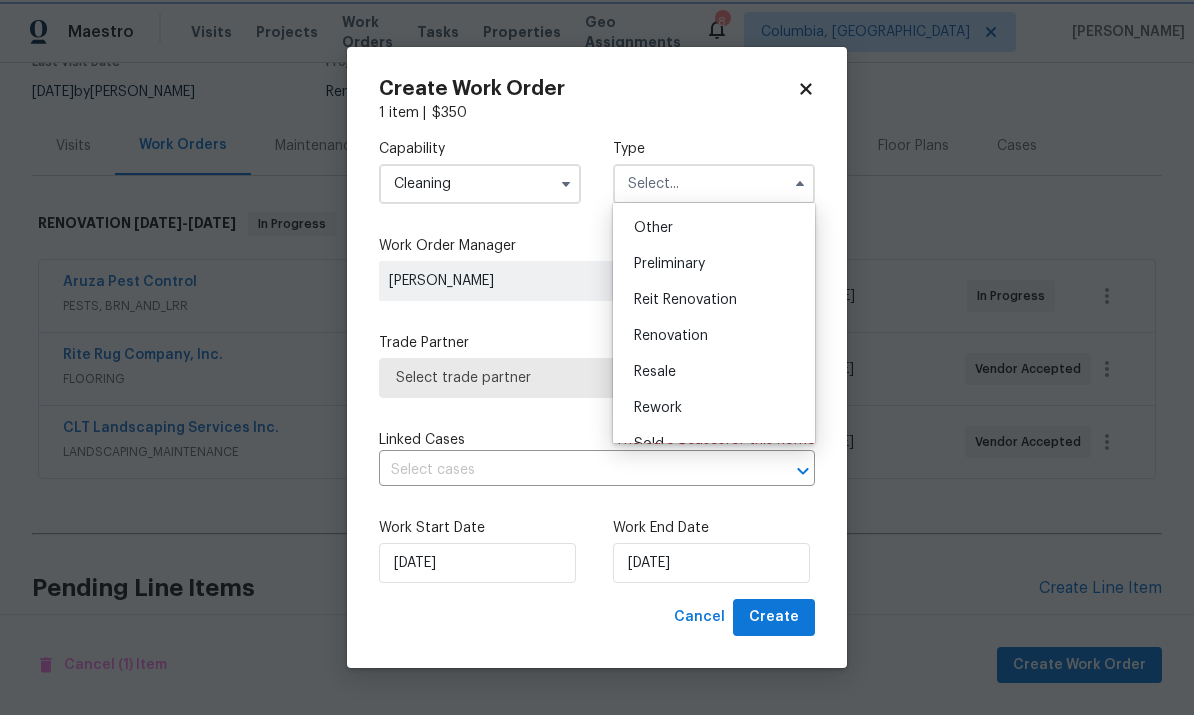 type on "Renovation" 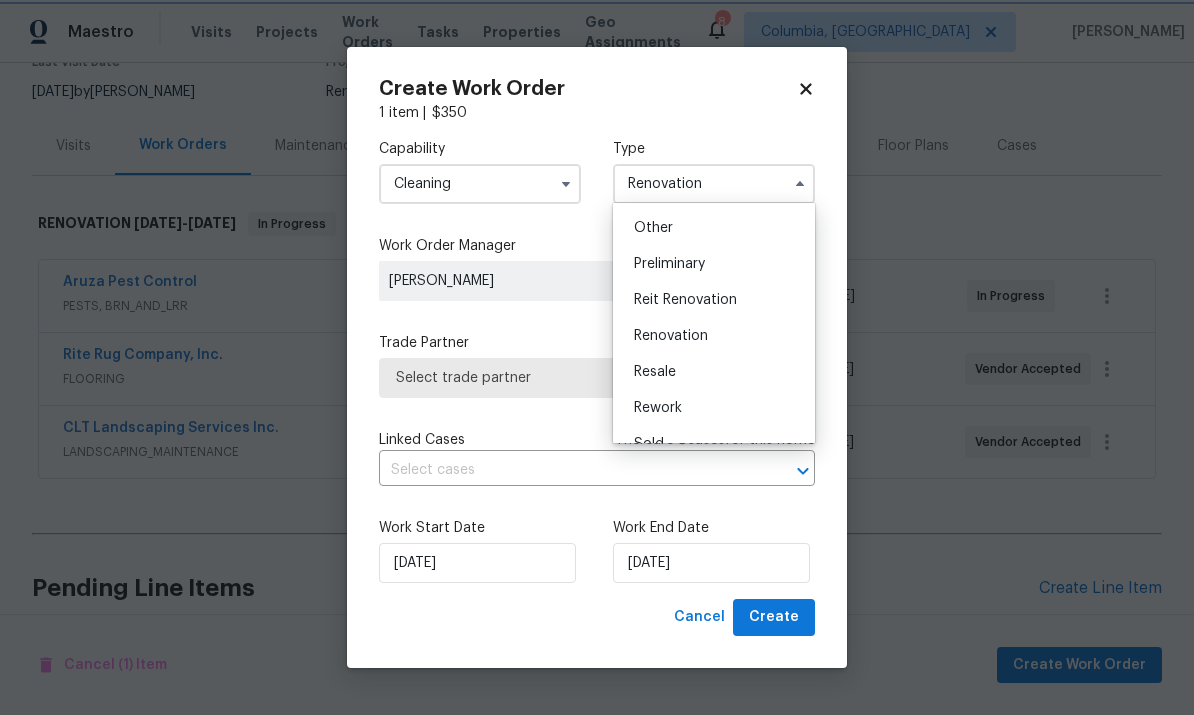 scroll, scrollTop: 0, scrollLeft: 0, axis: both 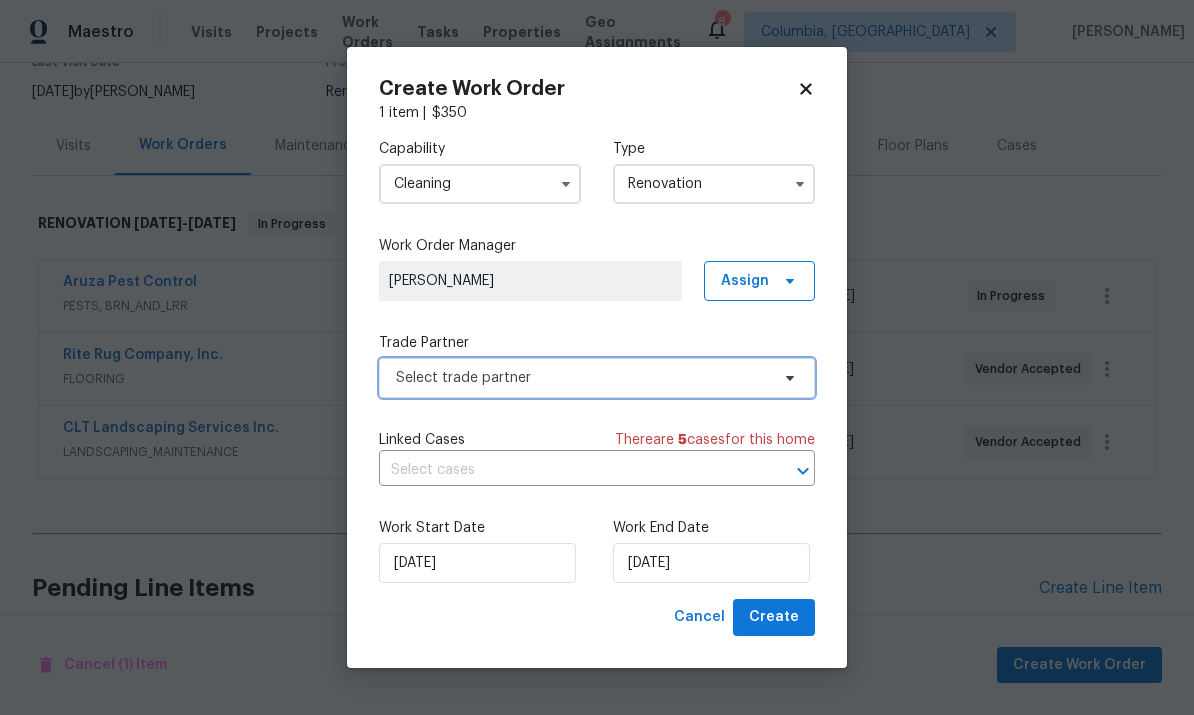 click on "Select trade partner" at bounding box center [597, 378] 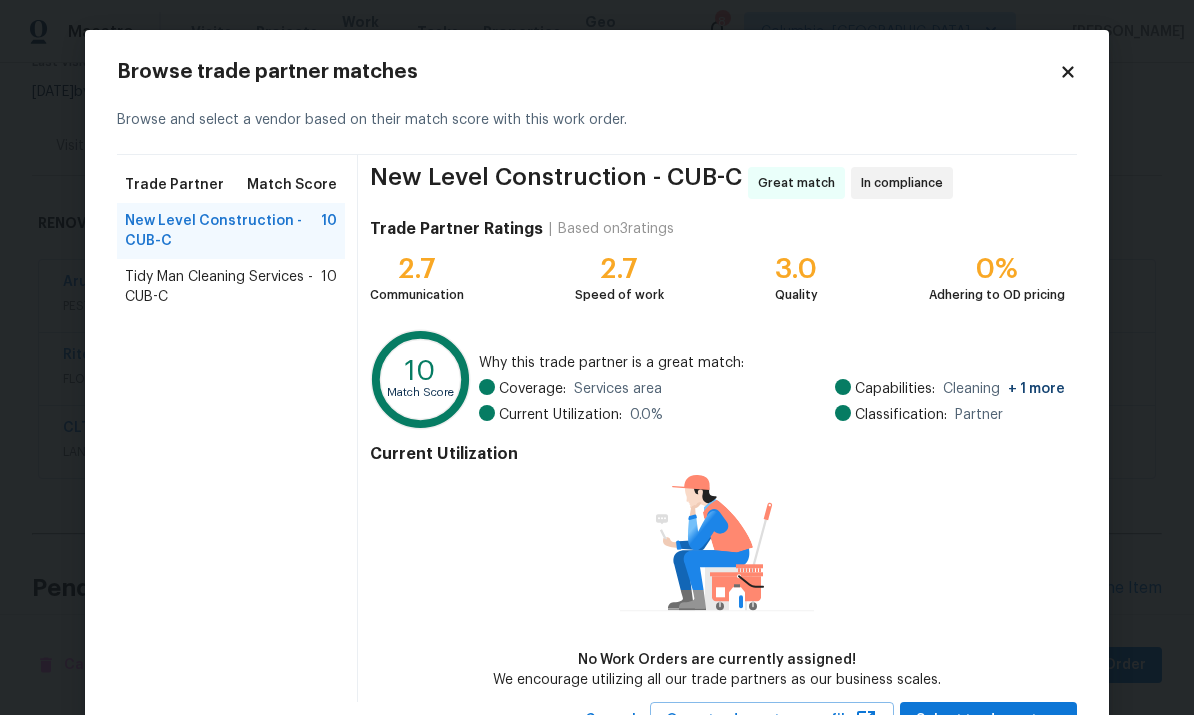 click on "Tidy Man Cleaning Services - CUB-C" at bounding box center [223, 287] 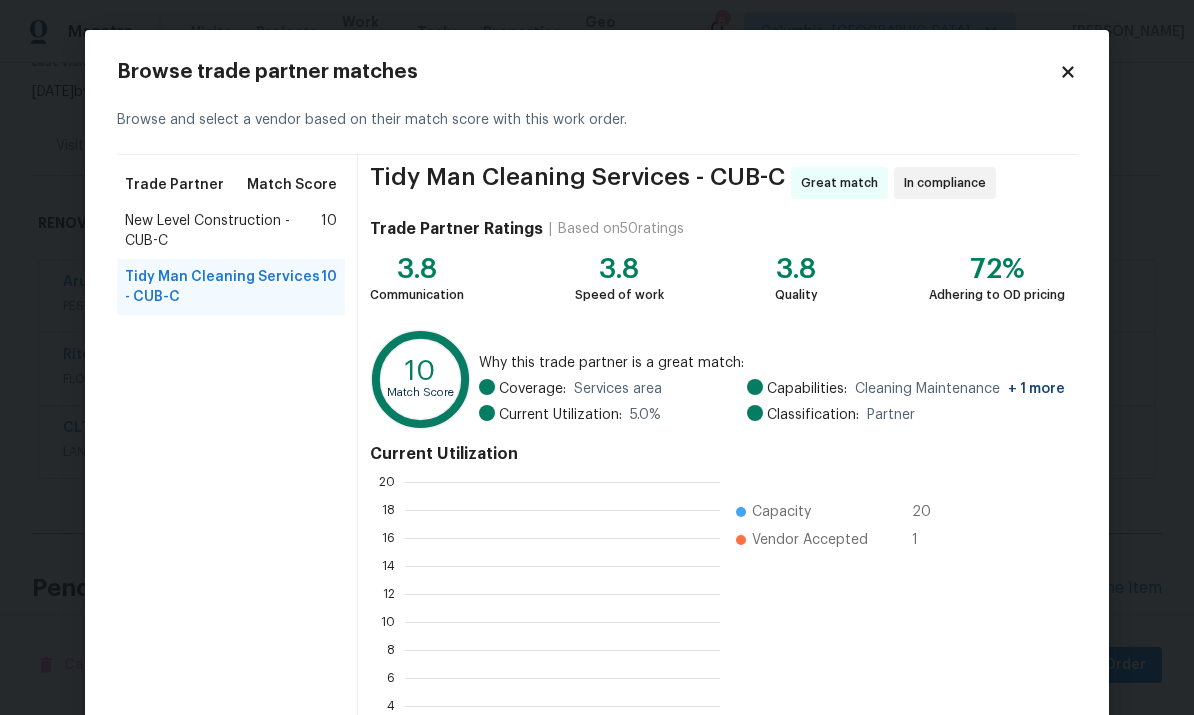 scroll, scrollTop: 2, scrollLeft: 2, axis: both 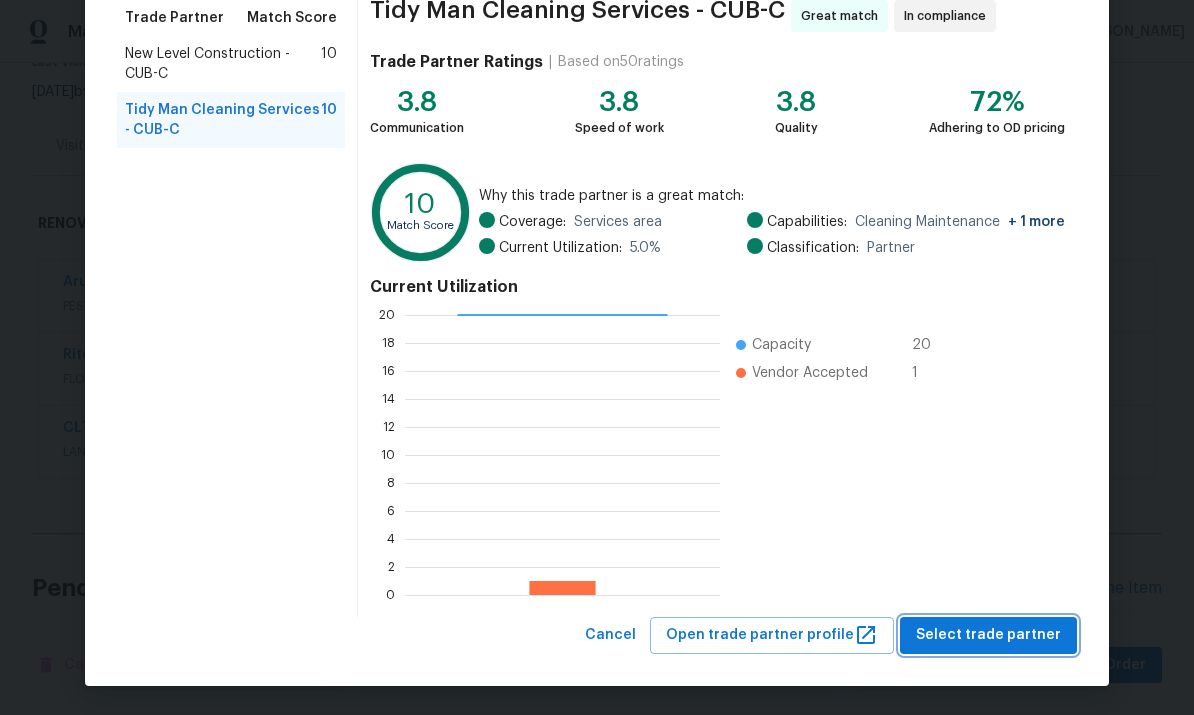 click on "Select trade partner" at bounding box center (988, 635) 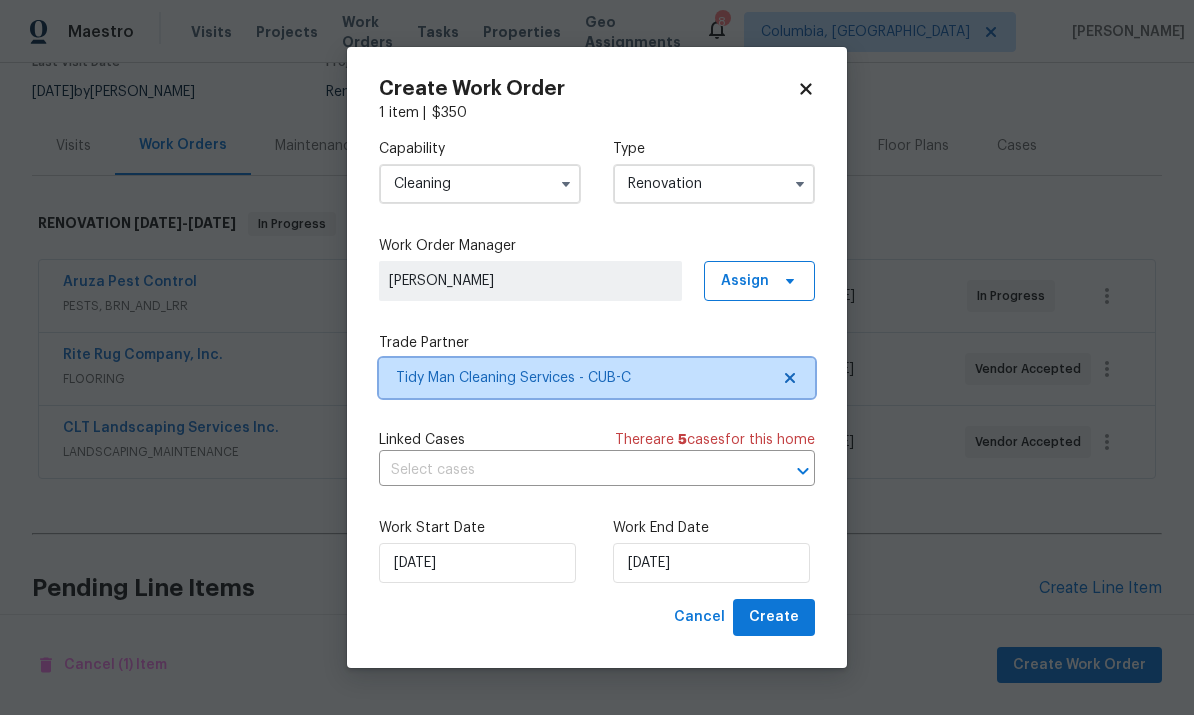 scroll, scrollTop: 0, scrollLeft: 0, axis: both 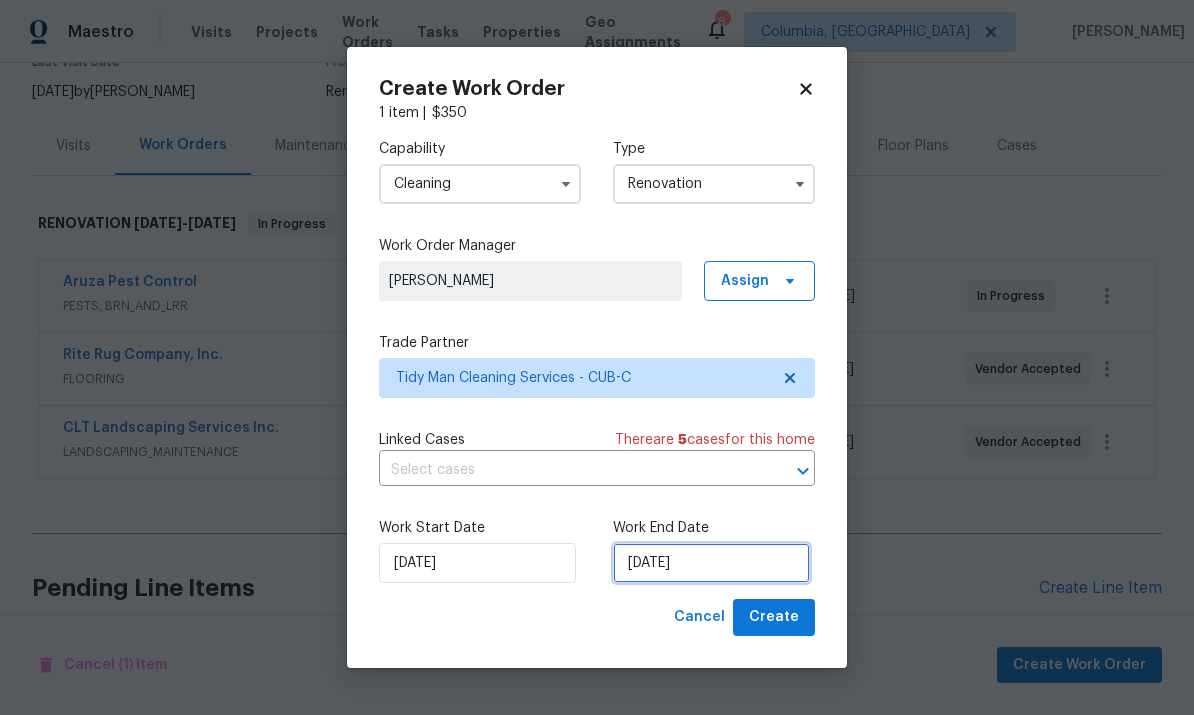 click on "[DATE]" at bounding box center (711, 563) 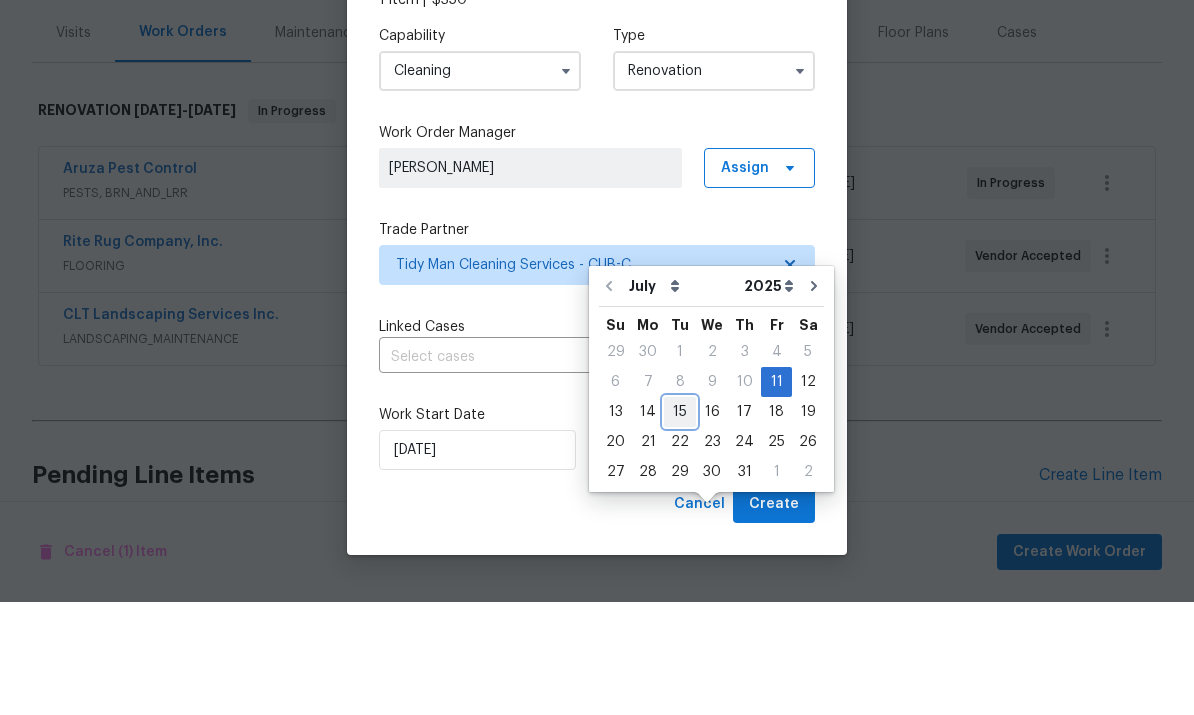 click on "15" at bounding box center (680, 525) 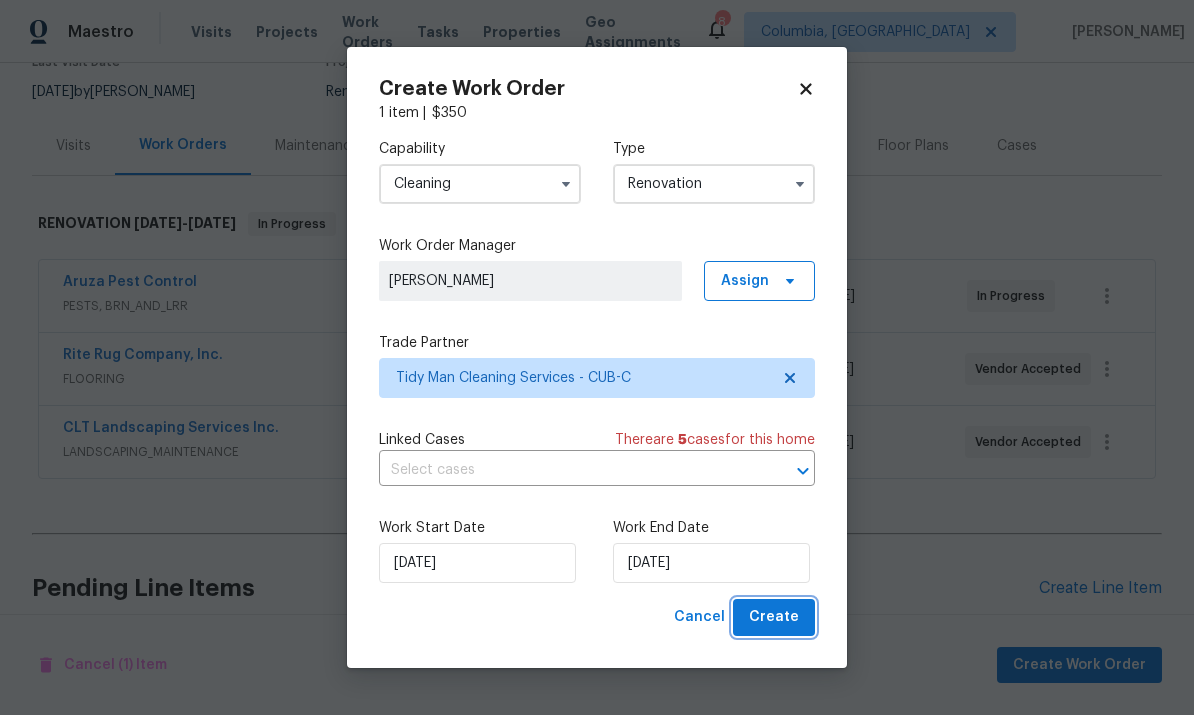 click on "Create" at bounding box center [774, 617] 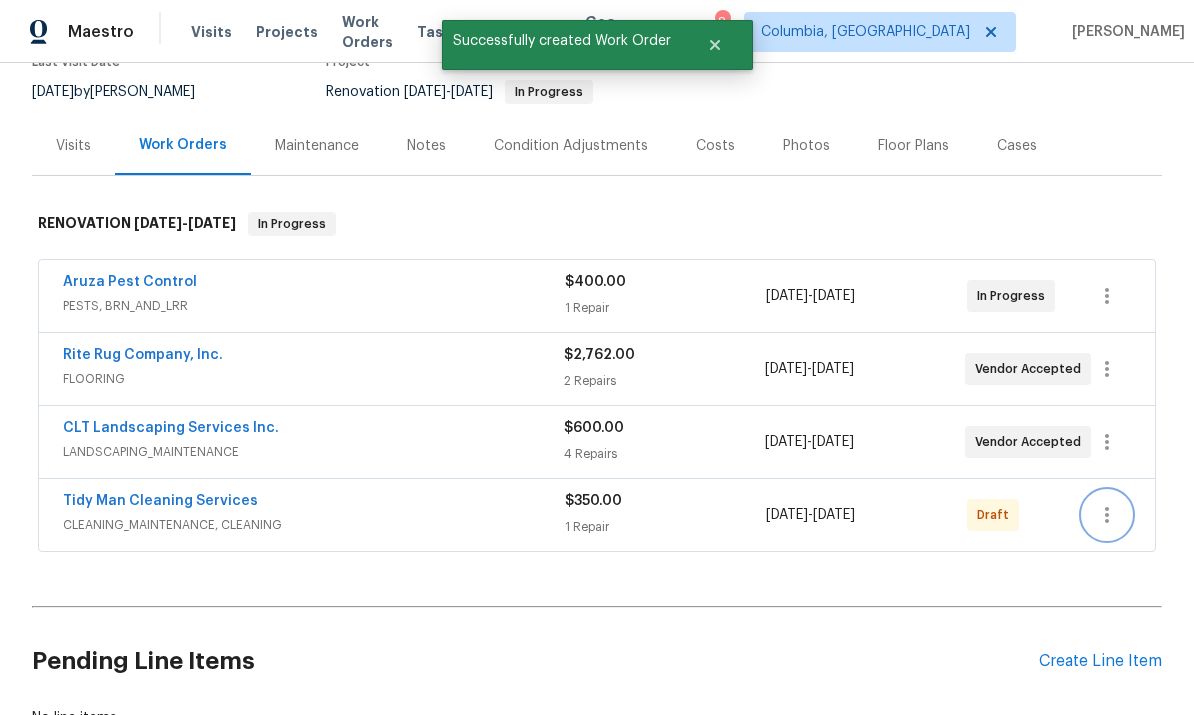 click 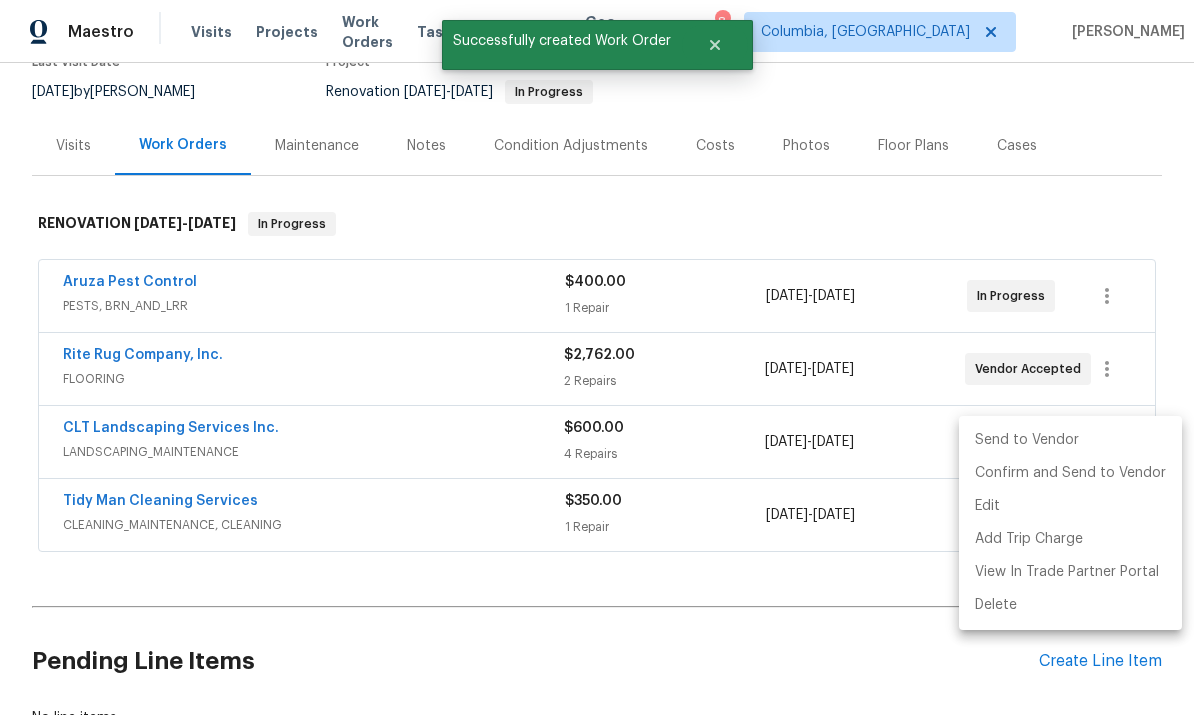 click on "Send to Vendor" at bounding box center [1070, 440] 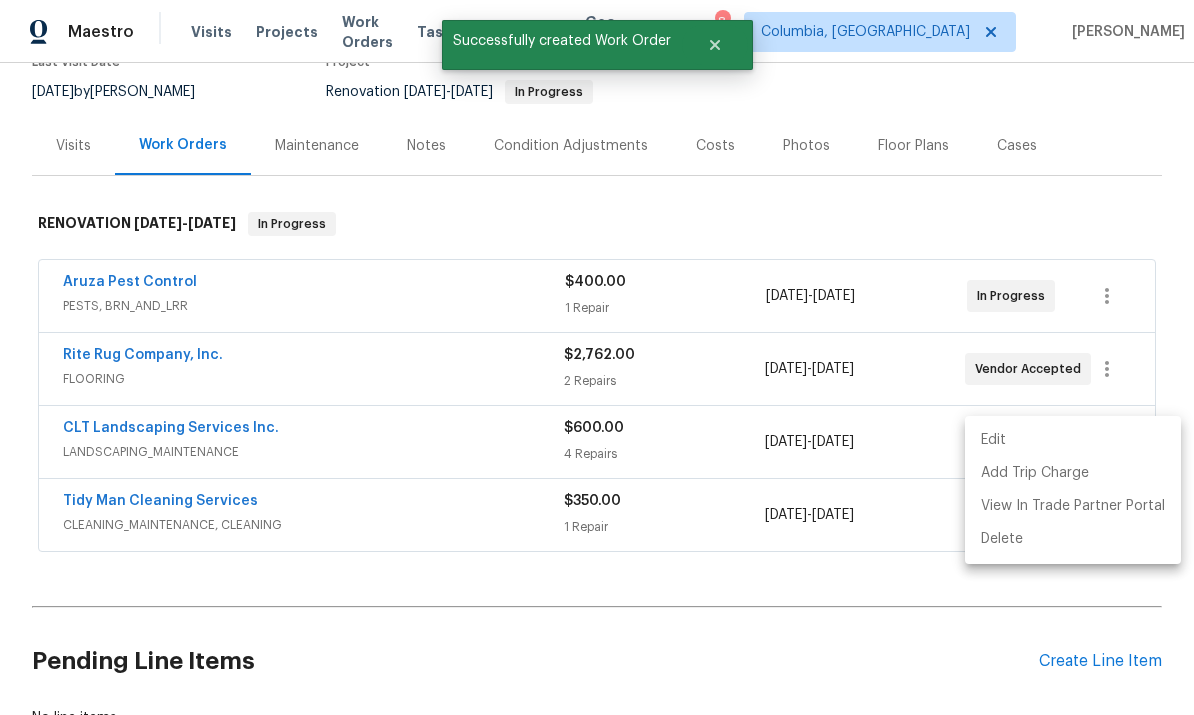 click at bounding box center [597, 357] 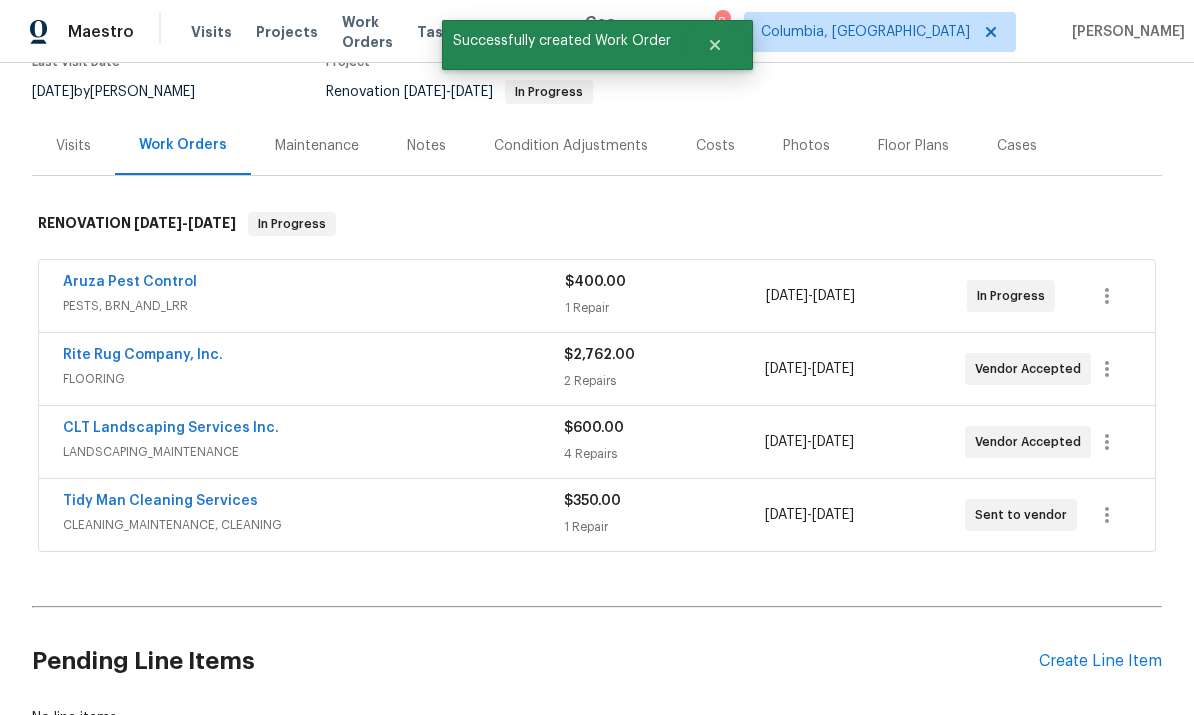 click on "Tidy Man Cleaning Services" at bounding box center (160, 501) 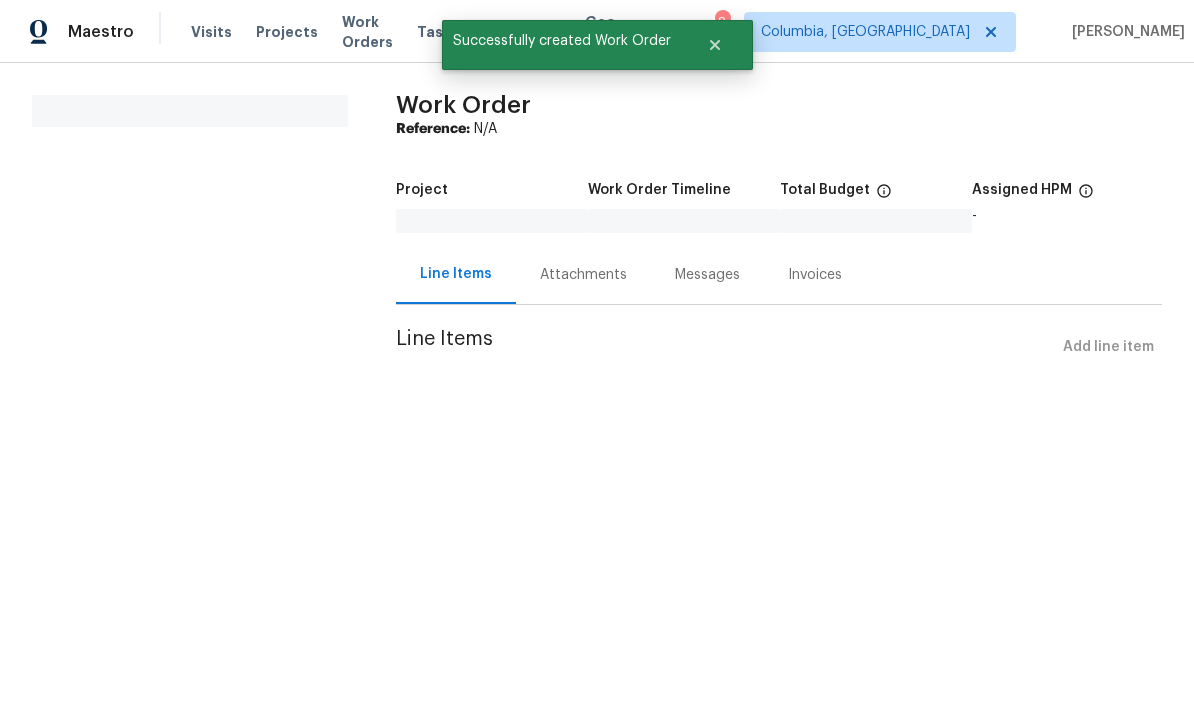 scroll, scrollTop: 0, scrollLeft: 0, axis: both 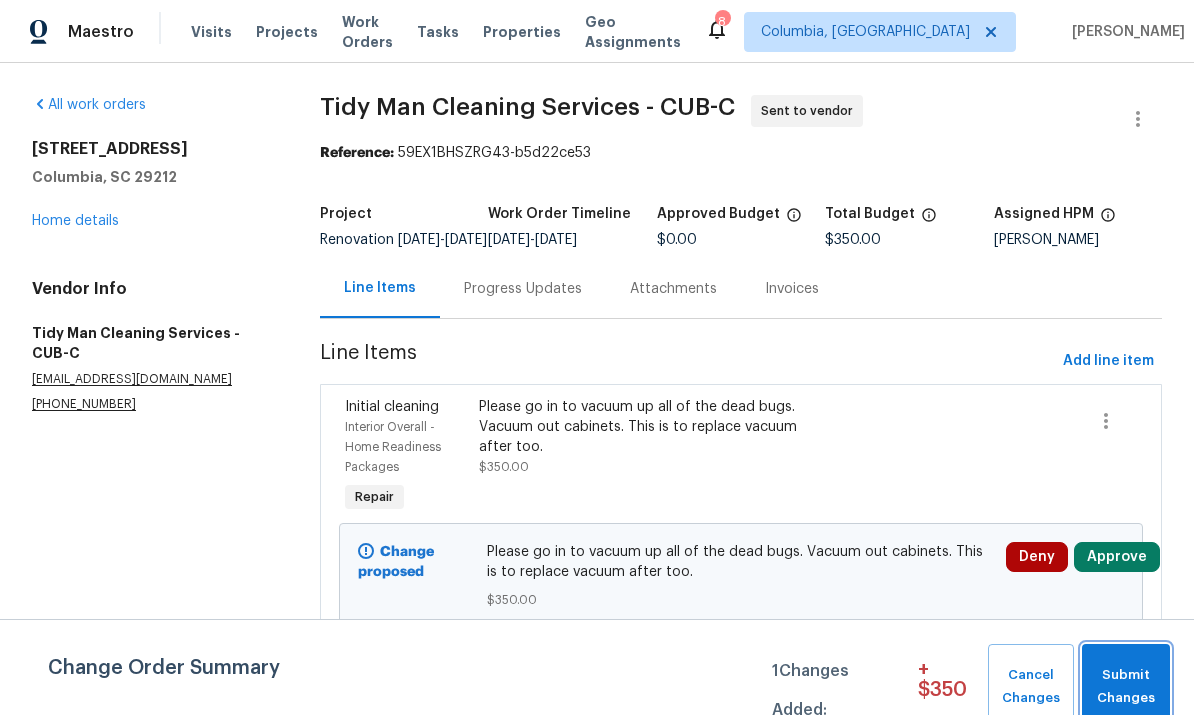 click on "Submit Changes" at bounding box center [1126, 687] 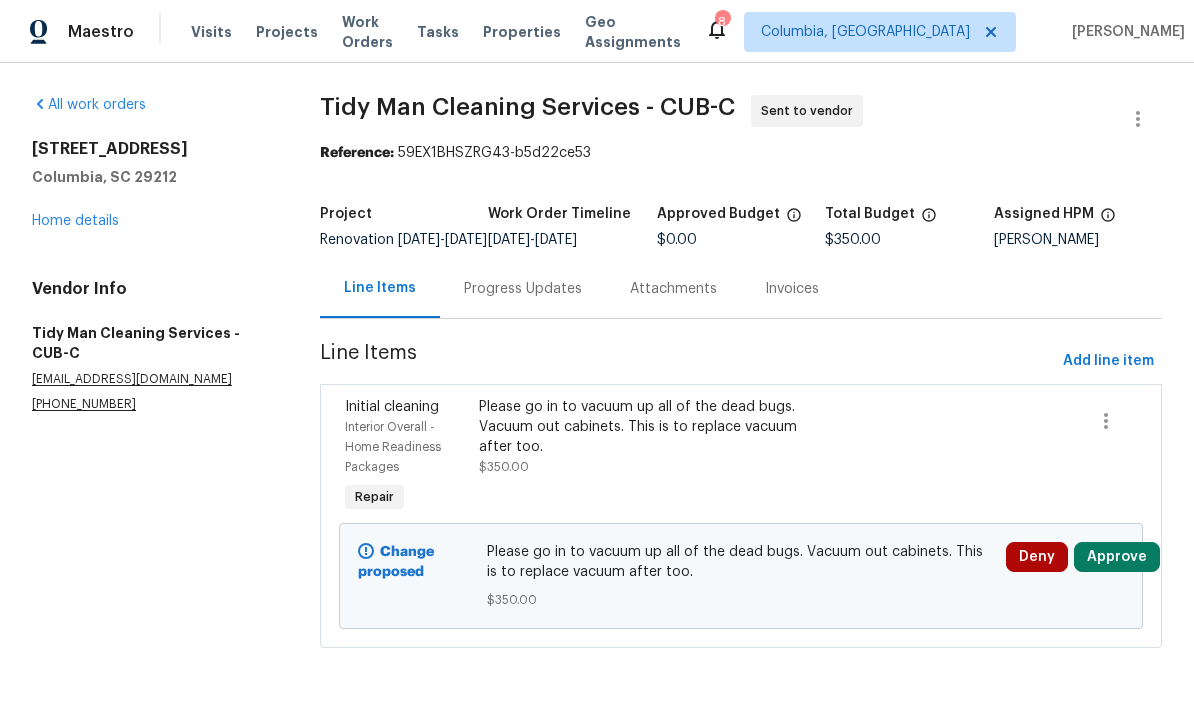 click on "Progress Updates" at bounding box center (523, 289) 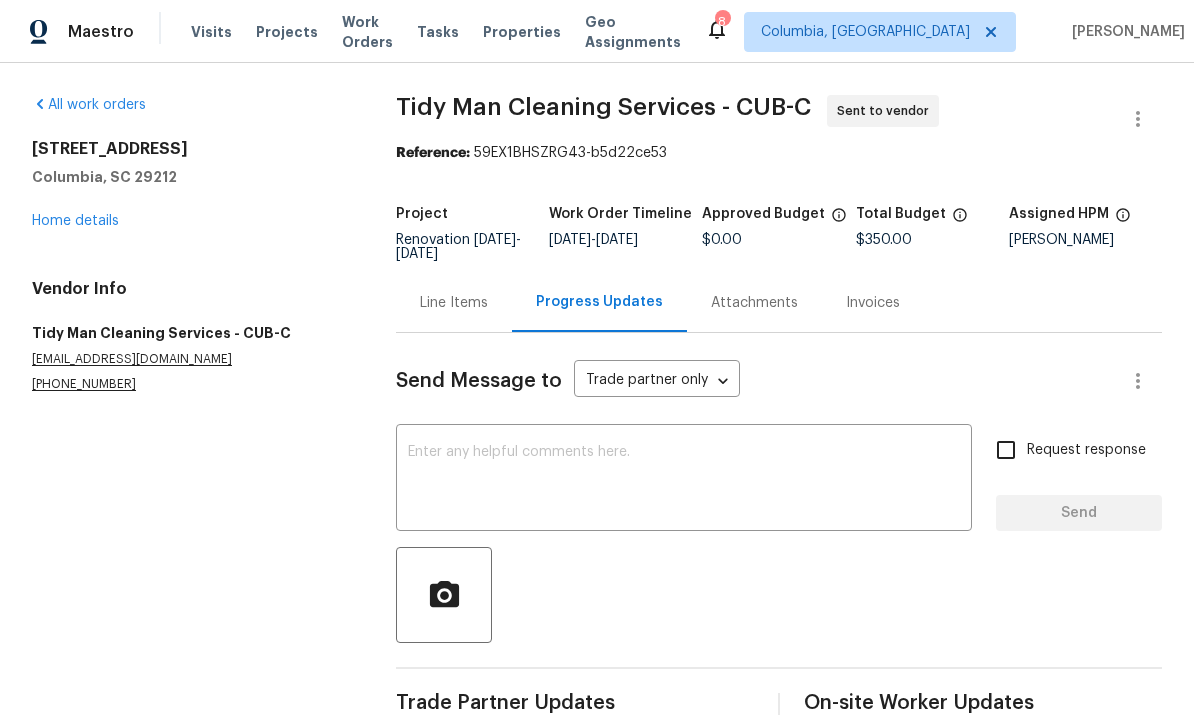 click at bounding box center (684, 480) 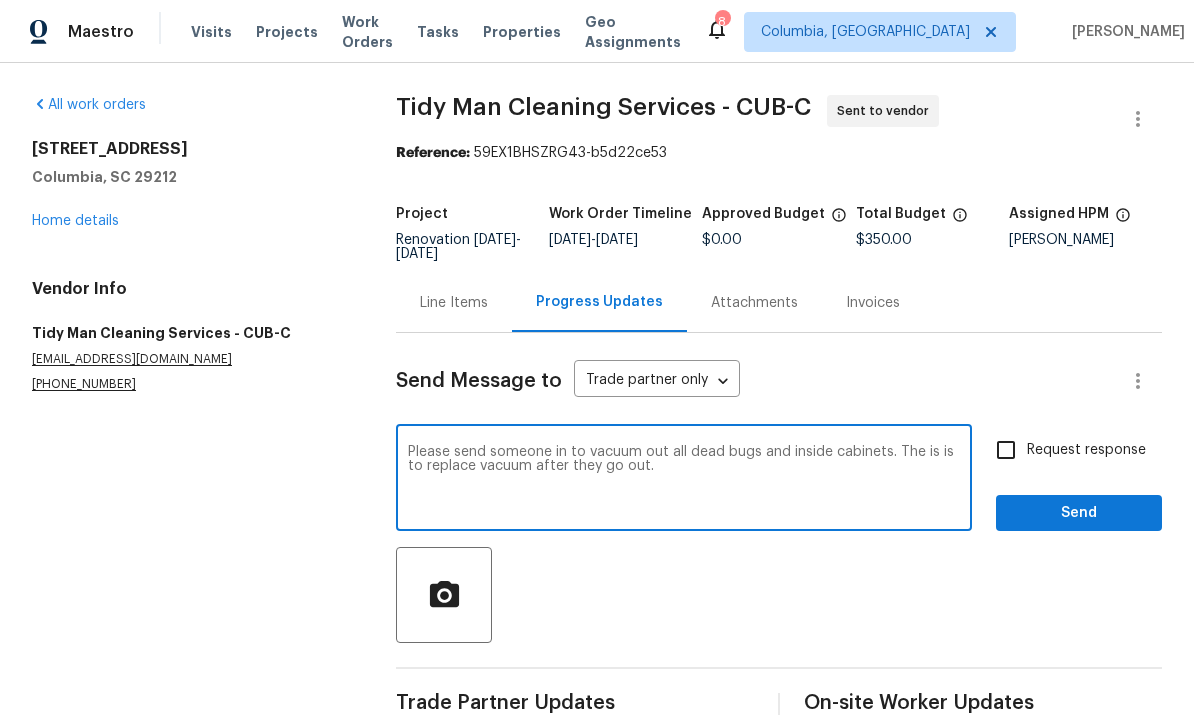 click on "Please send someone in to vacuum out all dead bugs and inside cabinets. The is is to replace vacuum after they go out." at bounding box center [684, 480] 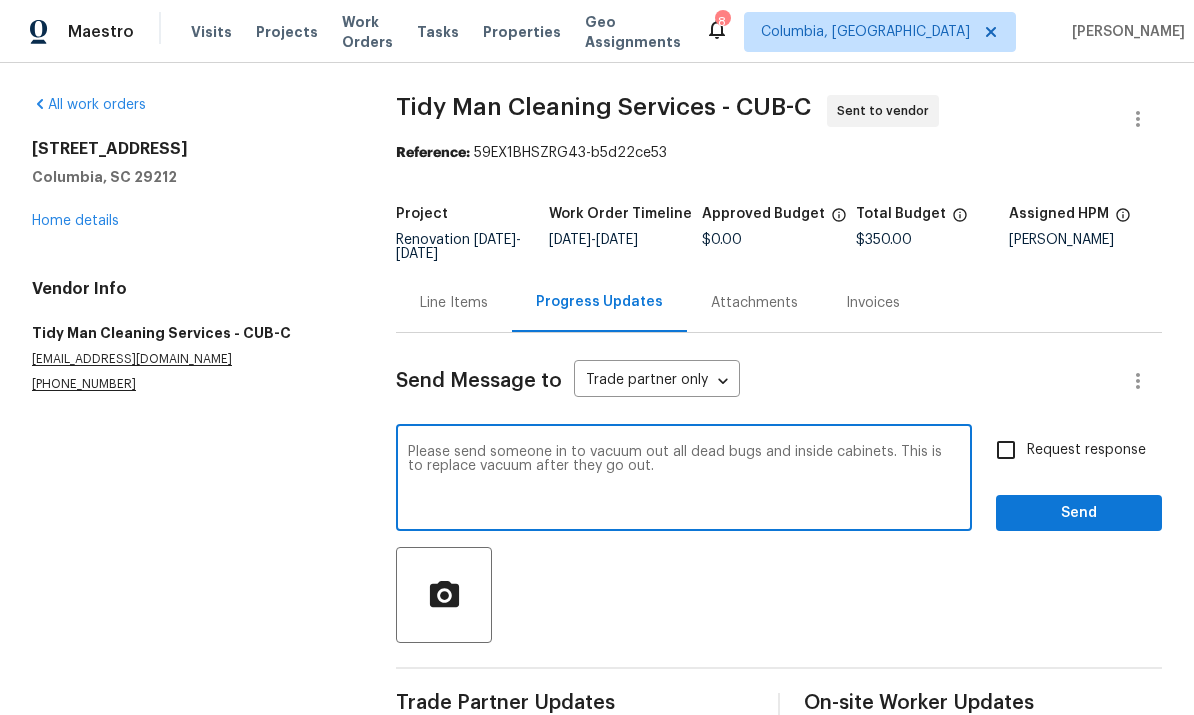click on "Please send someone in to vacuum out all dead bugs and inside cabinets. This is to replace vacuum after they go out." at bounding box center [684, 480] 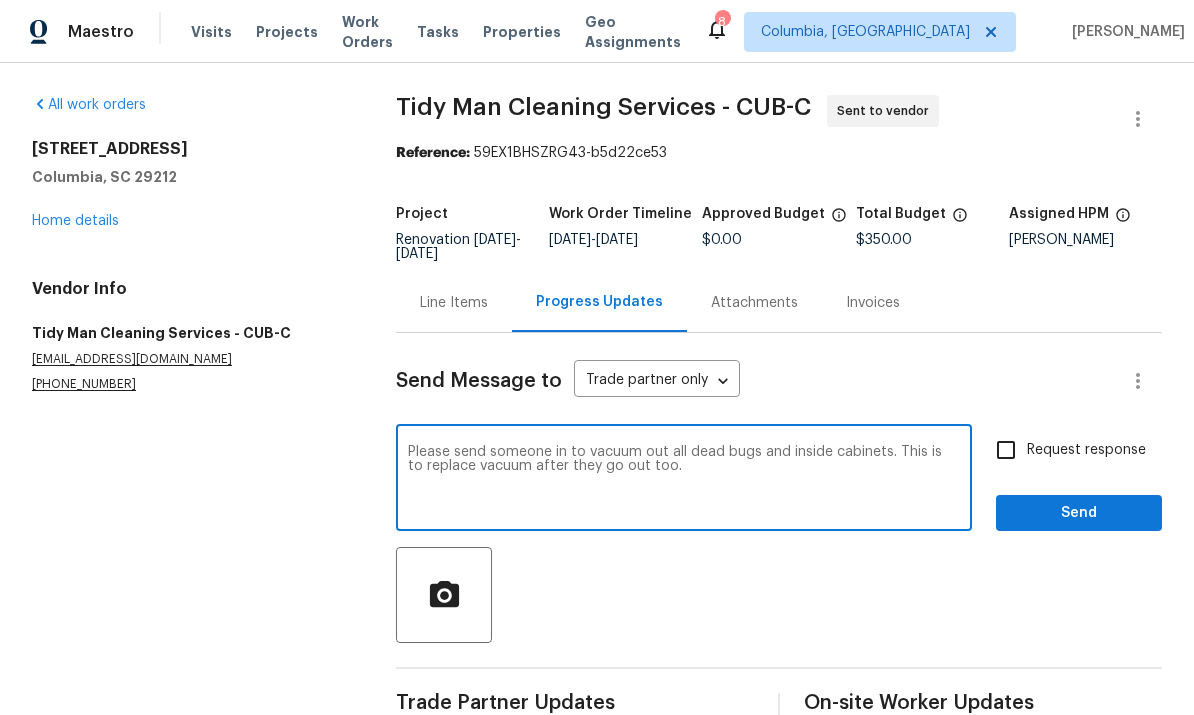 type on "Please send someone in to vacuum out all dead bugs and inside cabinets. This is to replace vacuum after they go out too." 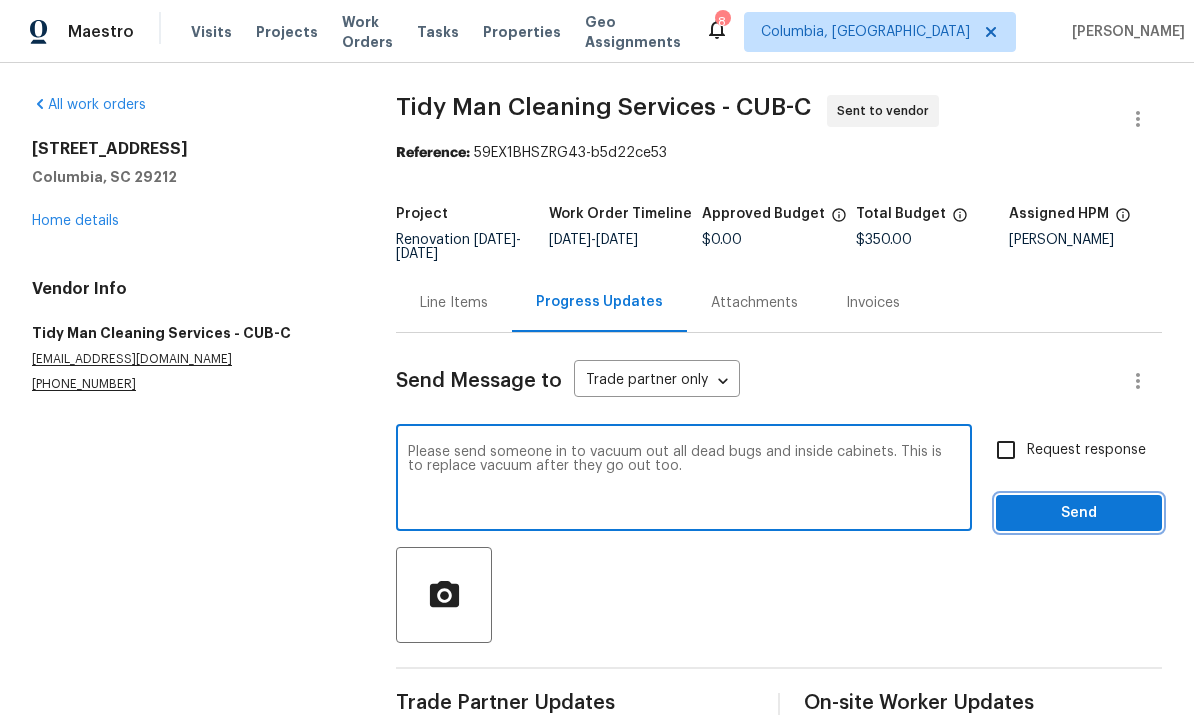 click on "Send" at bounding box center [1079, 513] 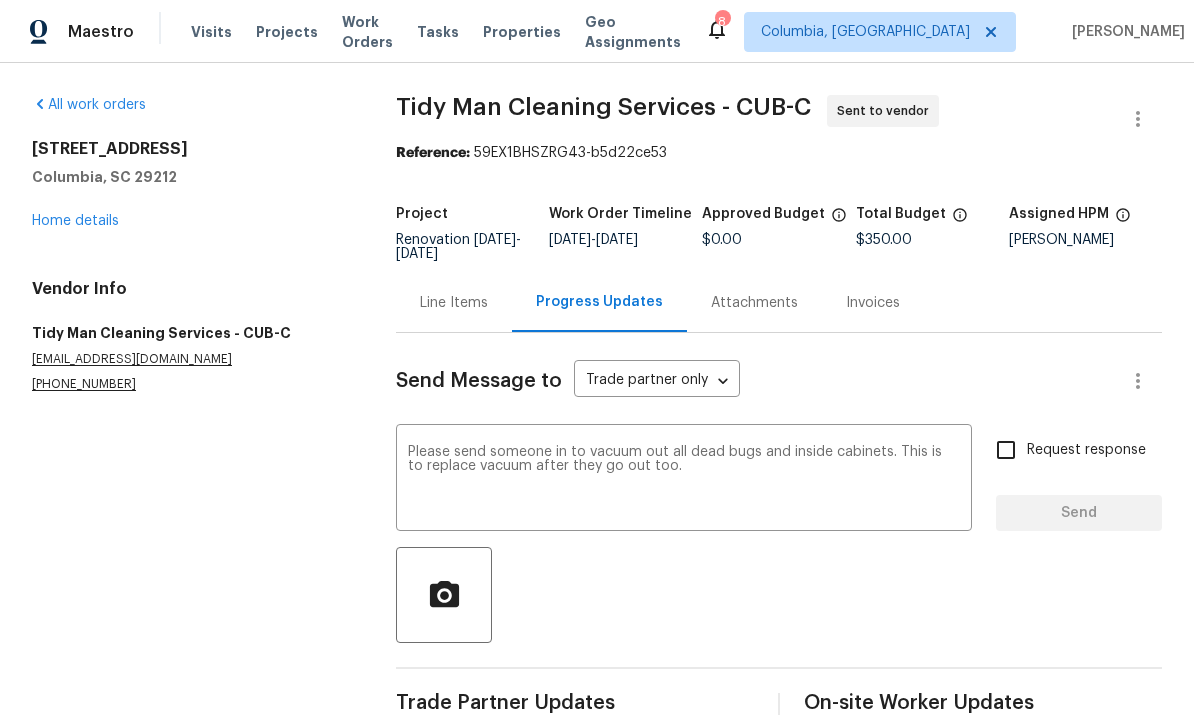 type 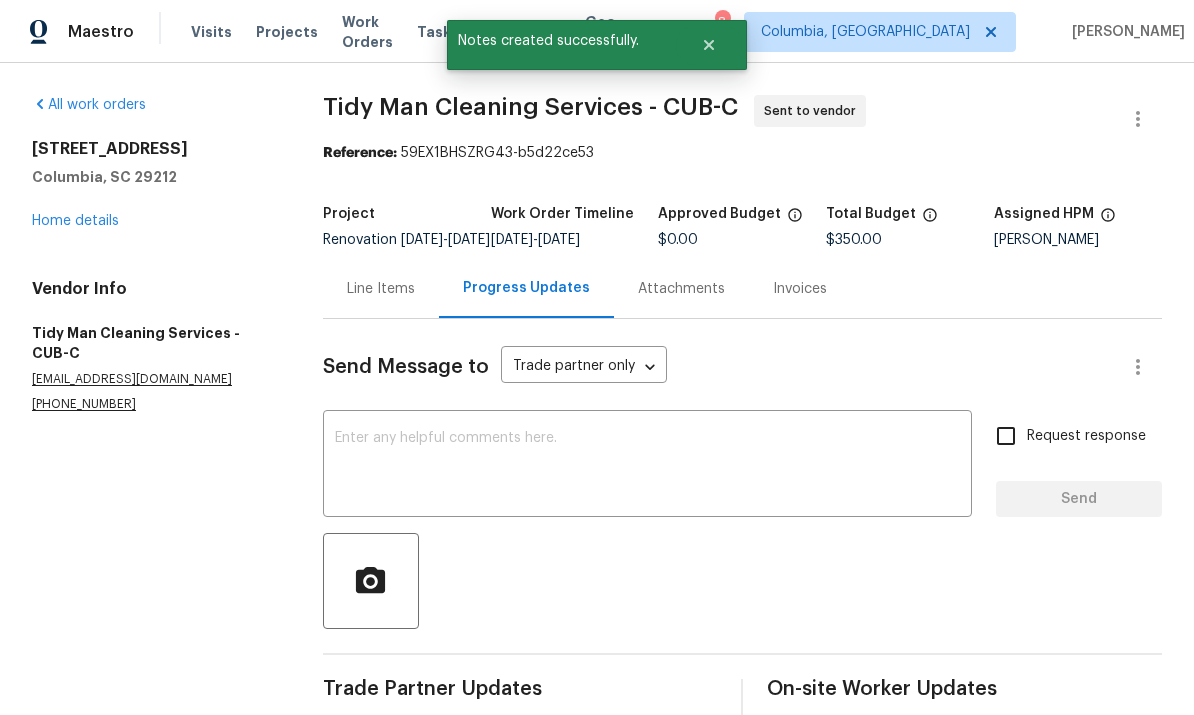click on "Home details" at bounding box center [75, 221] 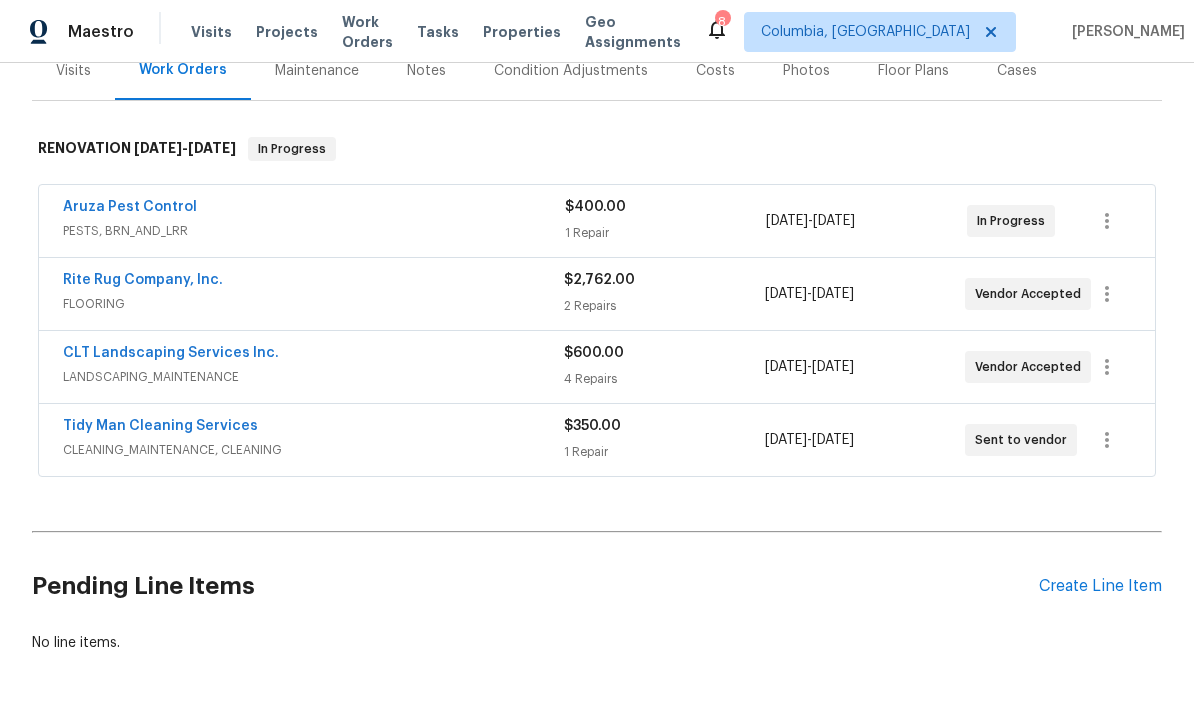 scroll, scrollTop: 260, scrollLeft: 0, axis: vertical 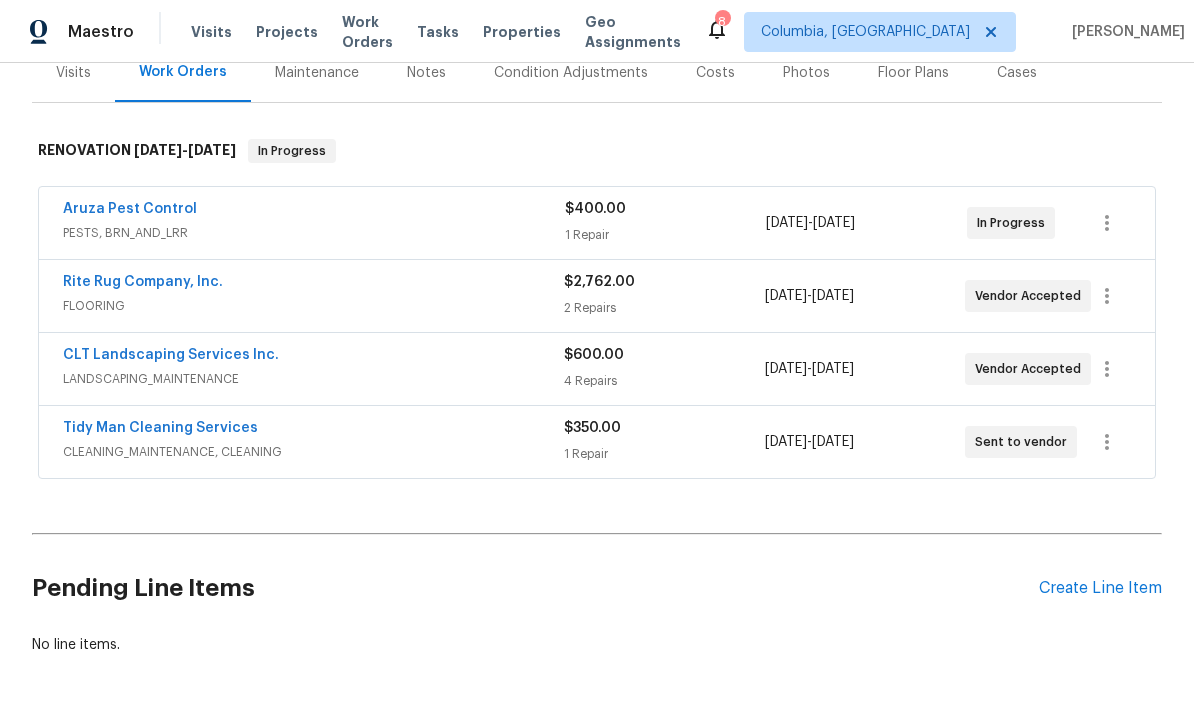 click on "Create Line Item" at bounding box center (1100, 588) 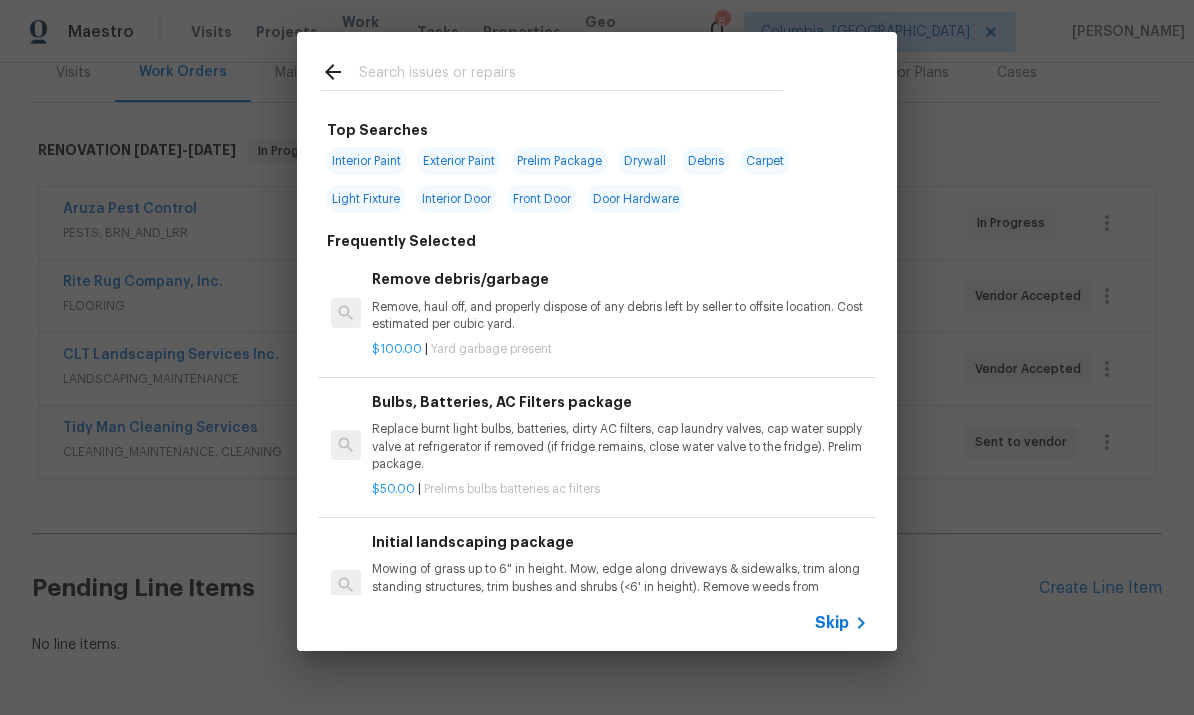 click at bounding box center (571, 75) 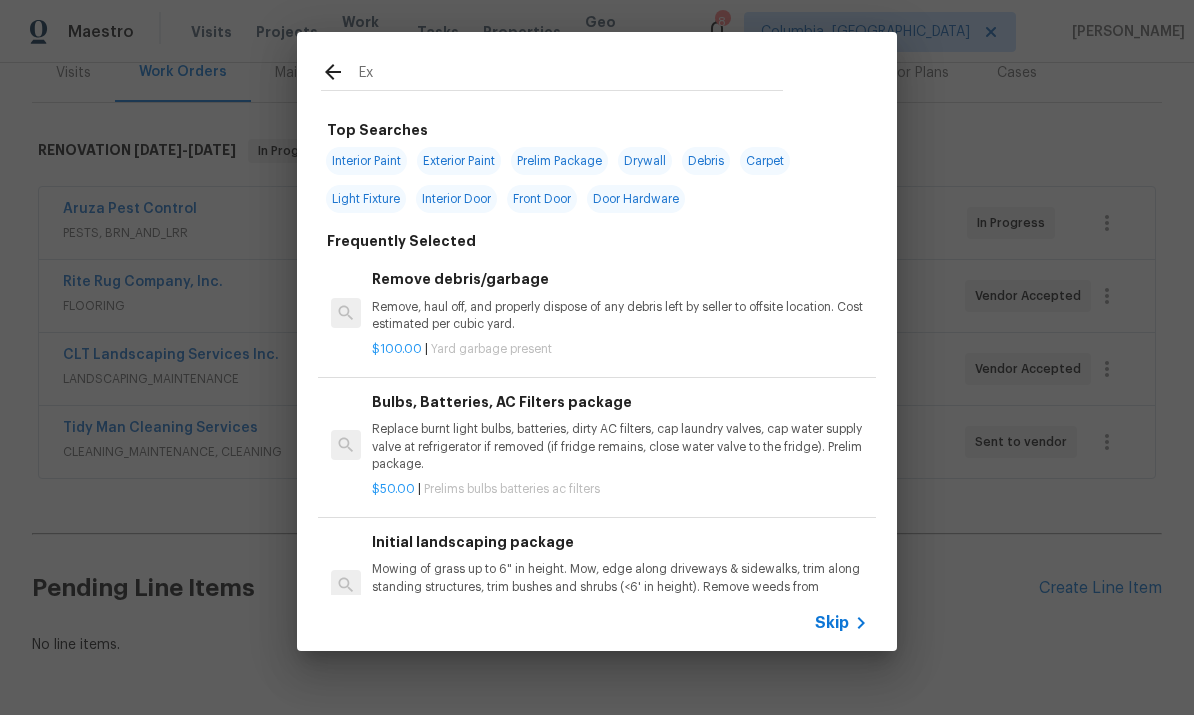 type on "E" 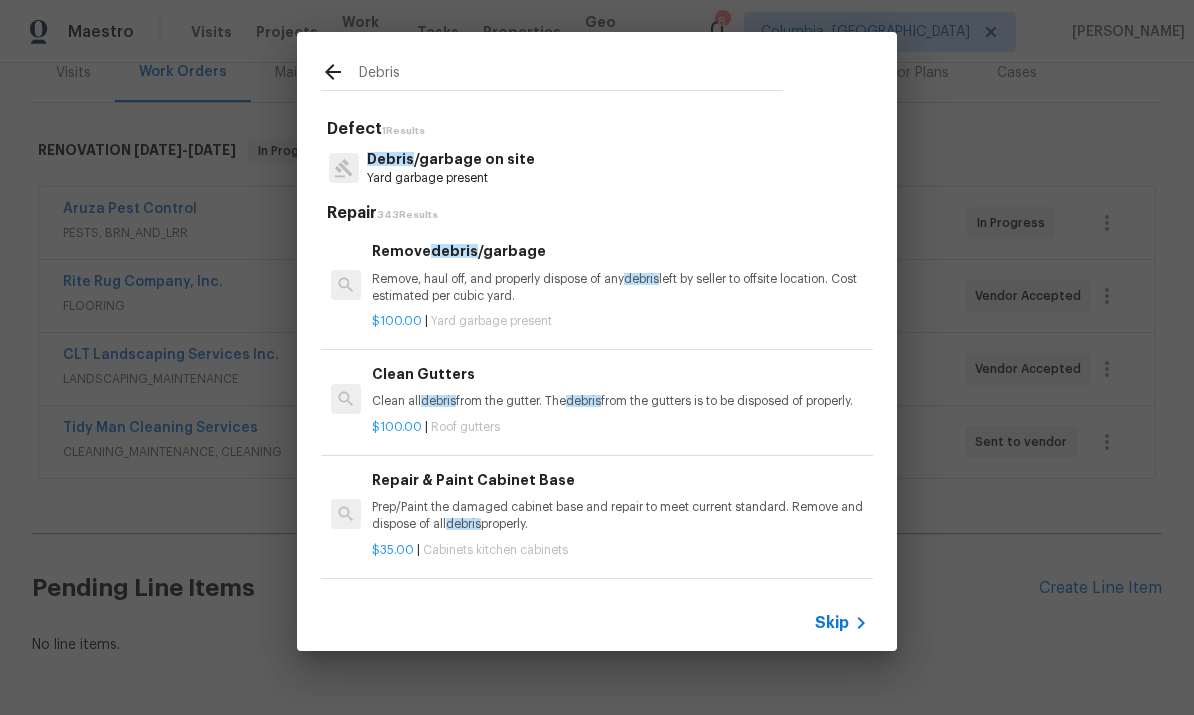 type on "Debris" 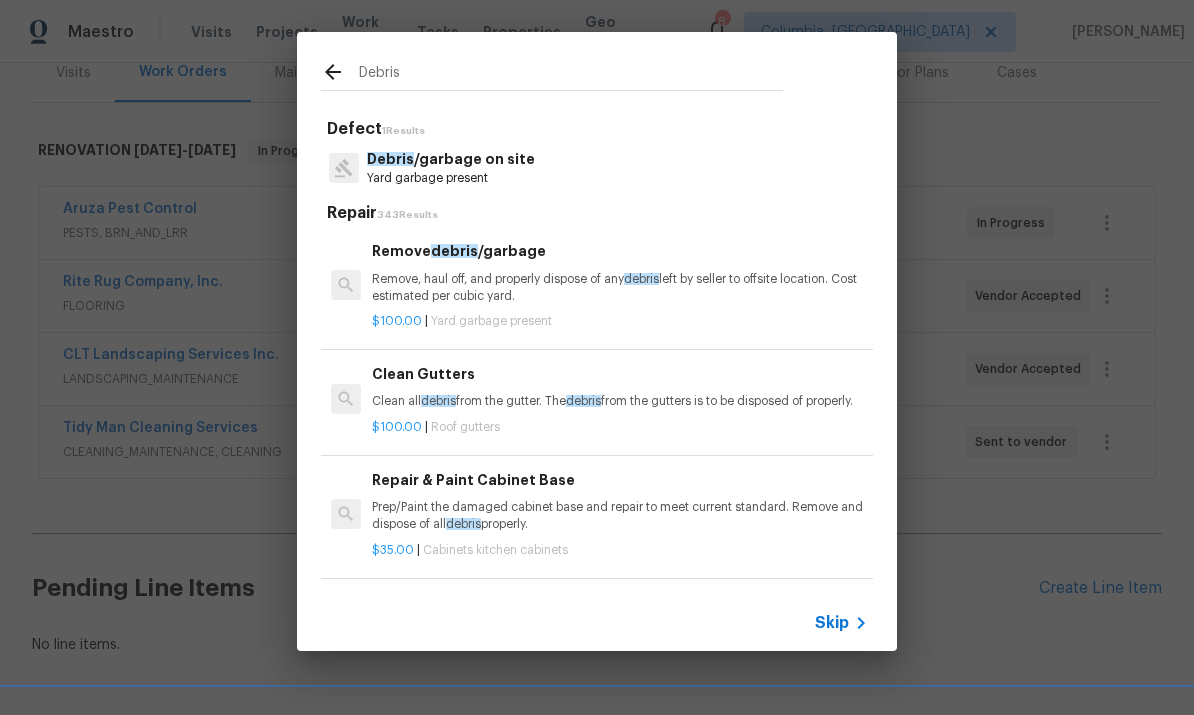 click on "Debris /garbage on site Yard garbage present" at bounding box center [597, 168] 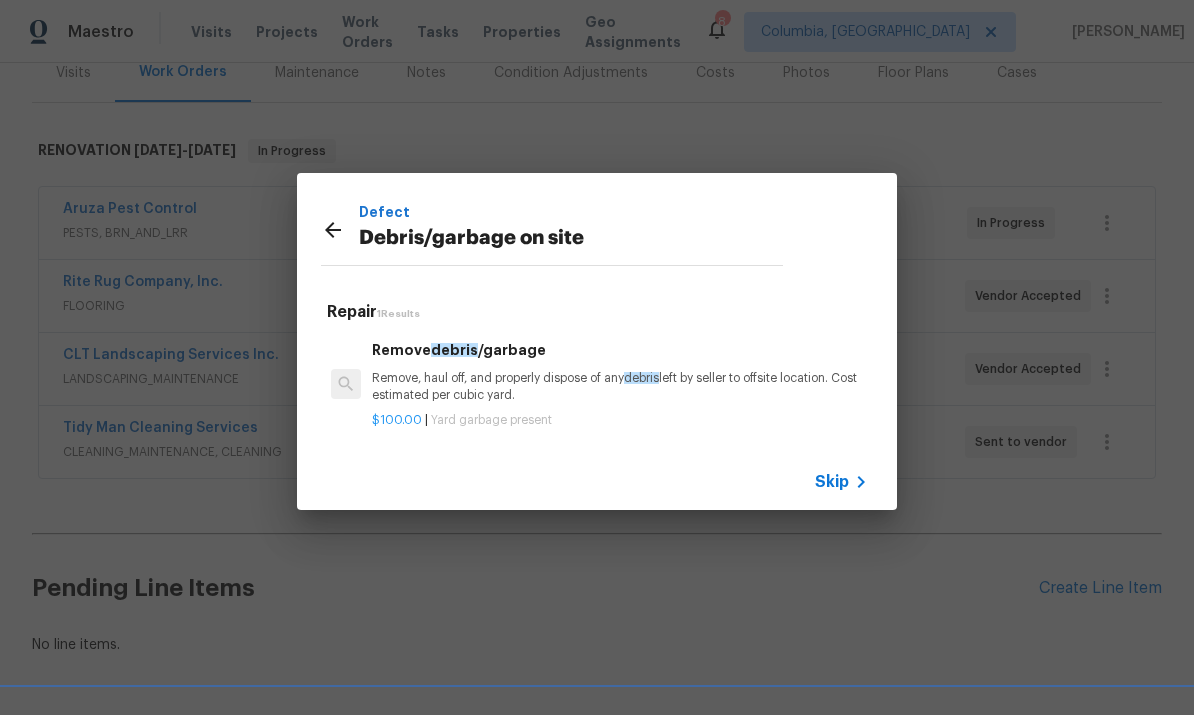 click on "Remove, haul off, and properly dispose of any  debris  left by seller to offsite location. Cost estimated per cubic yard." at bounding box center [620, 387] 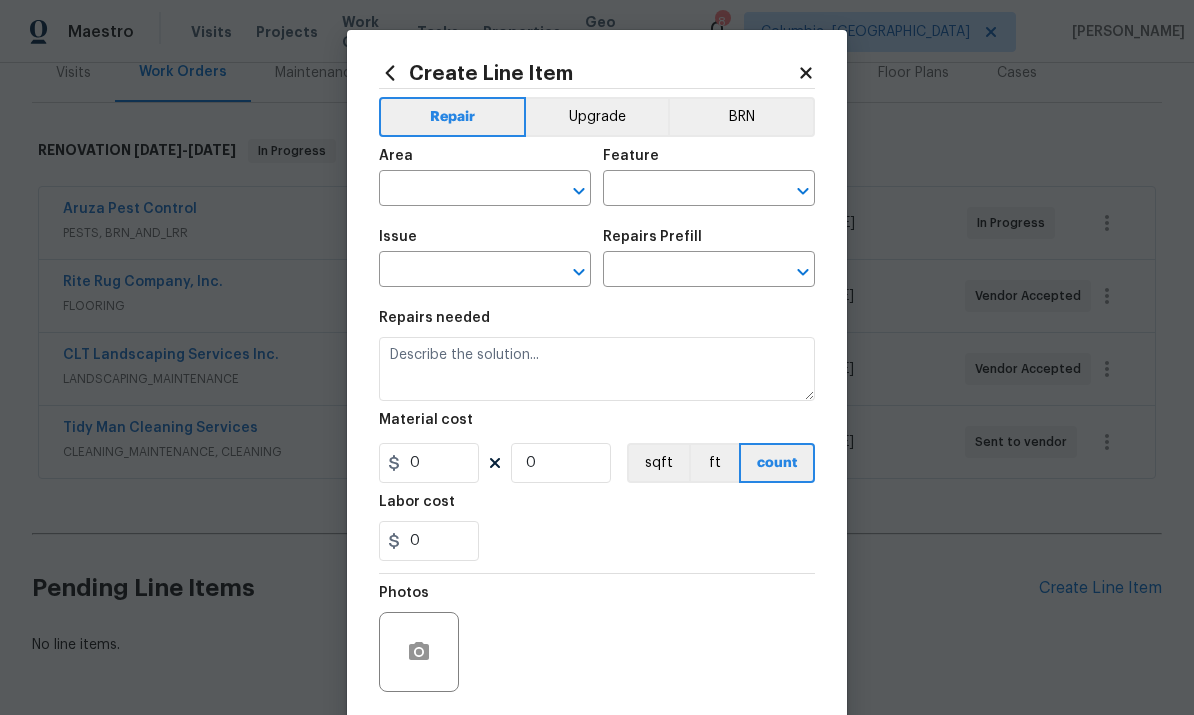 type on "Debris/garbage on site" 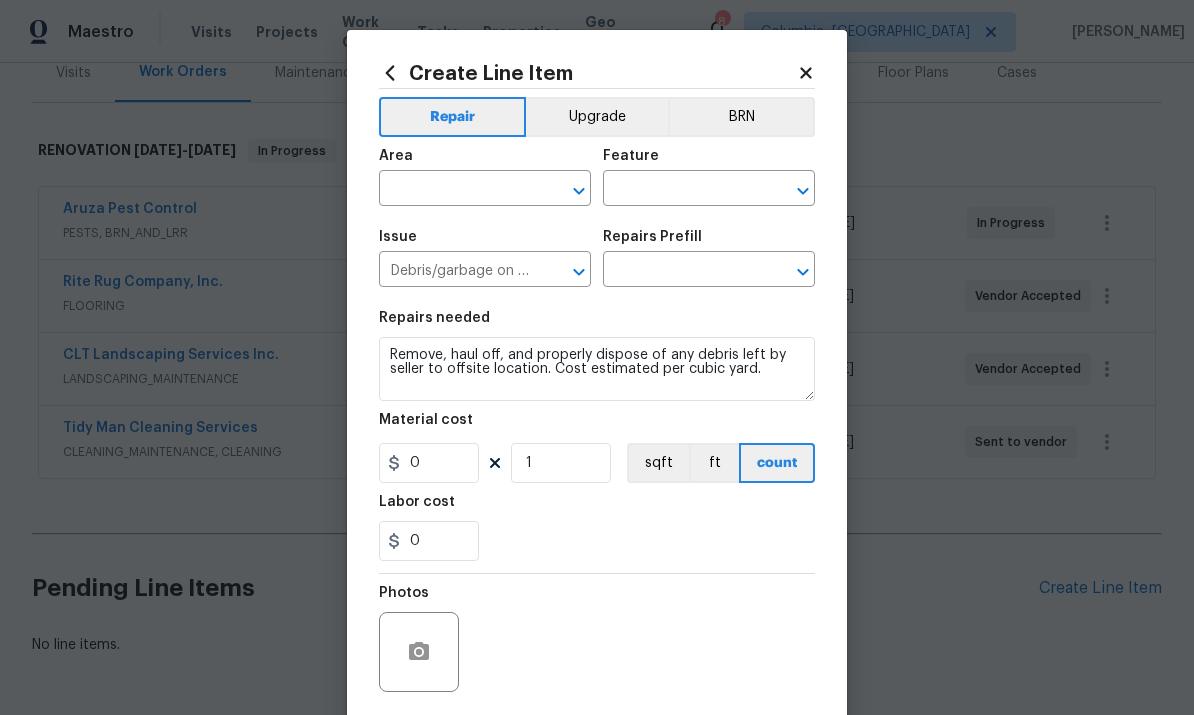type on "Remove debris/garbage $100.00" 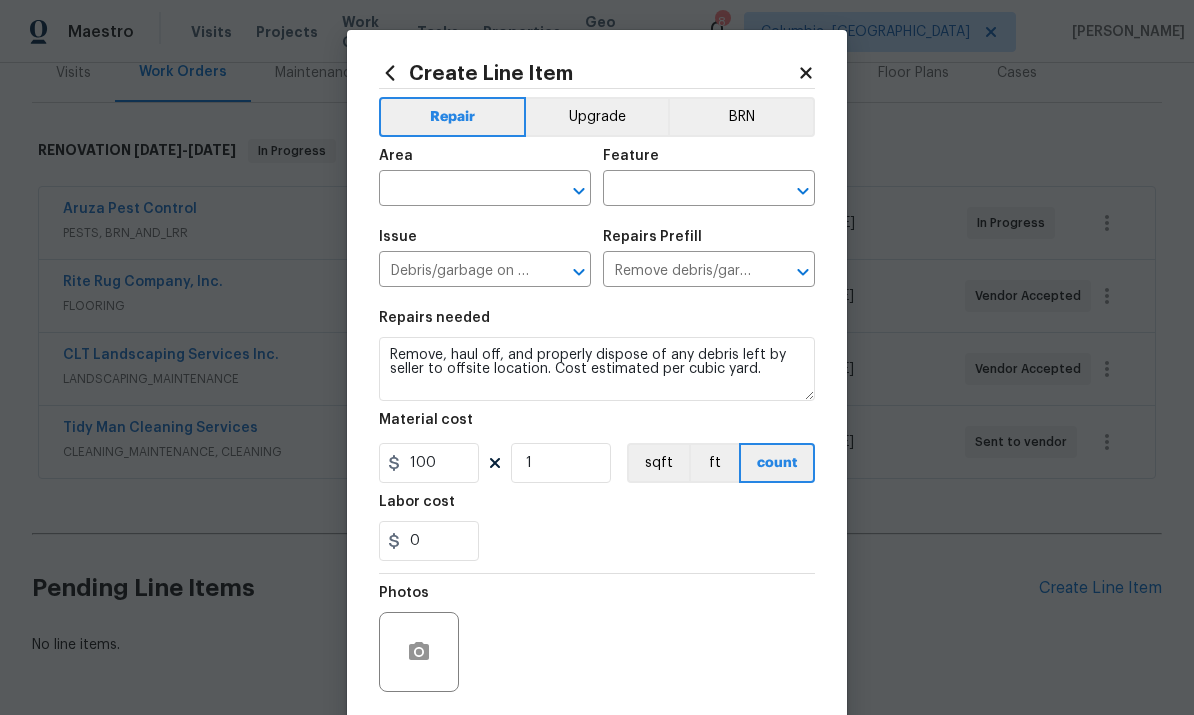 click at bounding box center (457, 190) 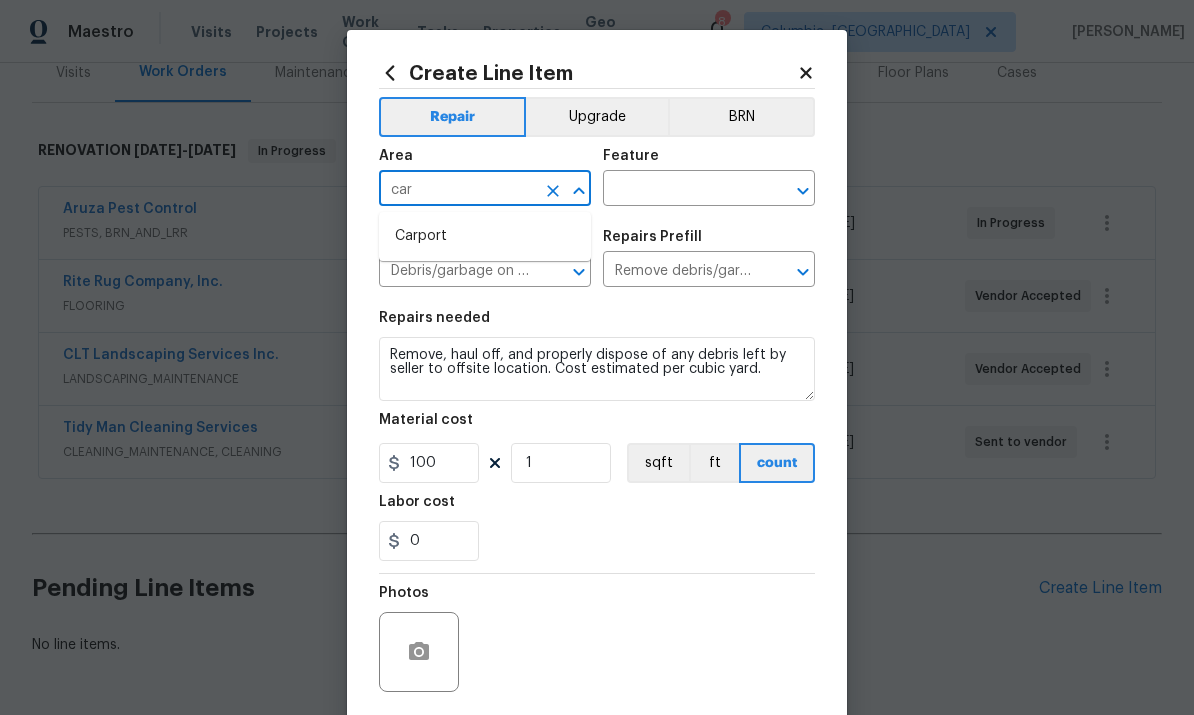 click on "Carport" at bounding box center [485, 236] 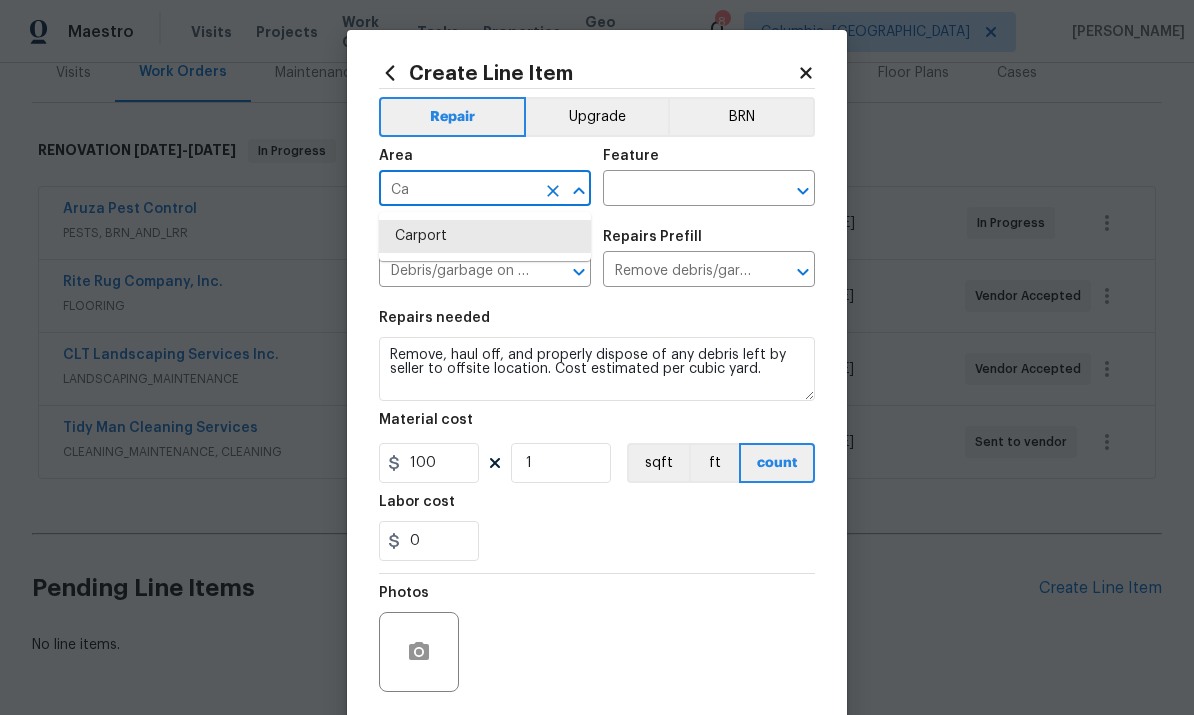 type on "C" 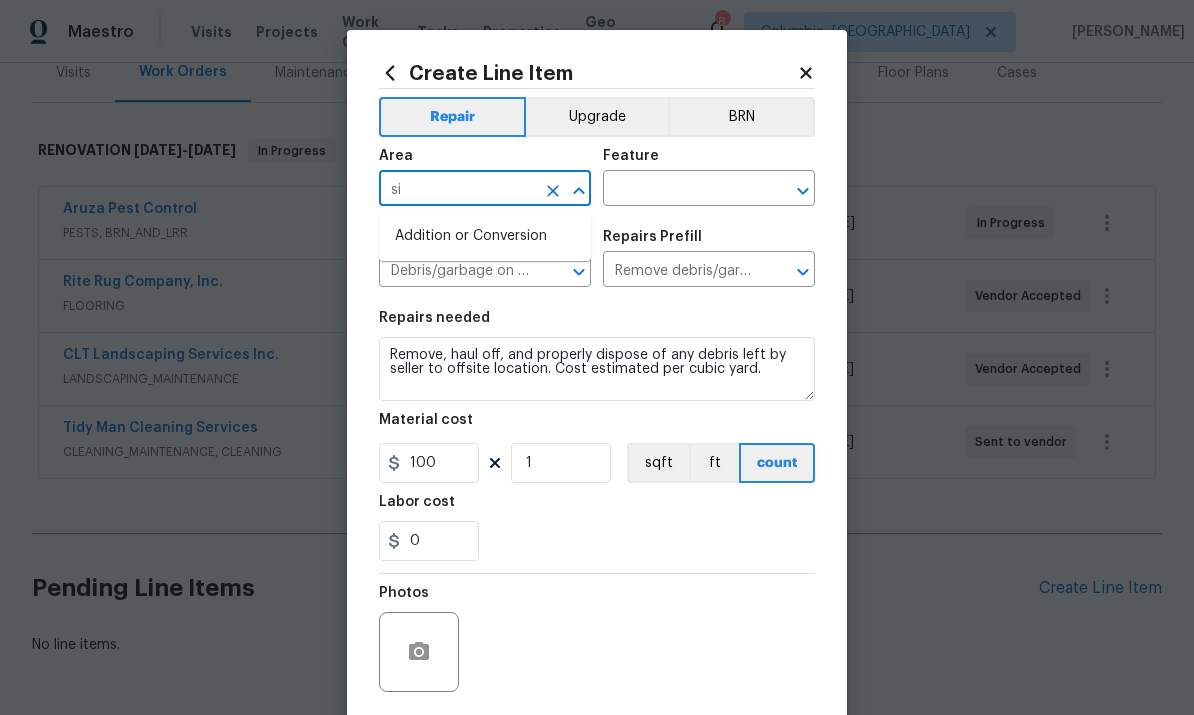 type on "s" 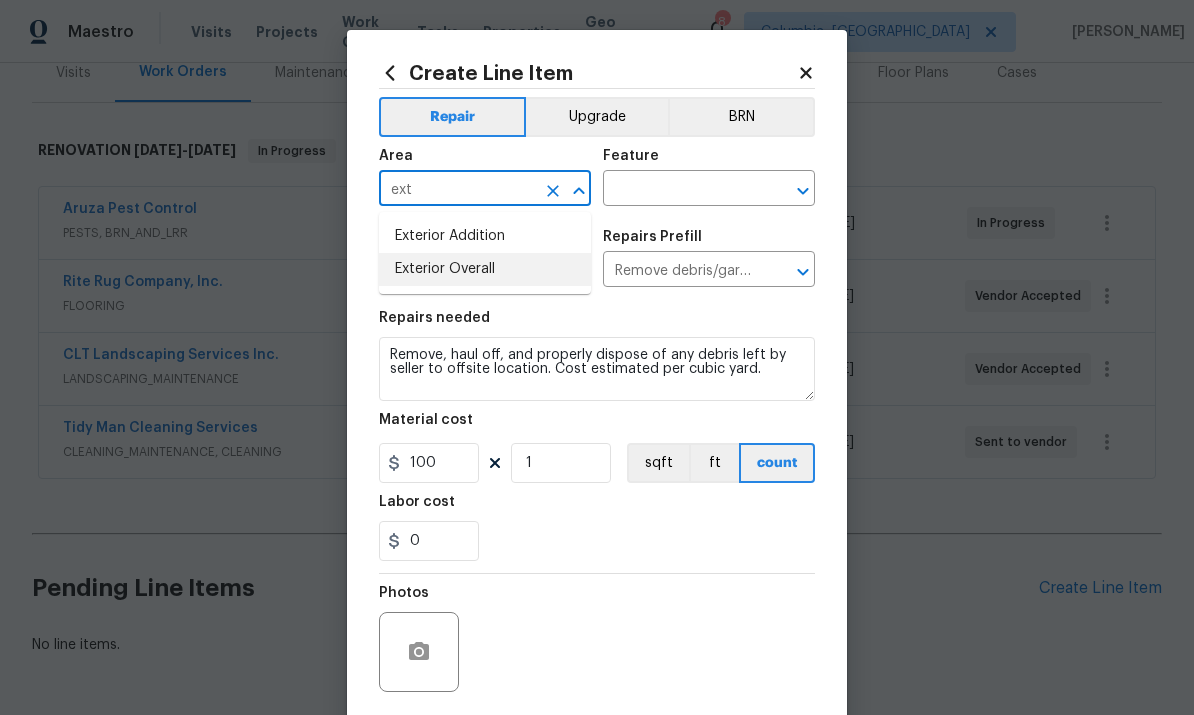 click on "Exterior Overall" at bounding box center (485, 269) 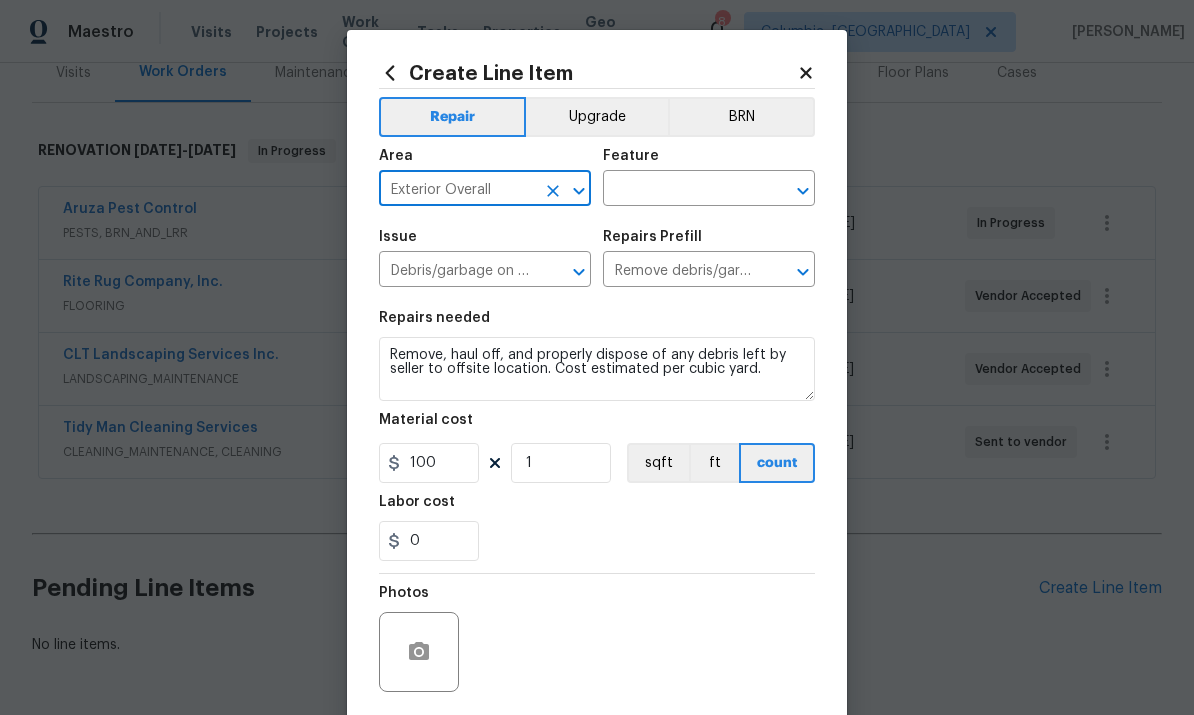 click at bounding box center (681, 190) 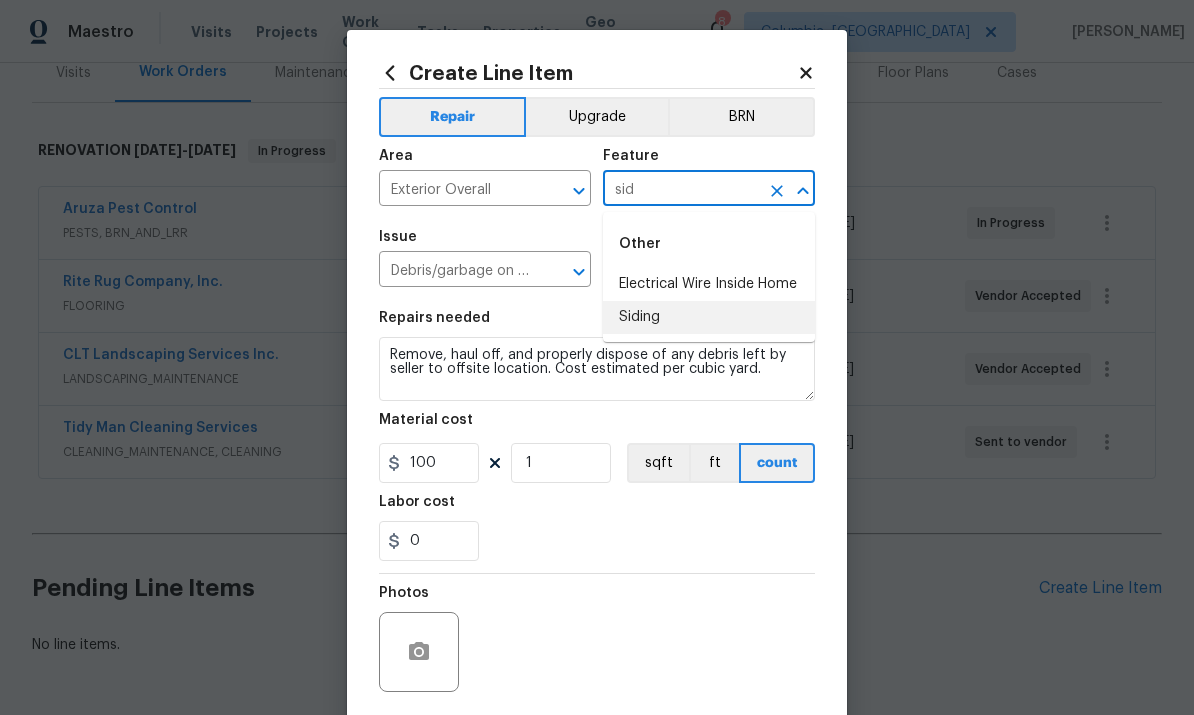 click on "Siding" at bounding box center (709, 317) 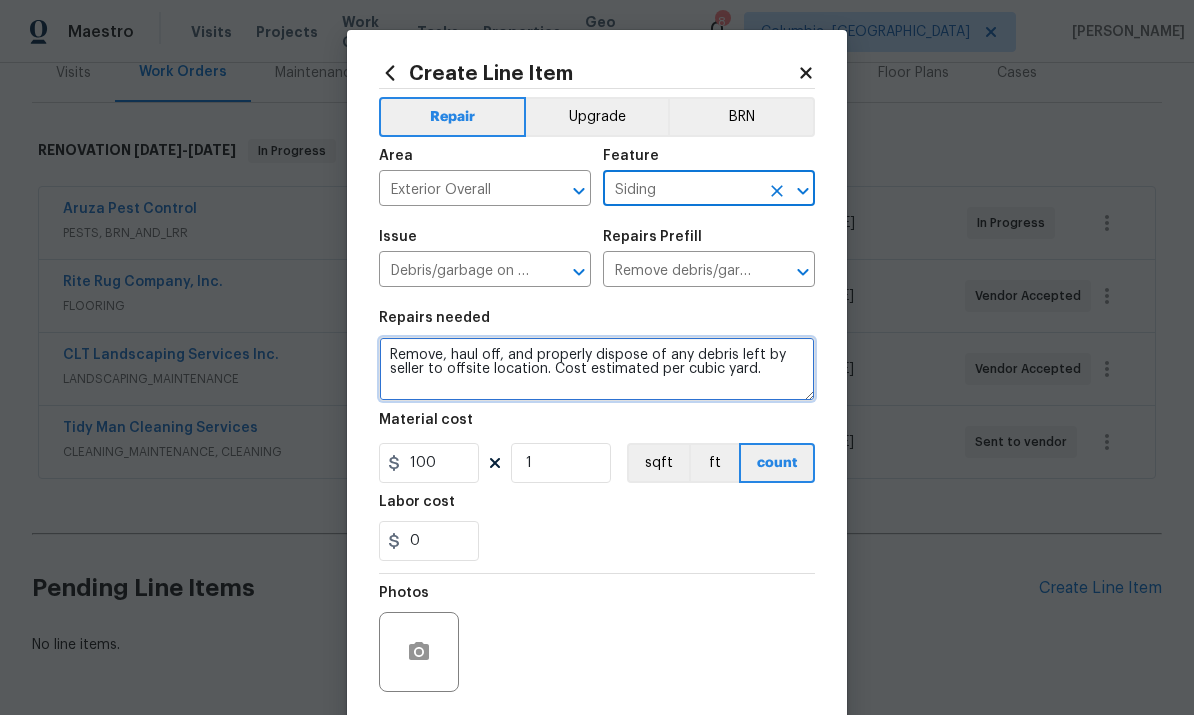 click on "Remove, haul off, and properly dispose of any debris left by seller to offsite location. Cost estimated per cubic yard." at bounding box center (597, 369) 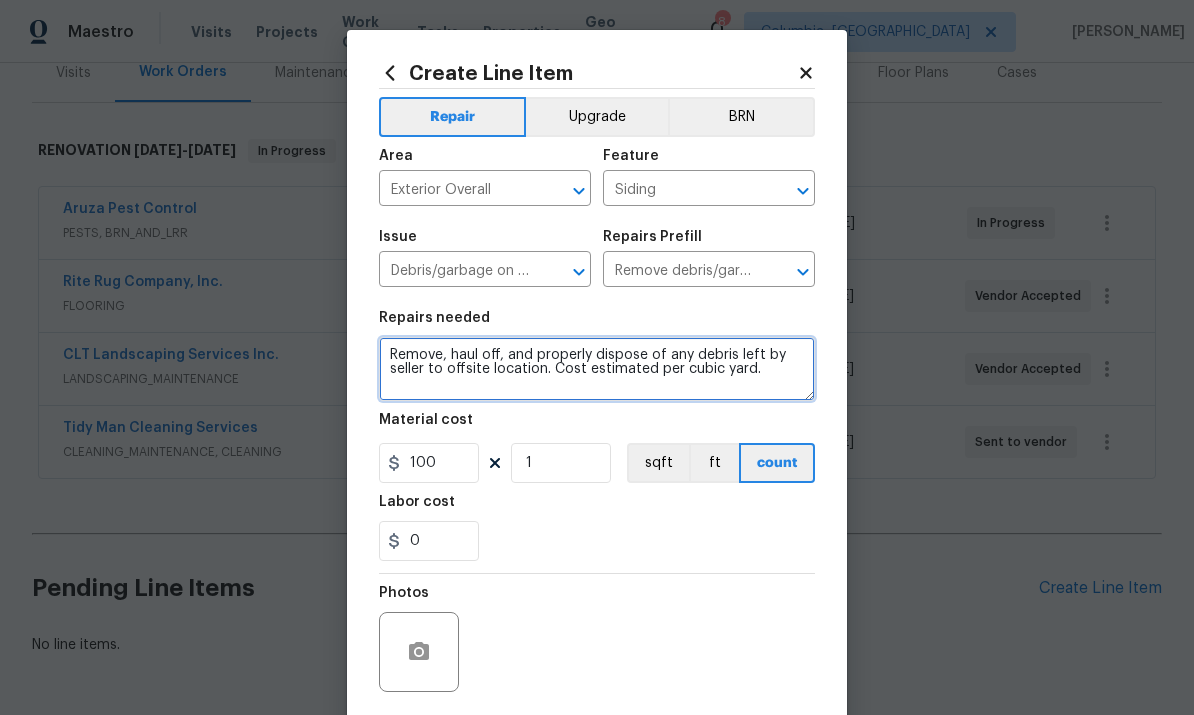 click on "Remove, haul off, and properly dispose of any debris left by seller to offsite location. Cost estimated per cubic yard." at bounding box center [597, 369] 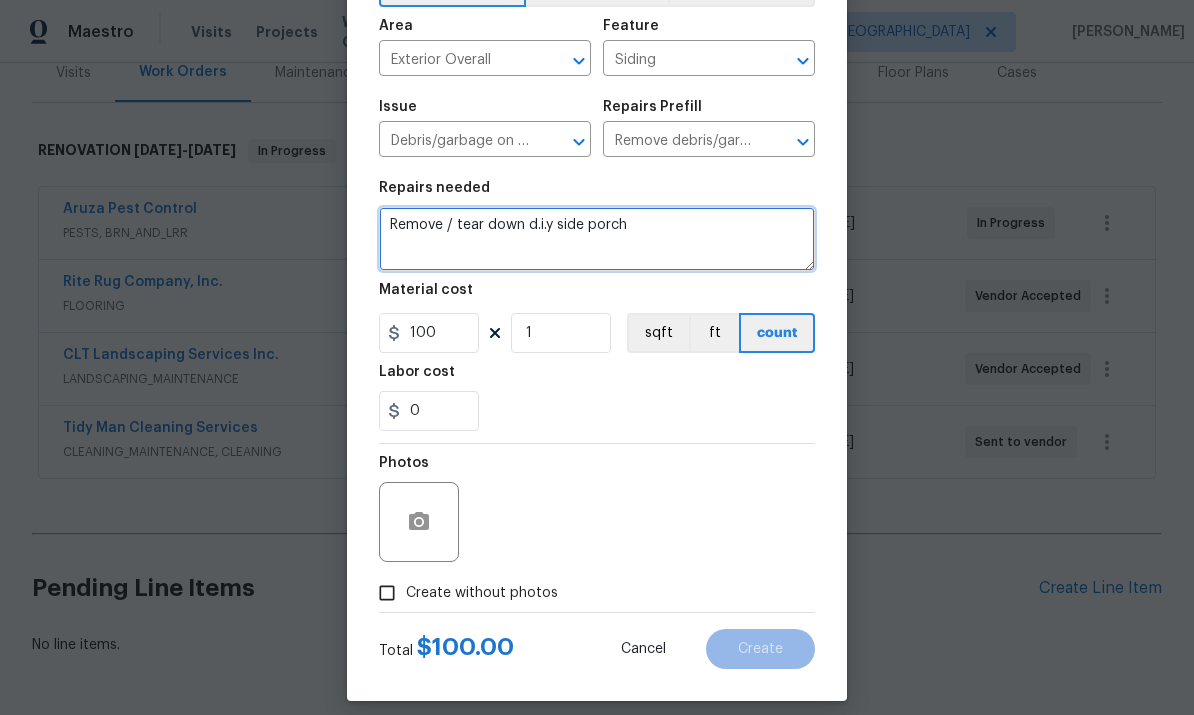 scroll, scrollTop: 132, scrollLeft: 0, axis: vertical 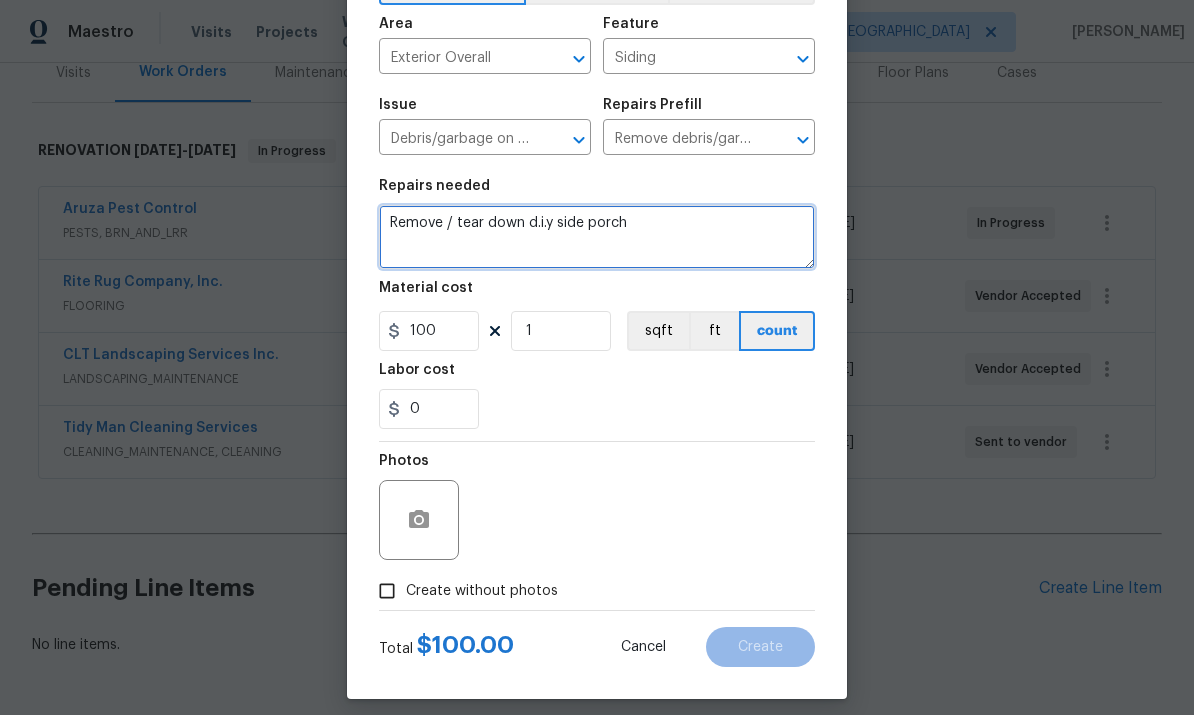 type on "Remove / tear down d.i.y side porch" 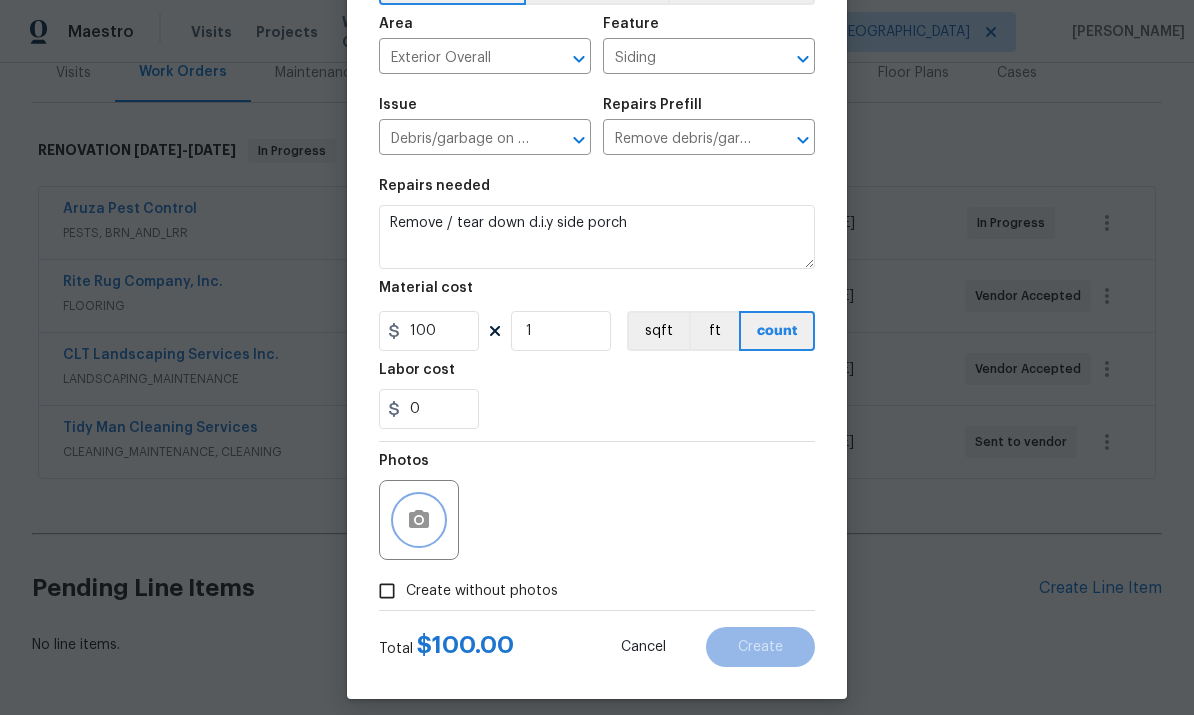 click 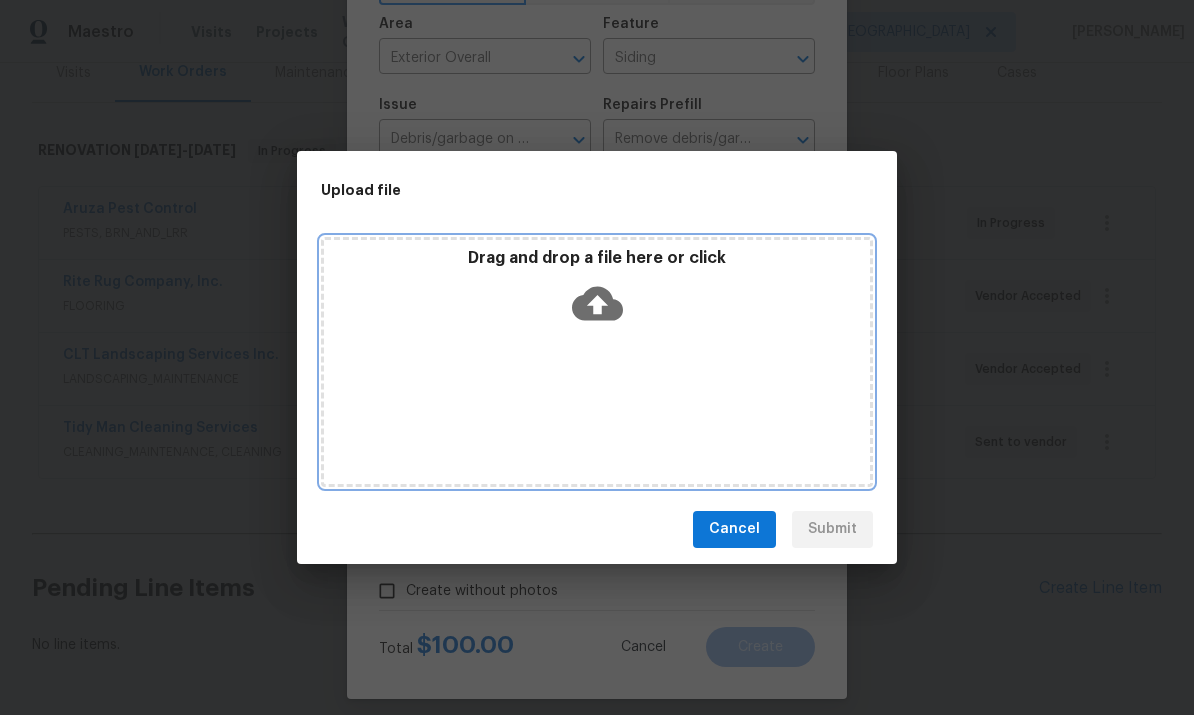 click 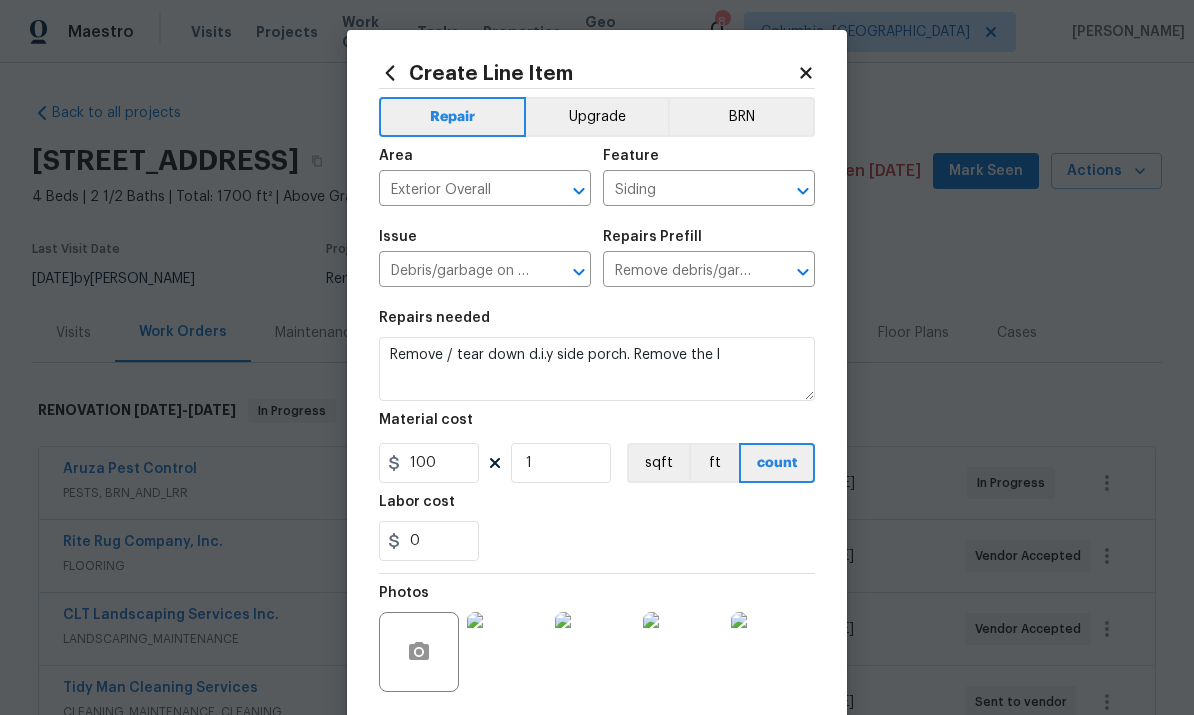 scroll, scrollTop: 0, scrollLeft: 0, axis: both 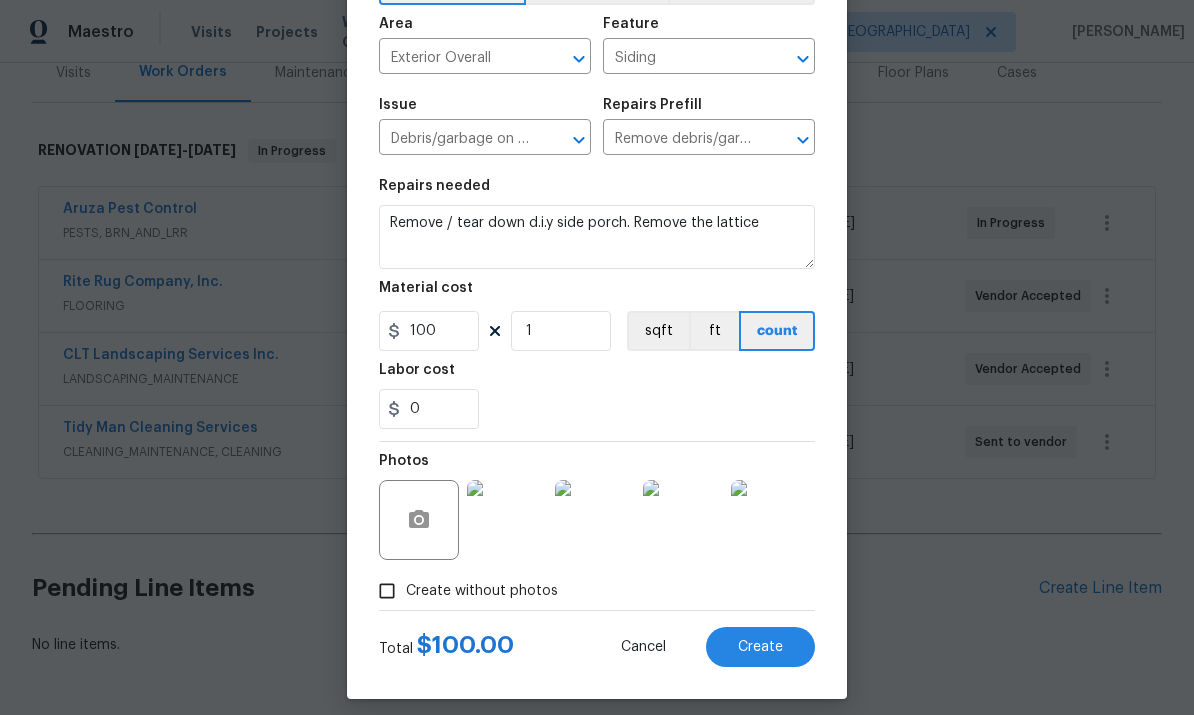 type on "Remove / tear down d.i.y side porch. Remove the lattice" 